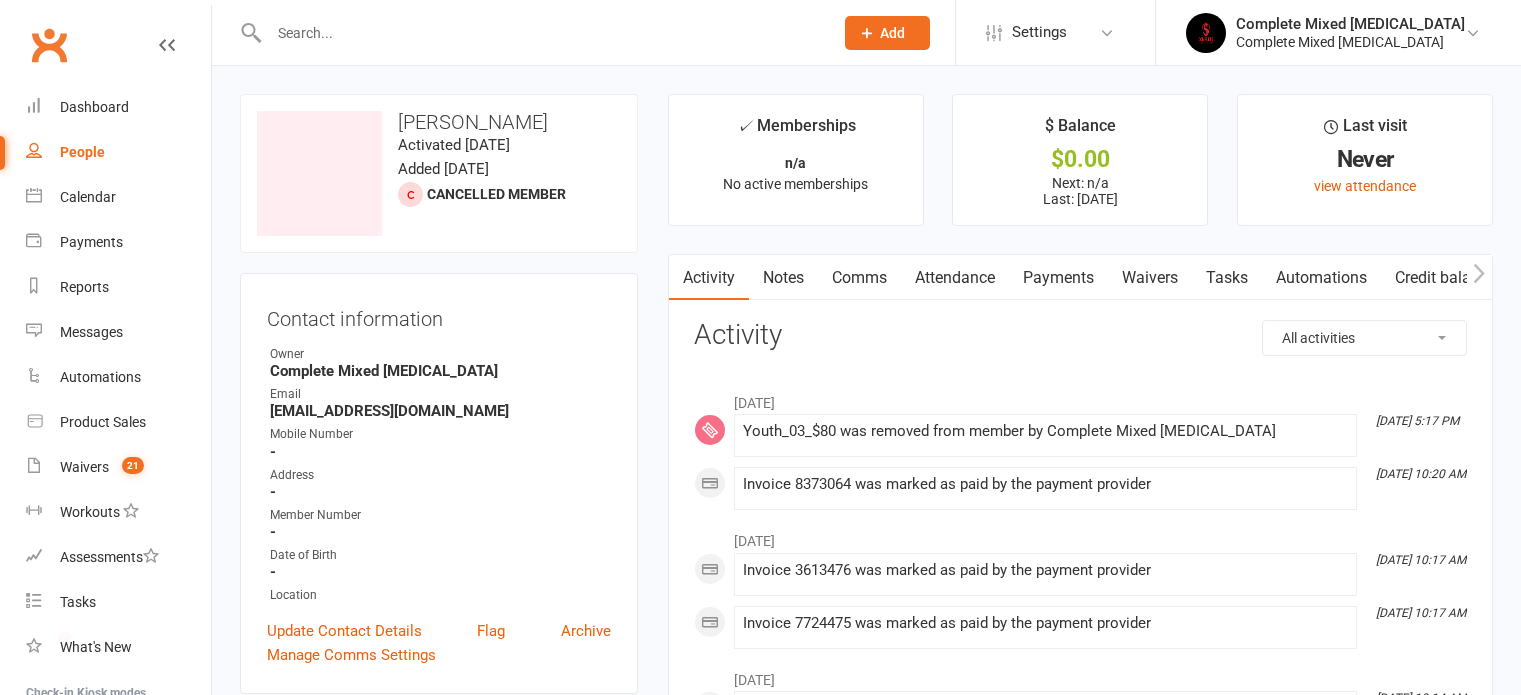 scroll, scrollTop: 0, scrollLeft: 0, axis: both 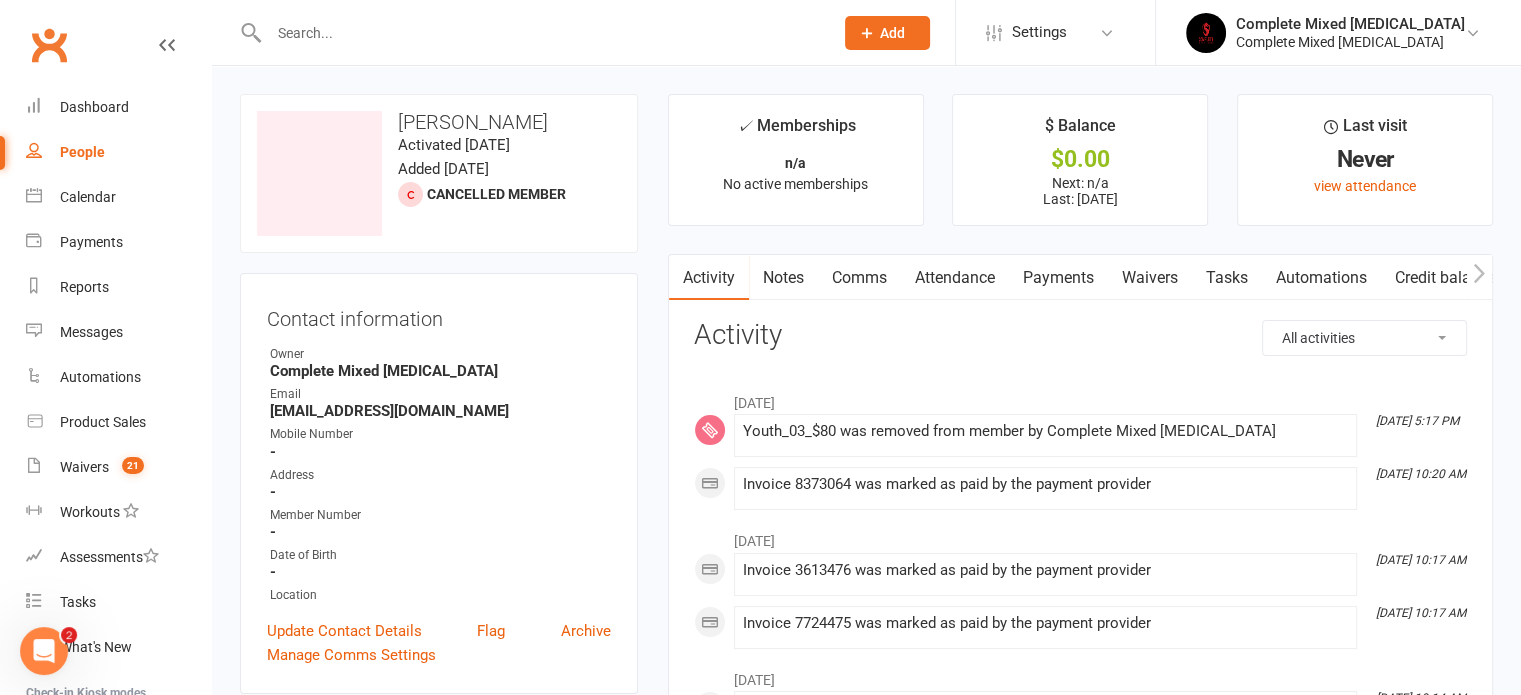 click at bounding box center [541, 33] 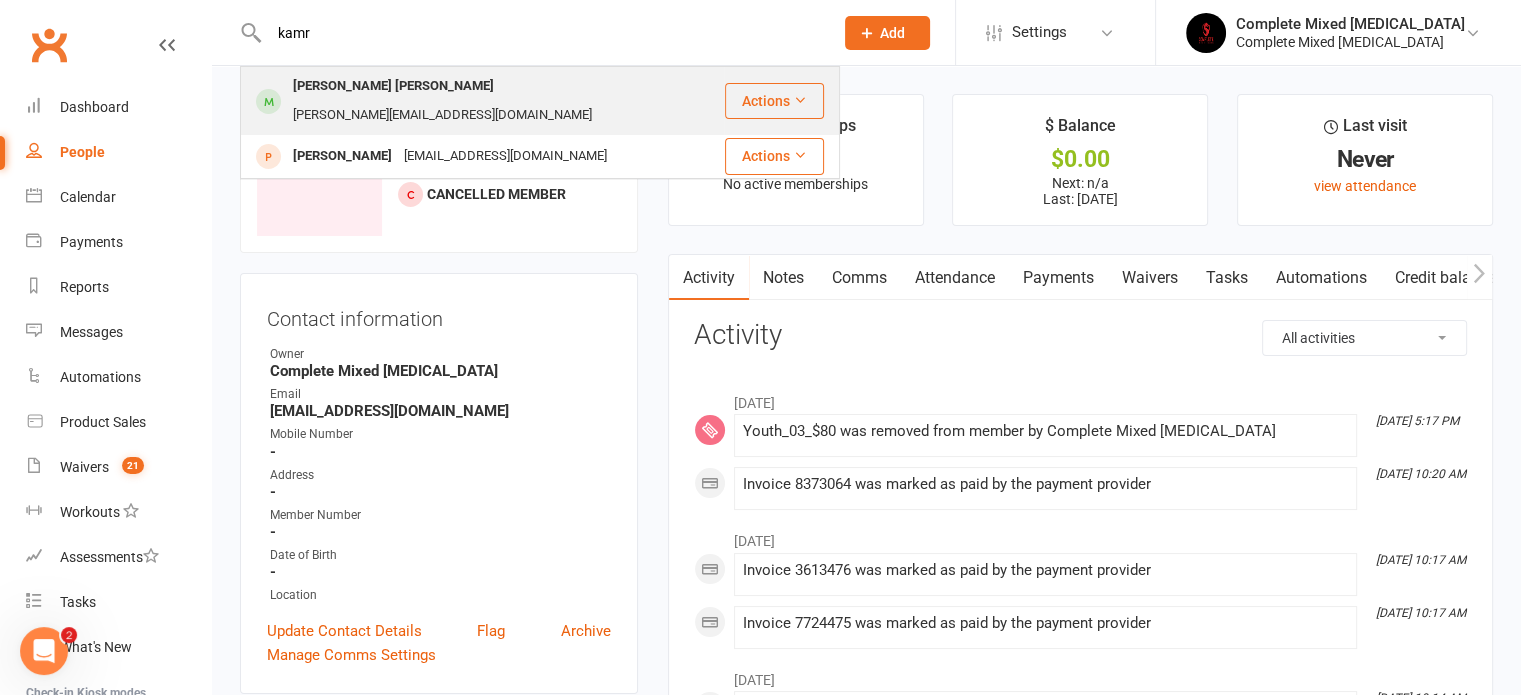 type on "kamr" 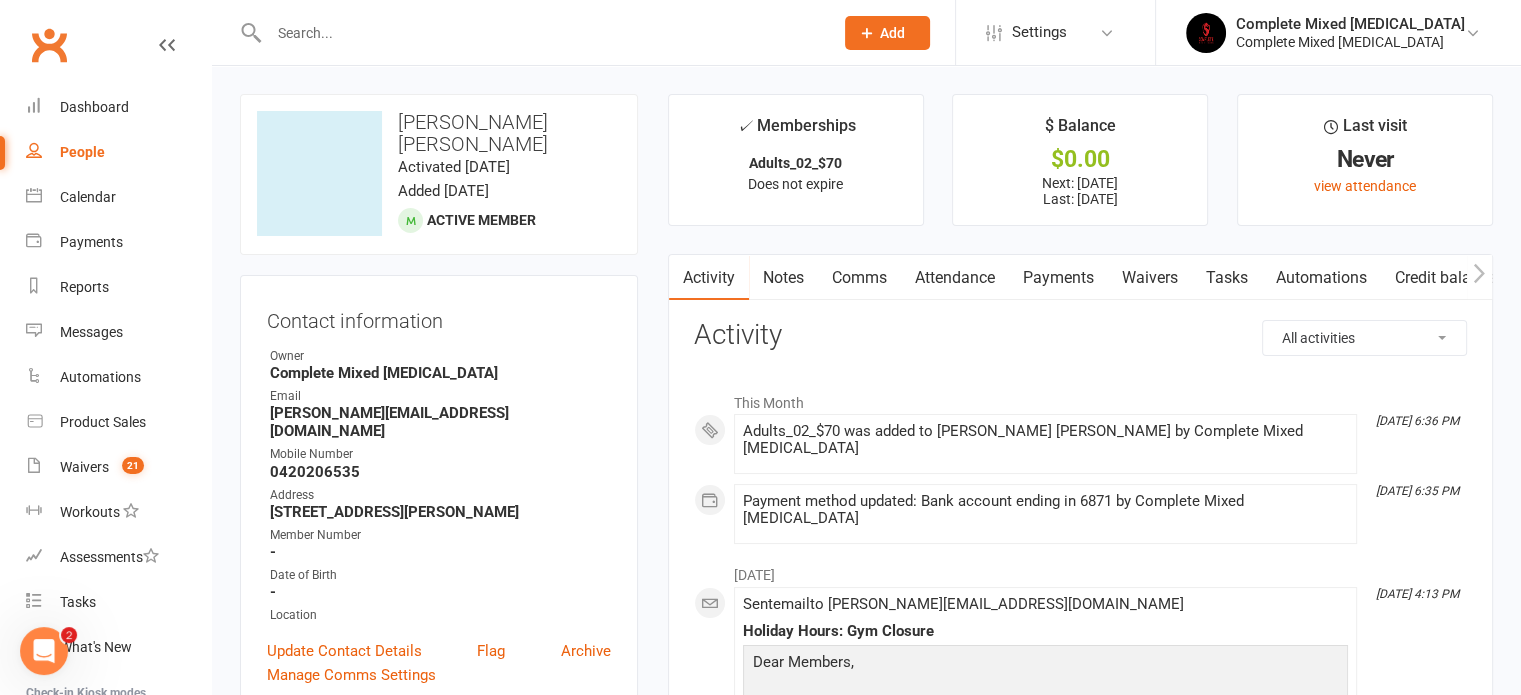 click on "Payments" at bounding box center [1058, 278] 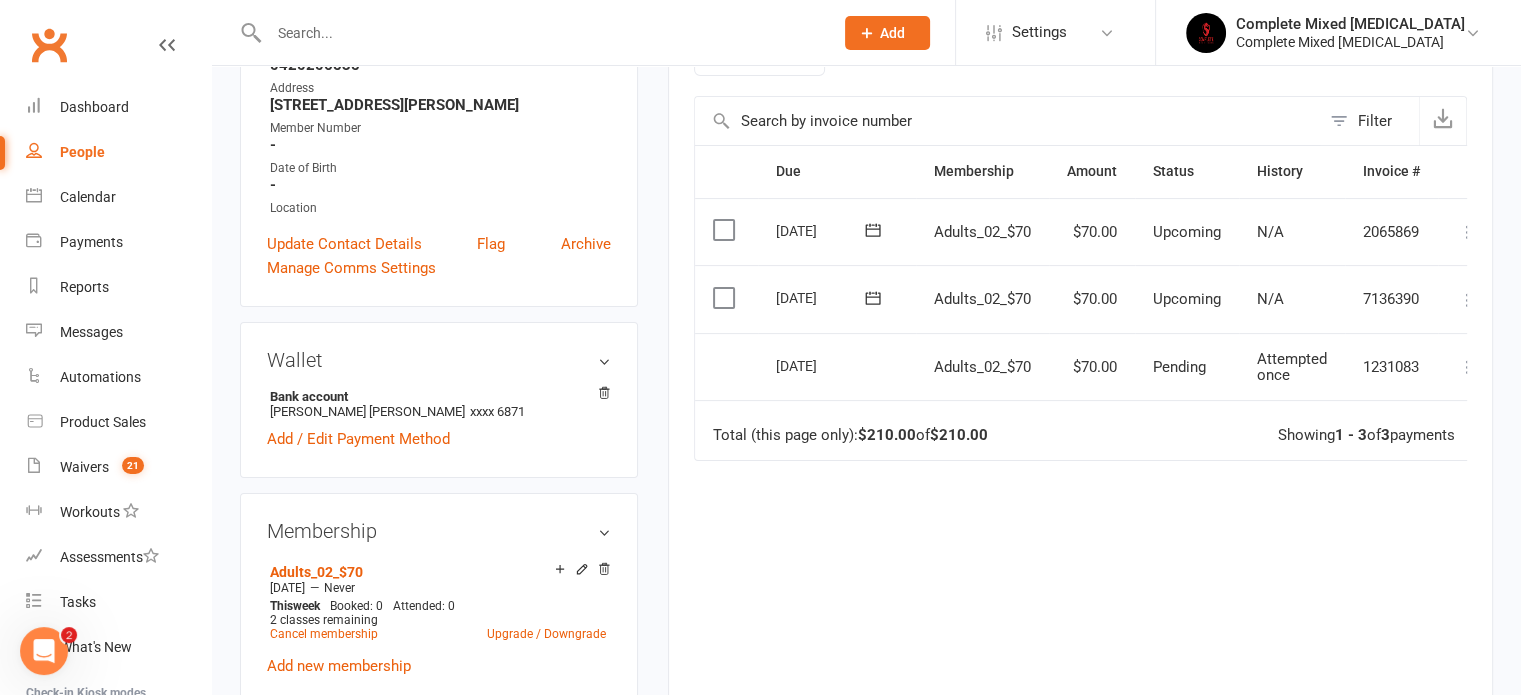 scroll, scrollTop: 0, scrollLeft: 0, axis: both 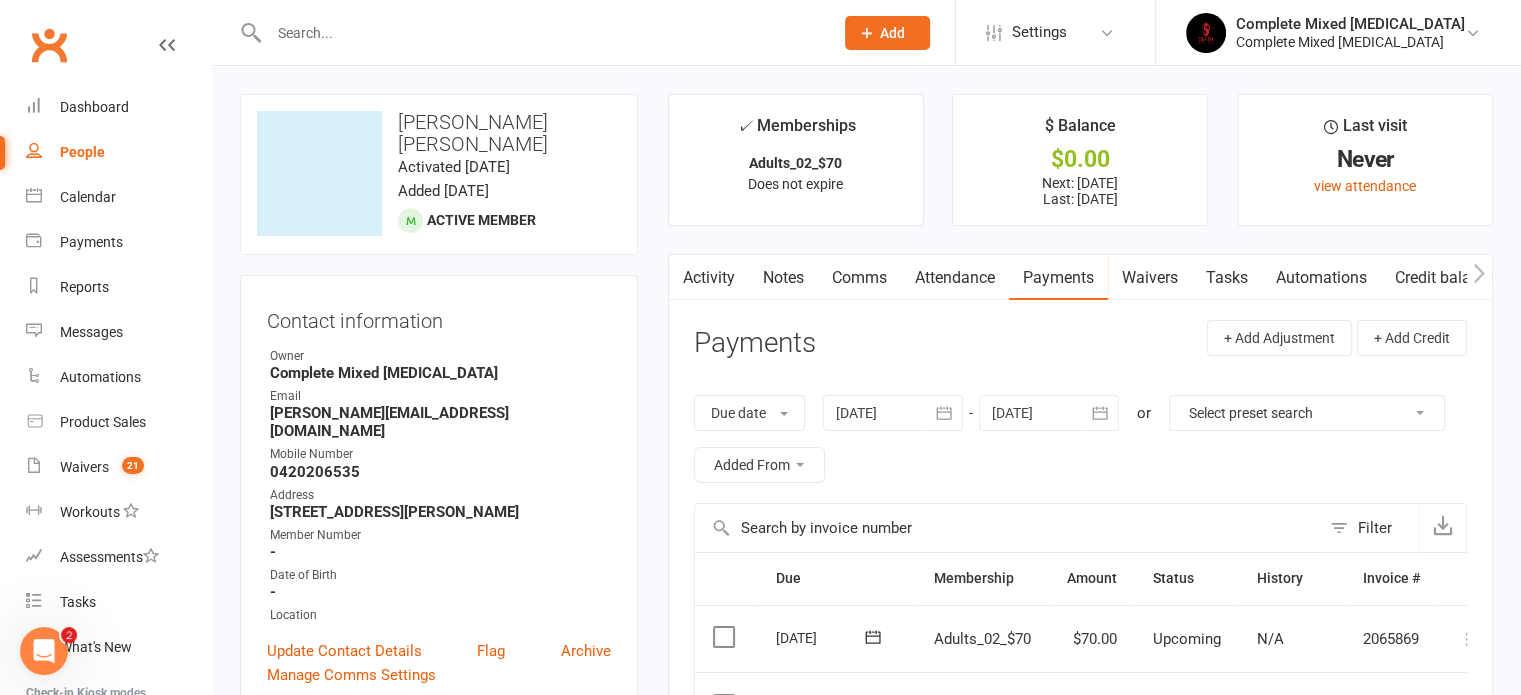 click at bounding box center [541, 33] 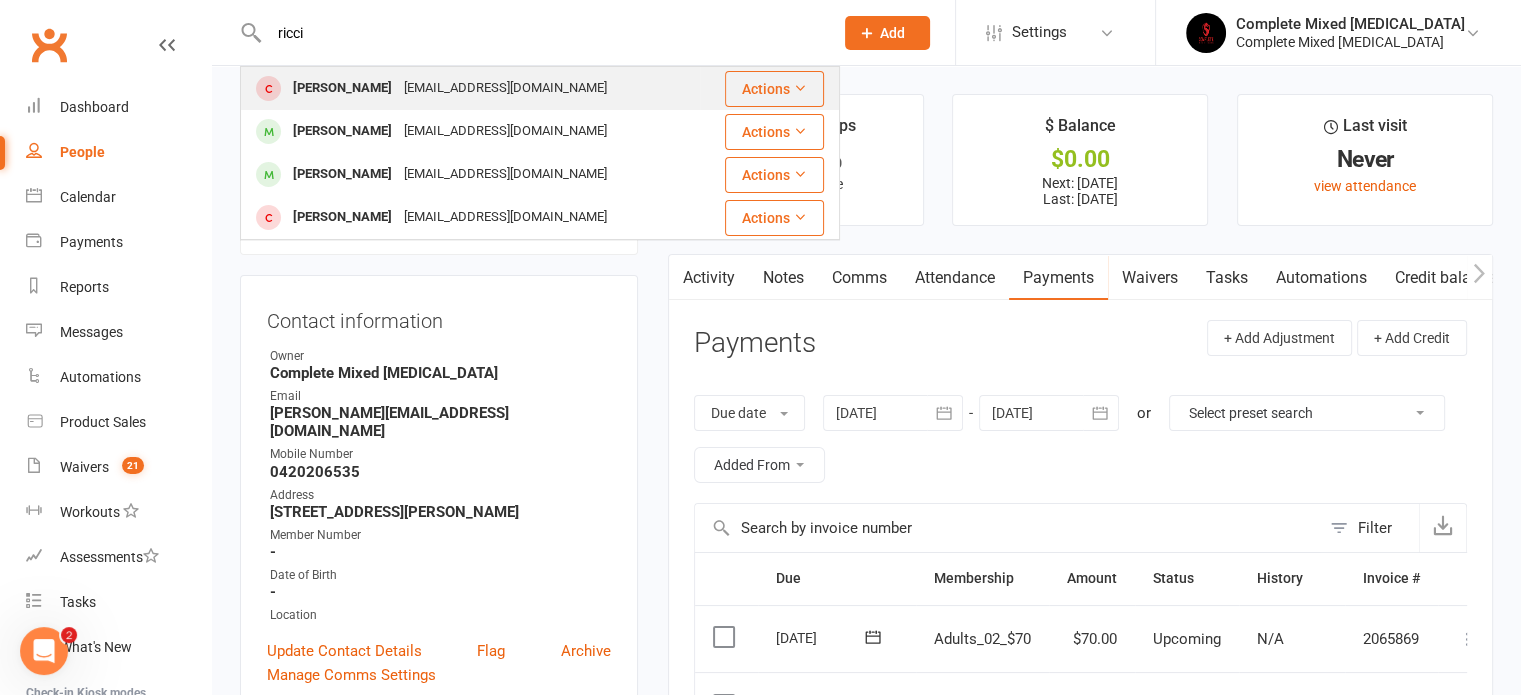 type on "ricci" 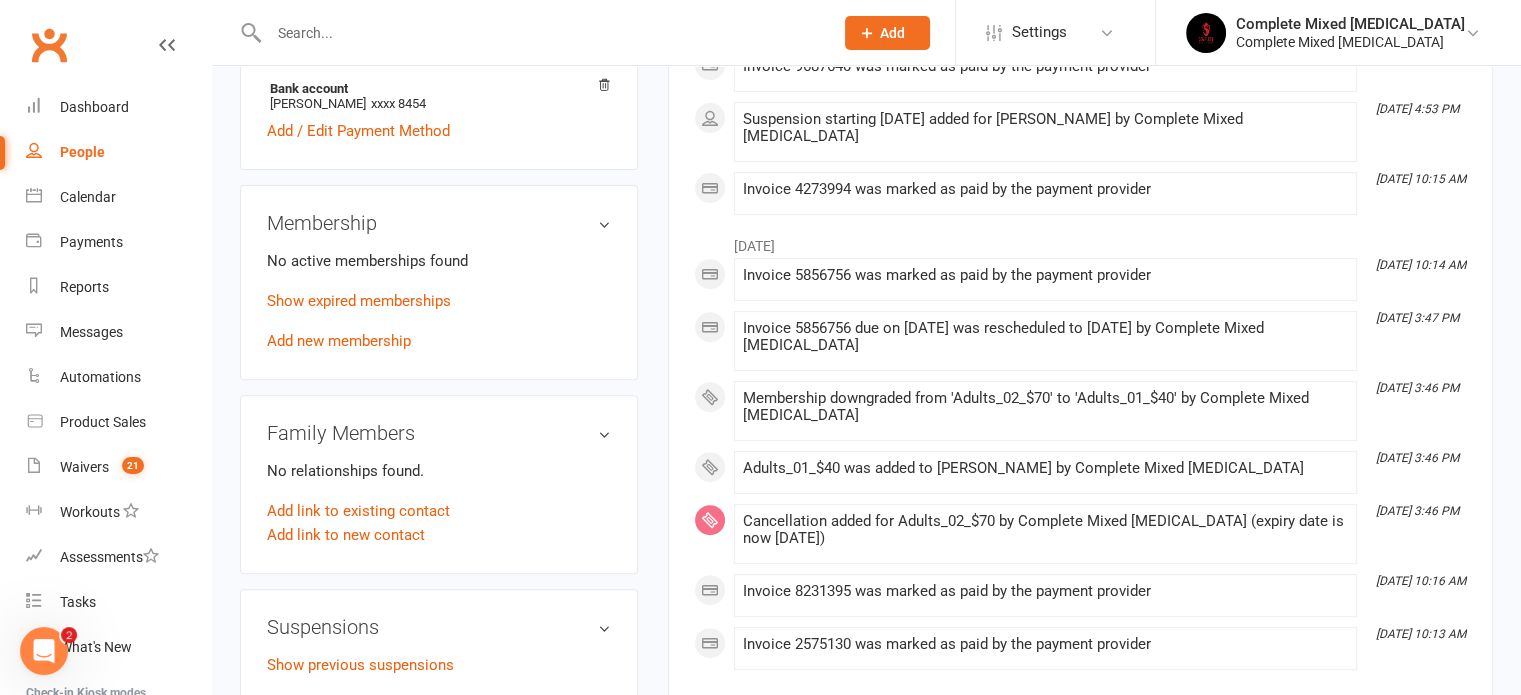 scroll, scrollTop: 698, scrollLeft: 0, axis: vertical 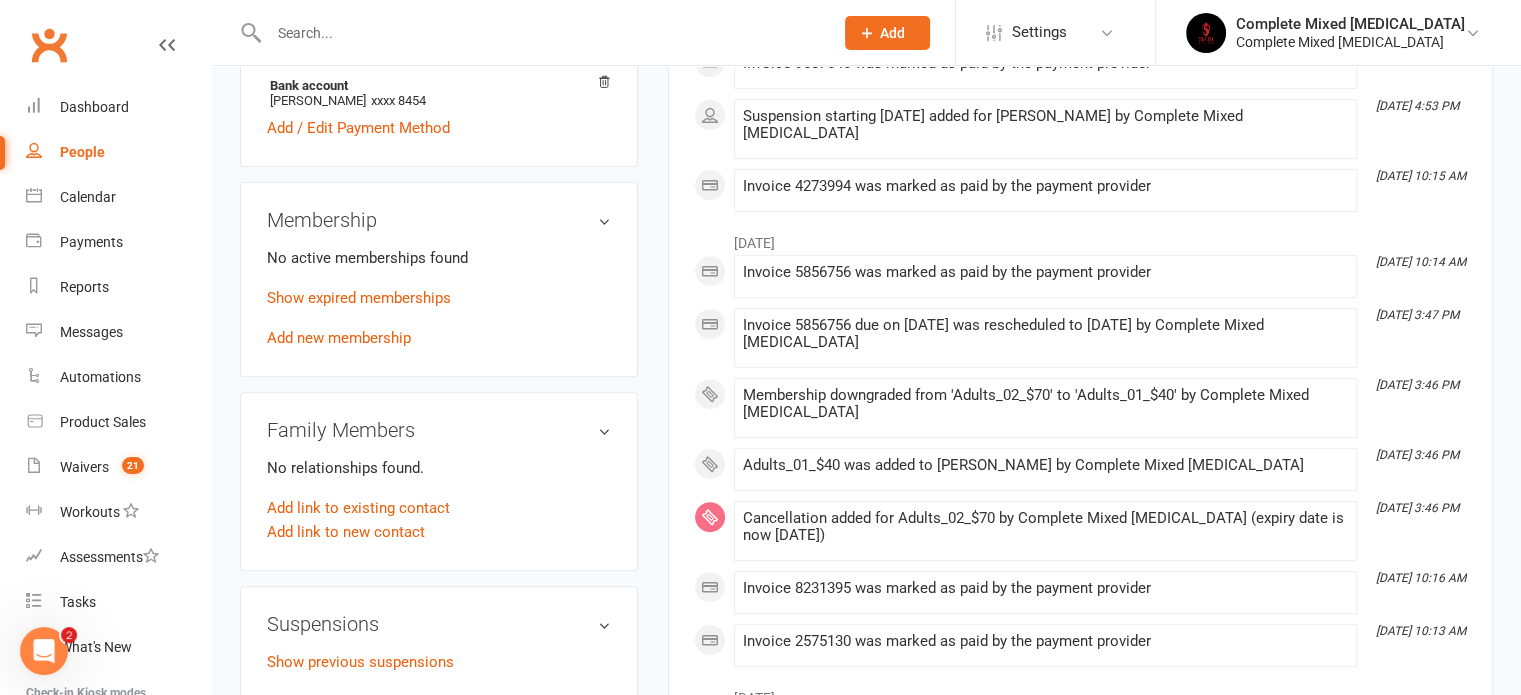 click at bounding box center (541, 33) 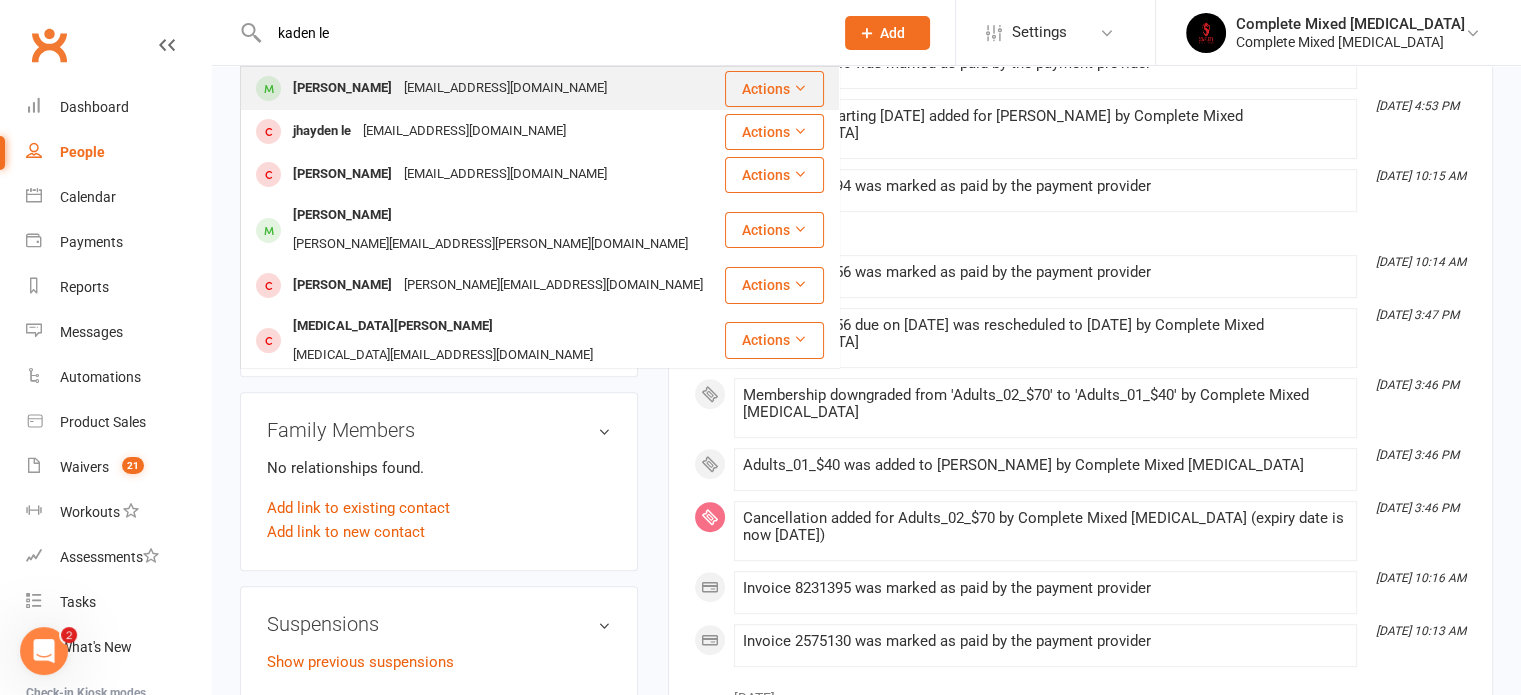 type on "kaden le" 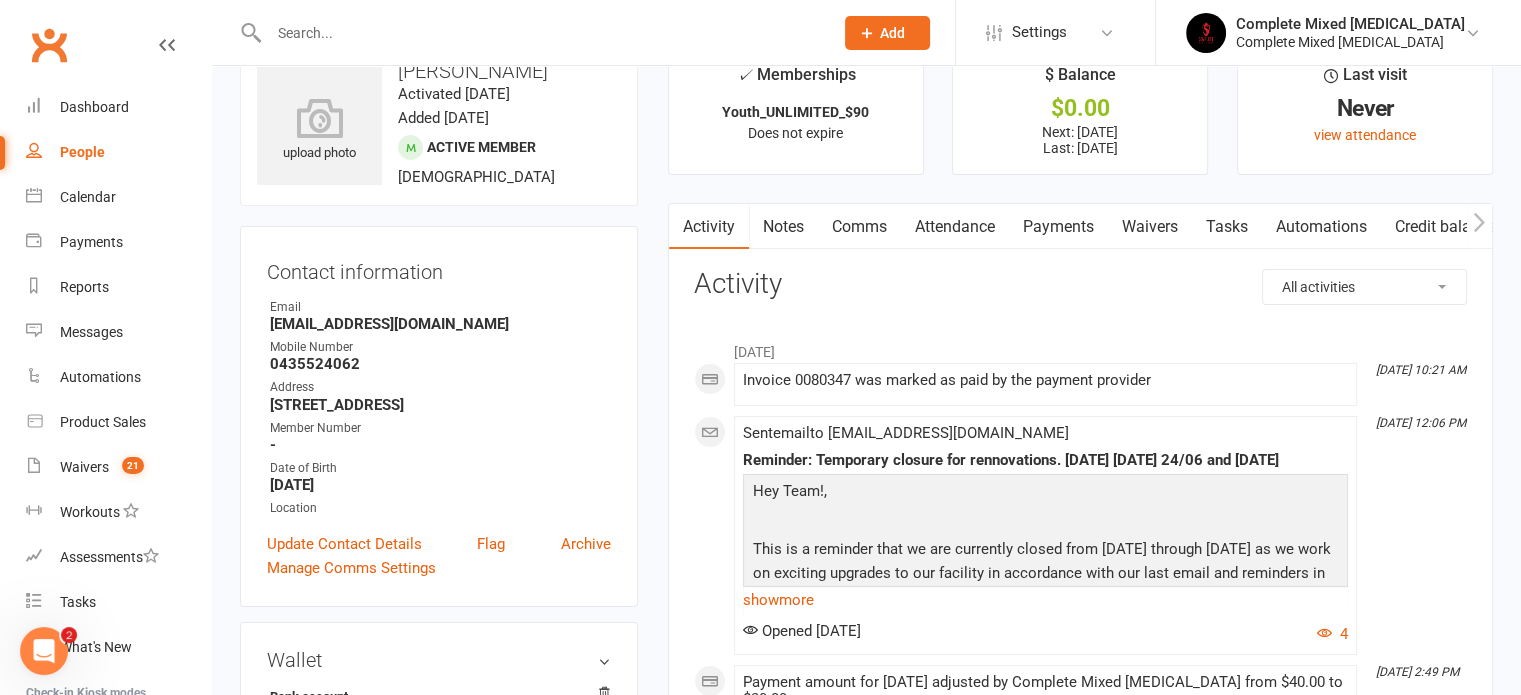 scroll, scrollTop: 52, scrollLeft: 0, axis: vertical 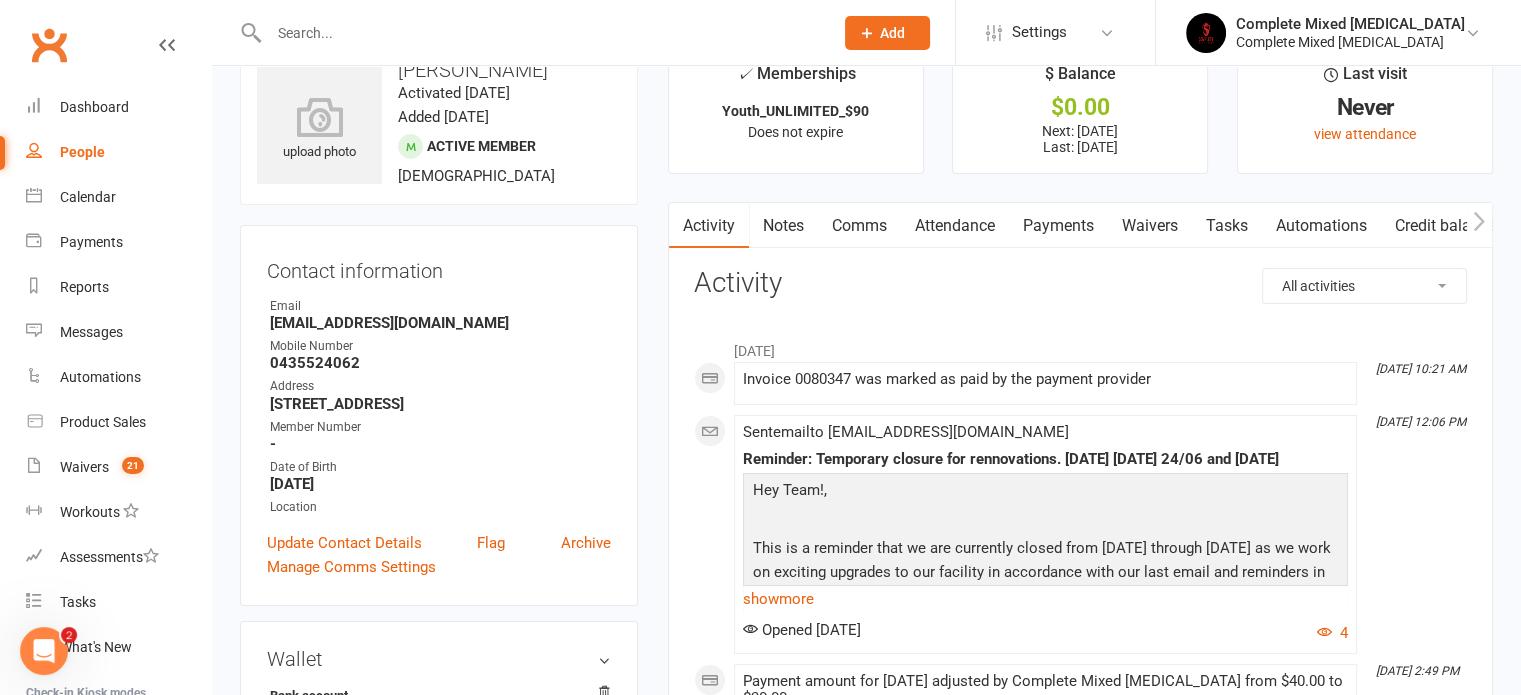 click on "Payments" at bounding box center [1058, 226] 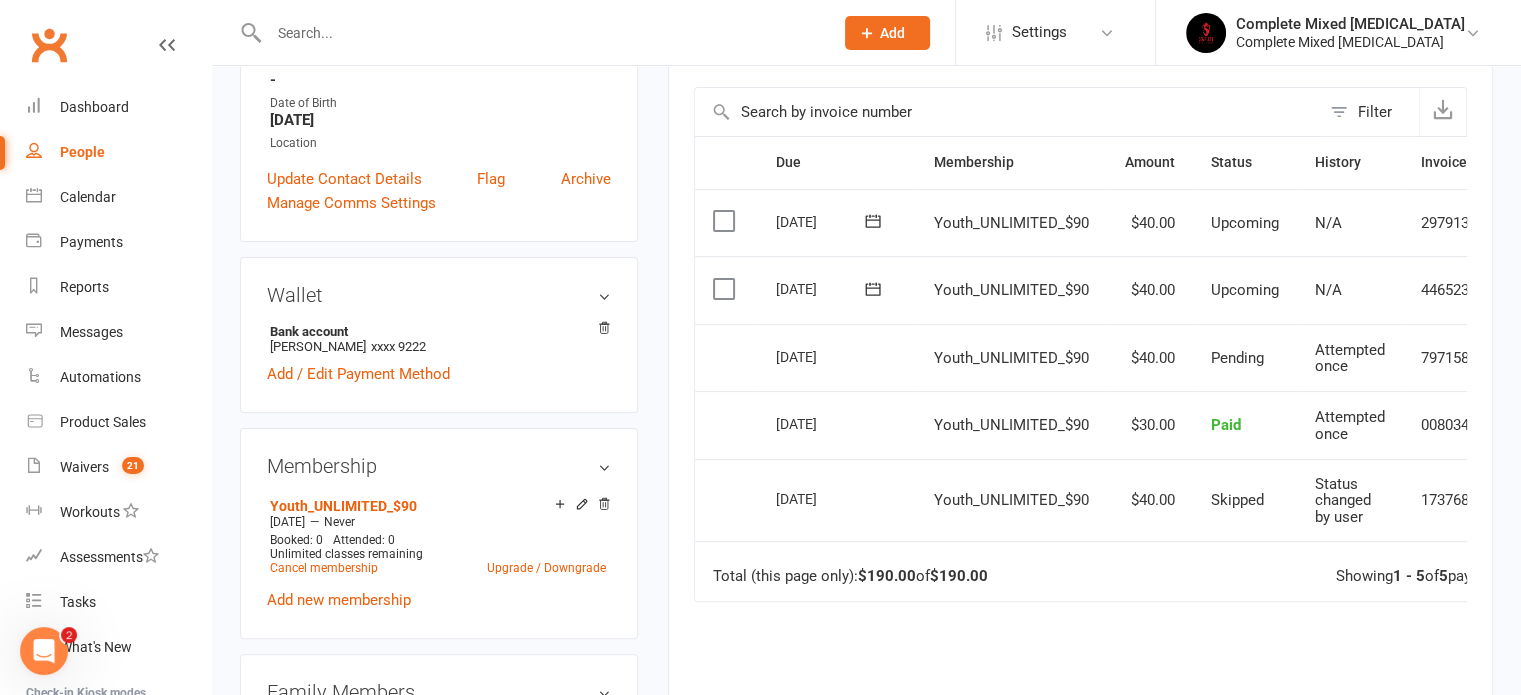 scroll, scrollTop: 415, scrollLeft: 0, axis: vertical 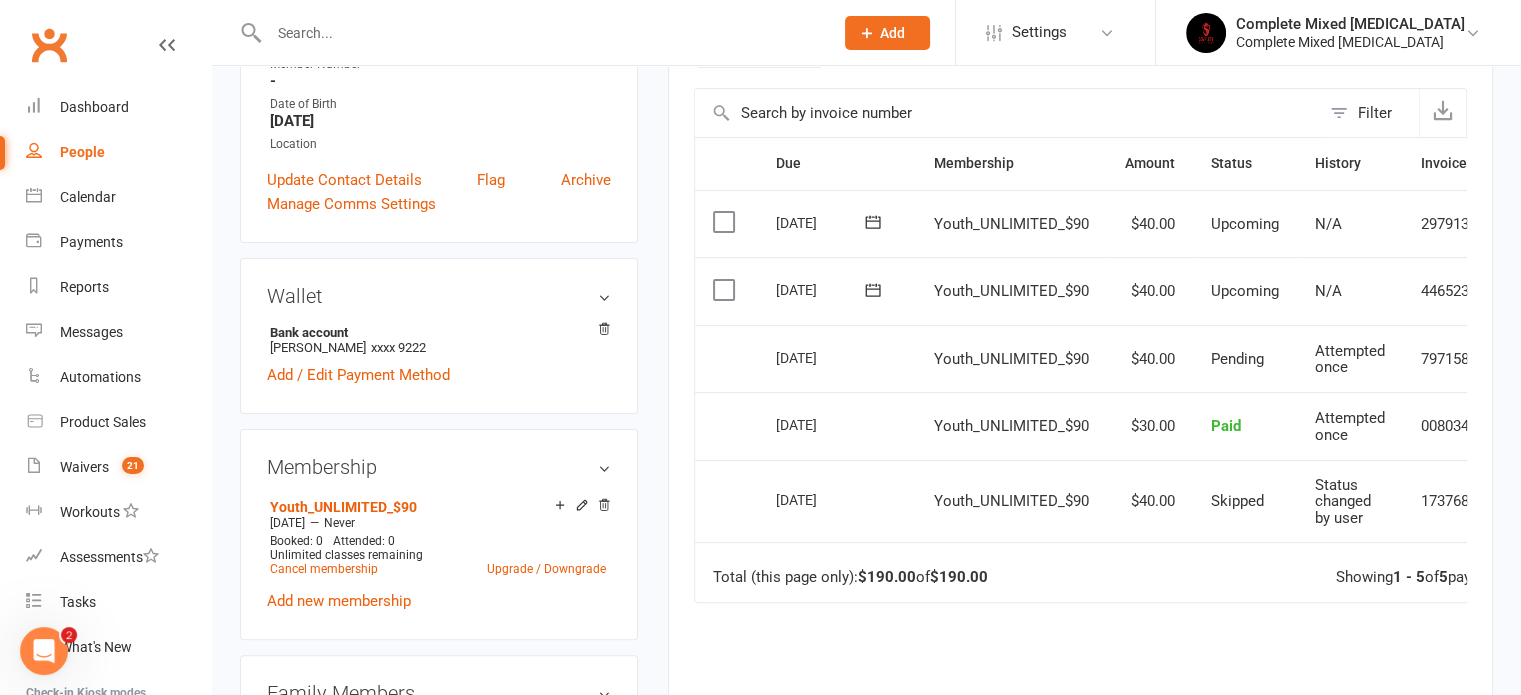 click at bounding box center (541, 33) 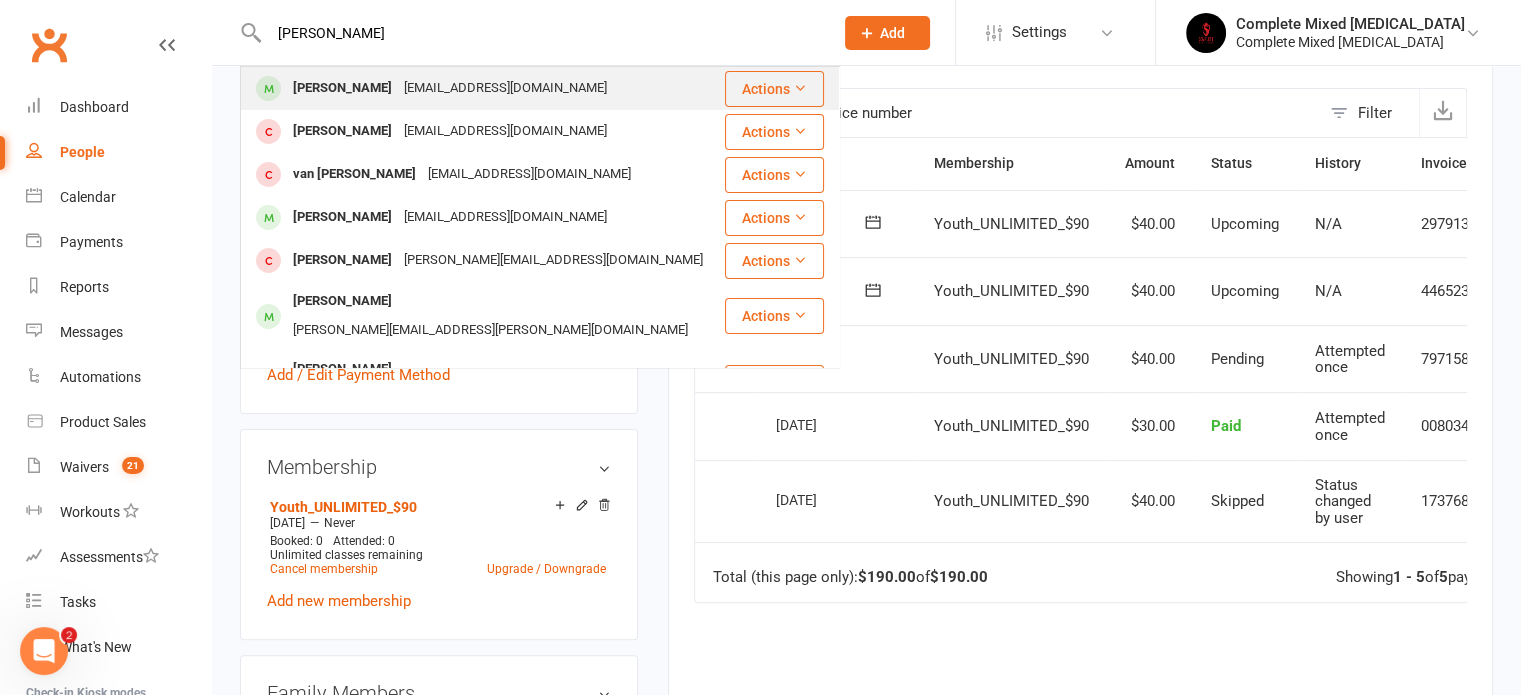 type on "[PERSON_NAME]" 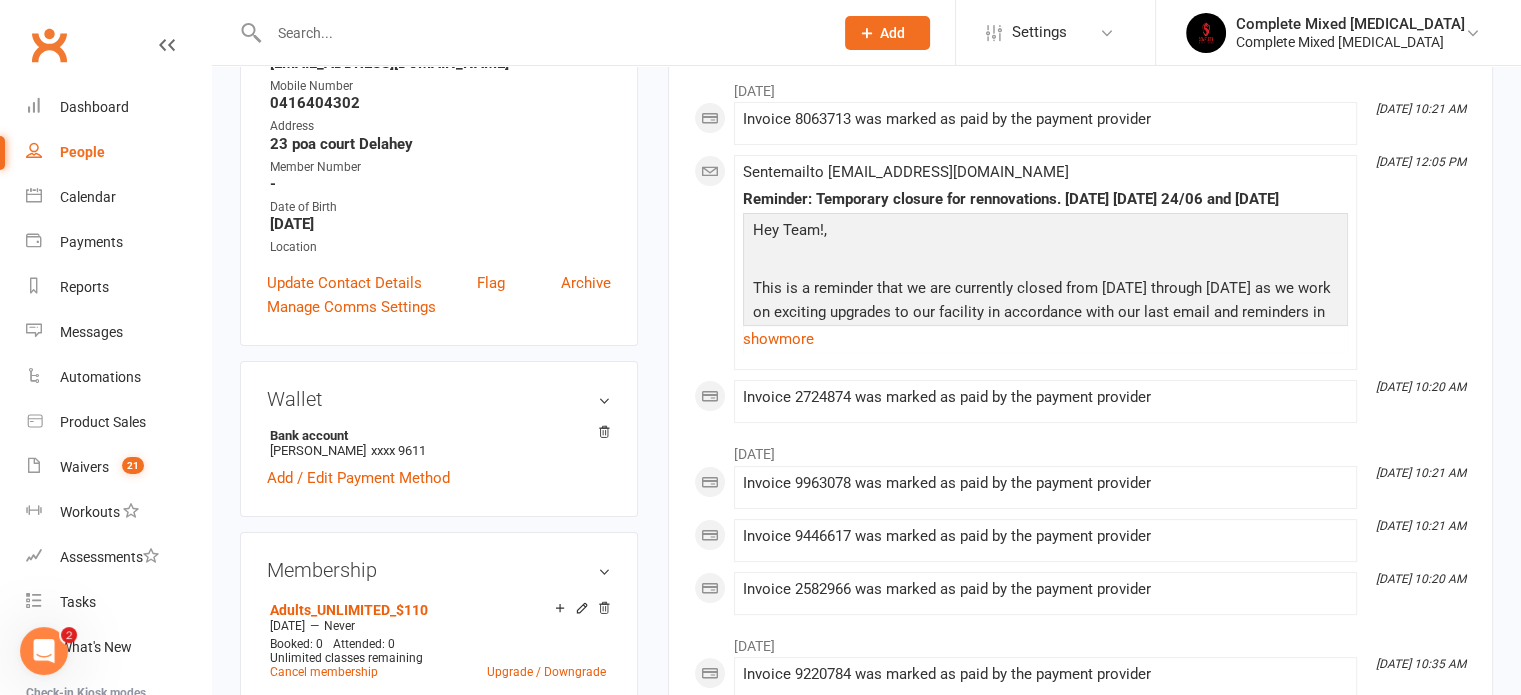 scroll, scrollTop: 372, scrollLeft: 0, axis: vertical 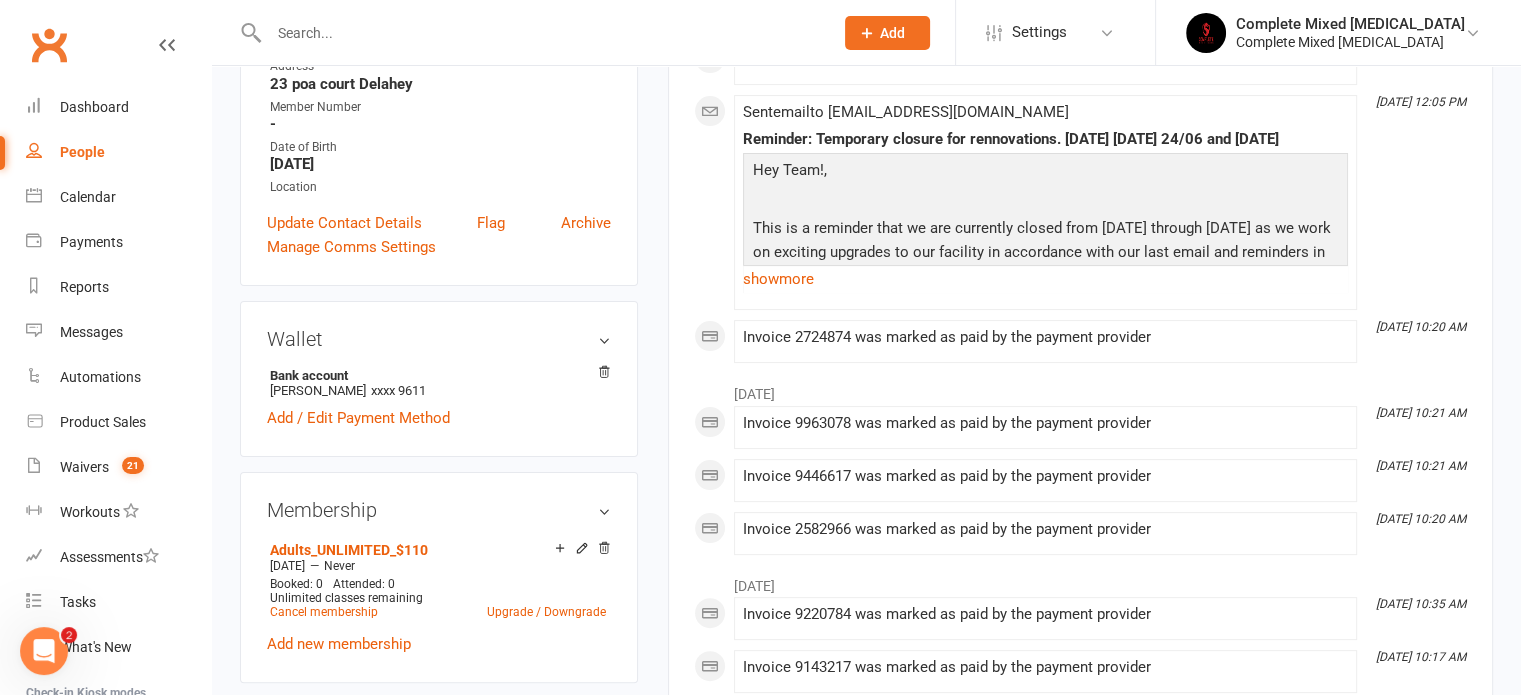 click 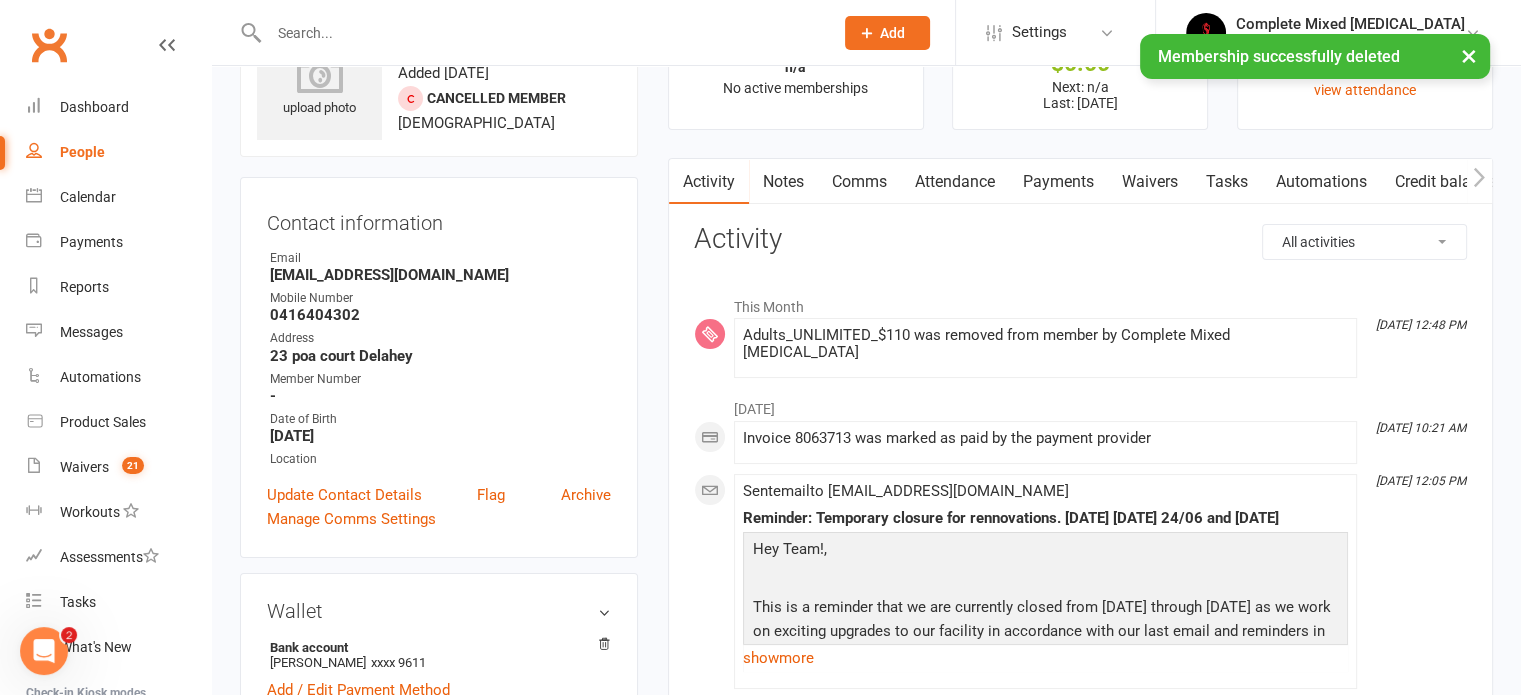 scroll, scrollTop: 92, scrollLeft: 0, axis: vertical 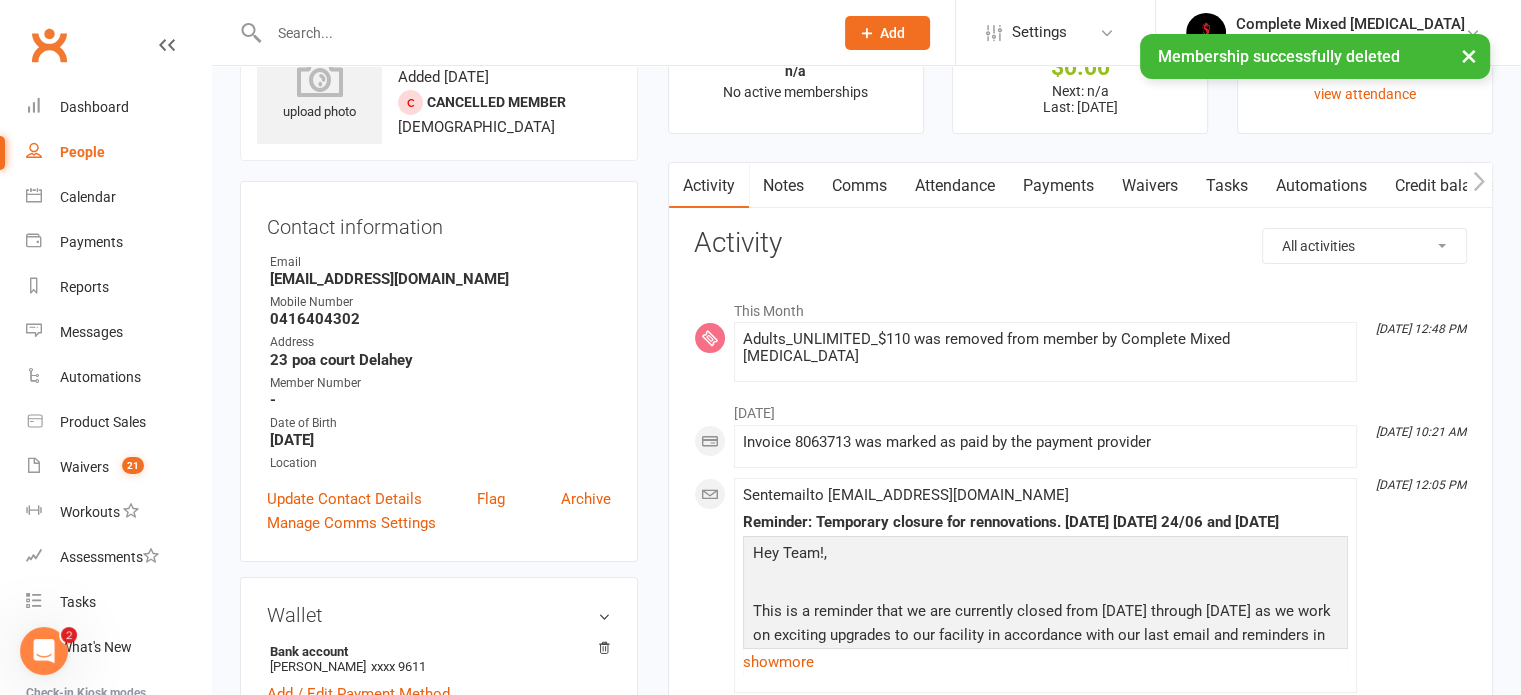 click on "Payments" at bounding box center (1058, 186) 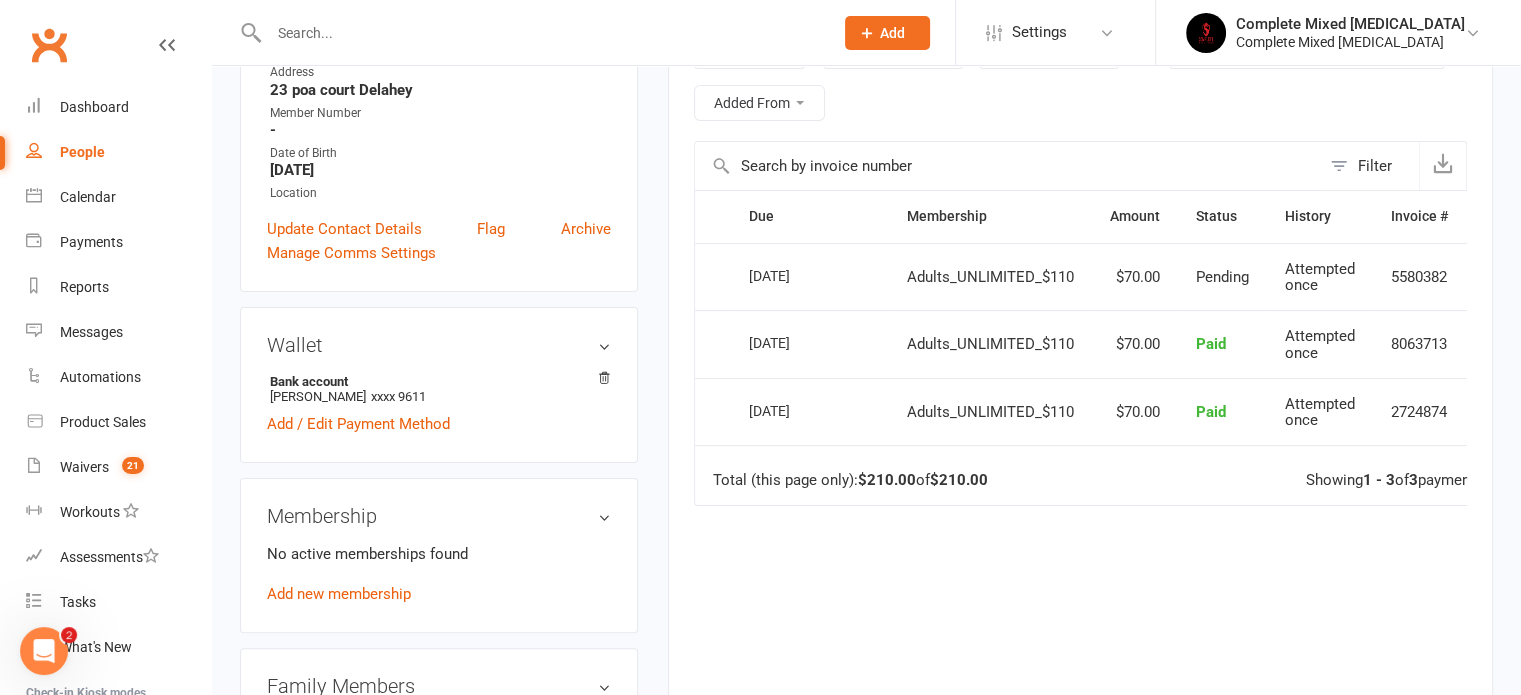 scroll, scrollTop: 360, scrollLeft: 0, axis: vertical 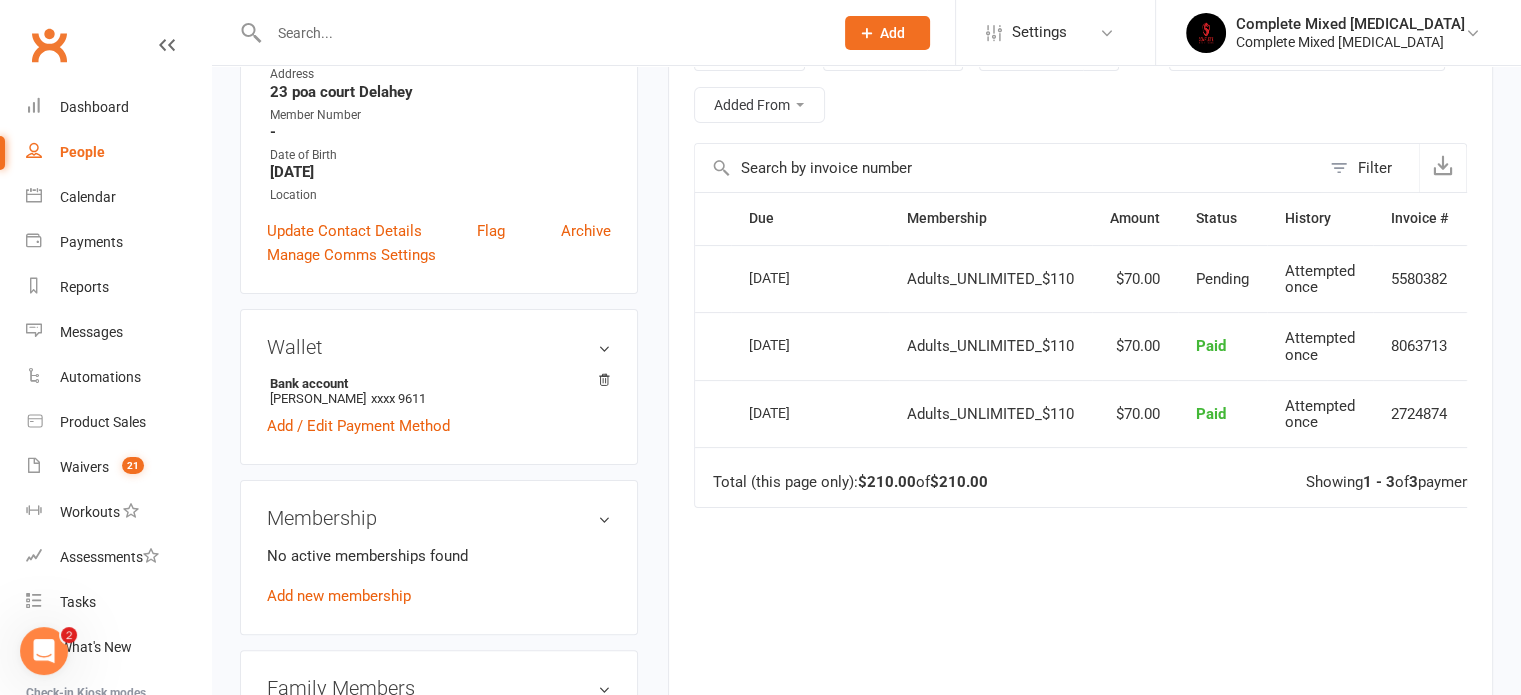 click at bounding box center [541, 33] 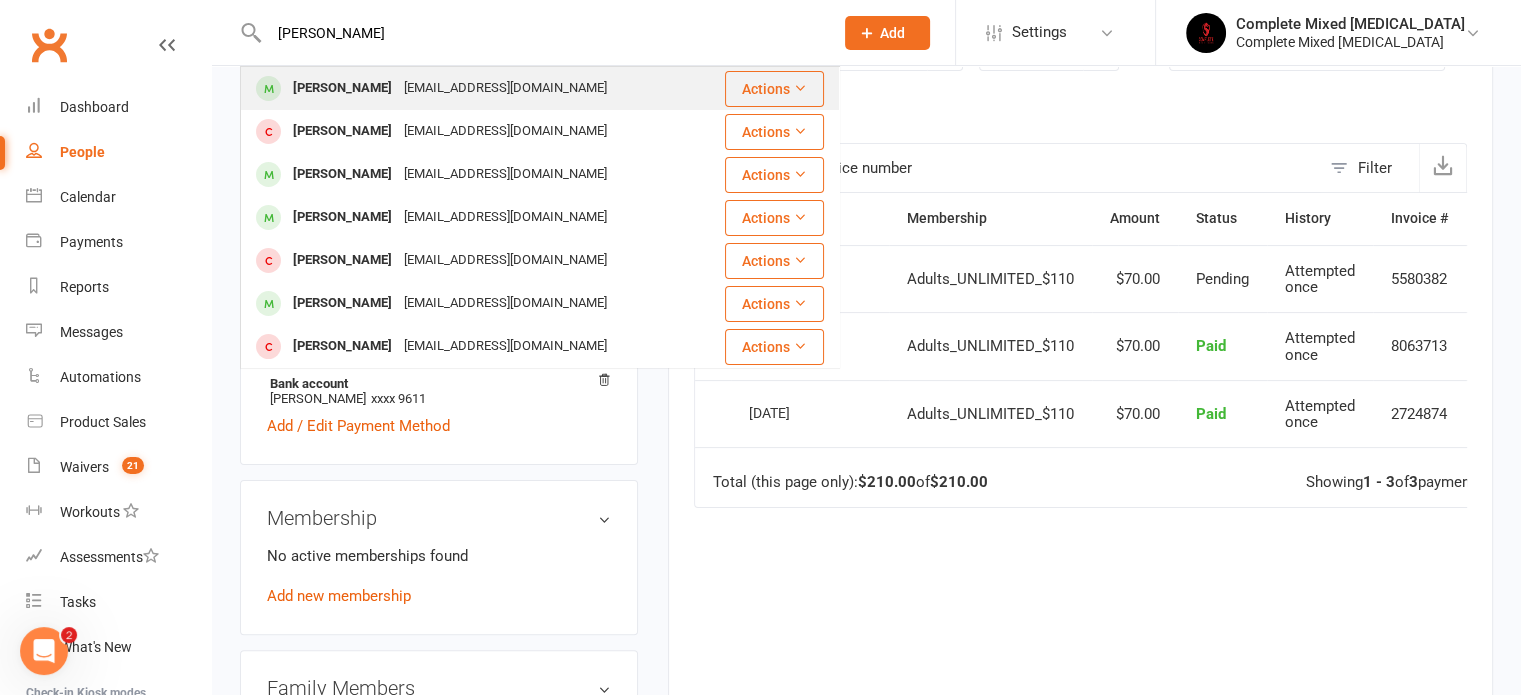 type on "[PERSON_NAME]" 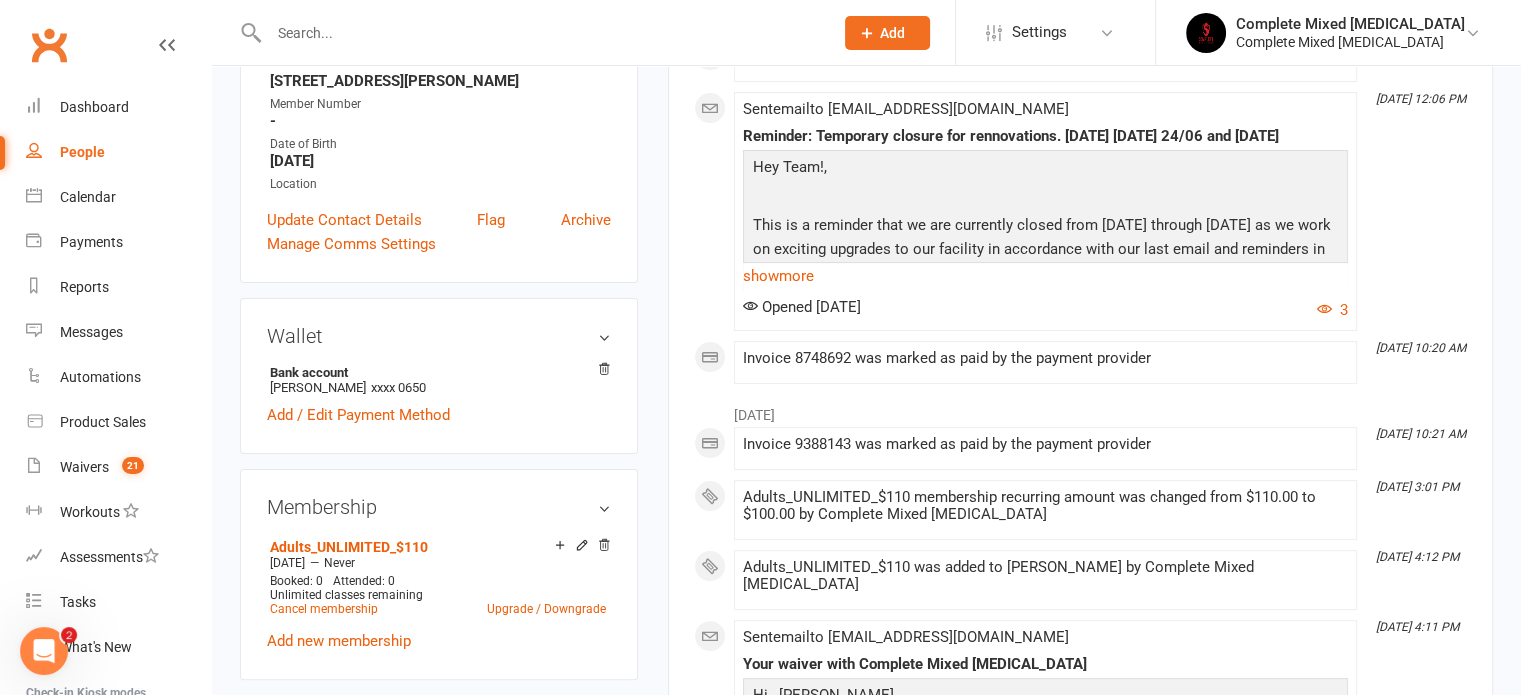scroll, scrollTop: 376, scrollLeft: 0, axis: vertical 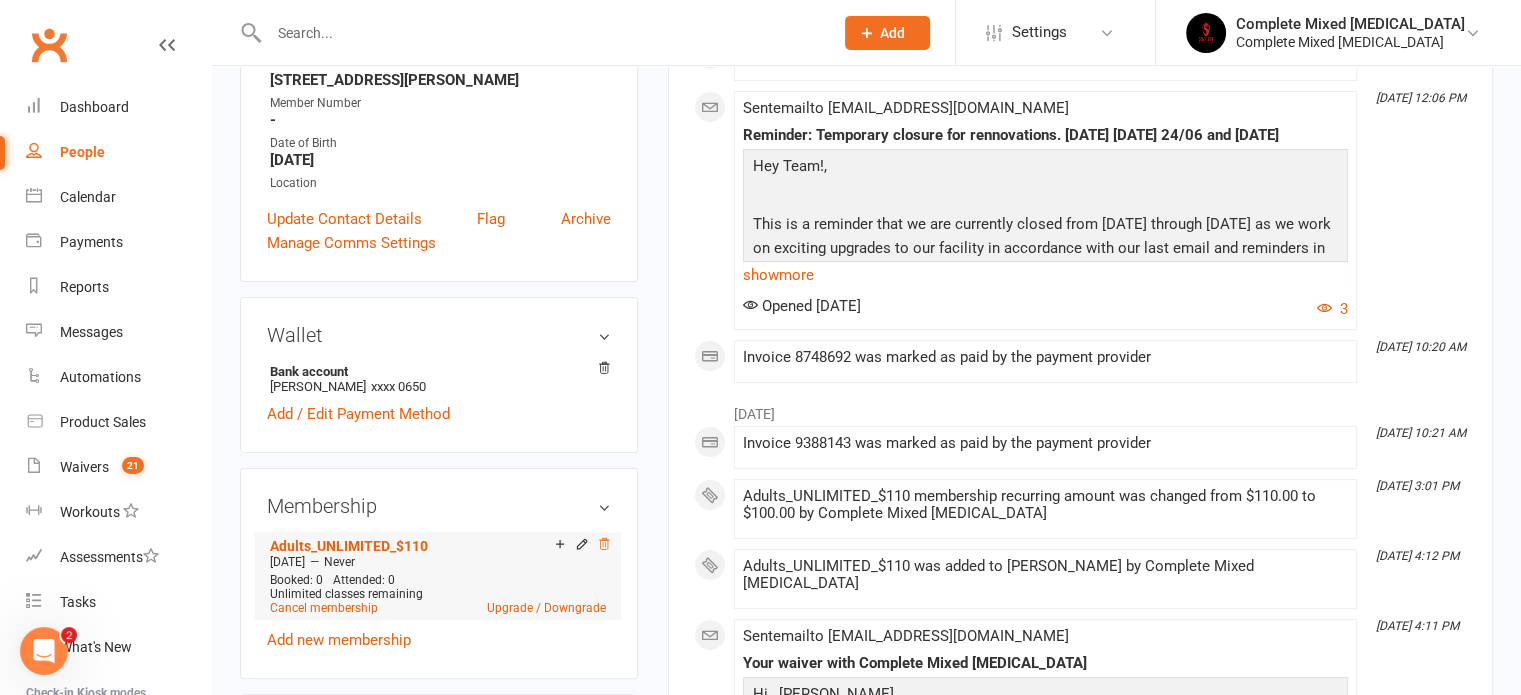 click 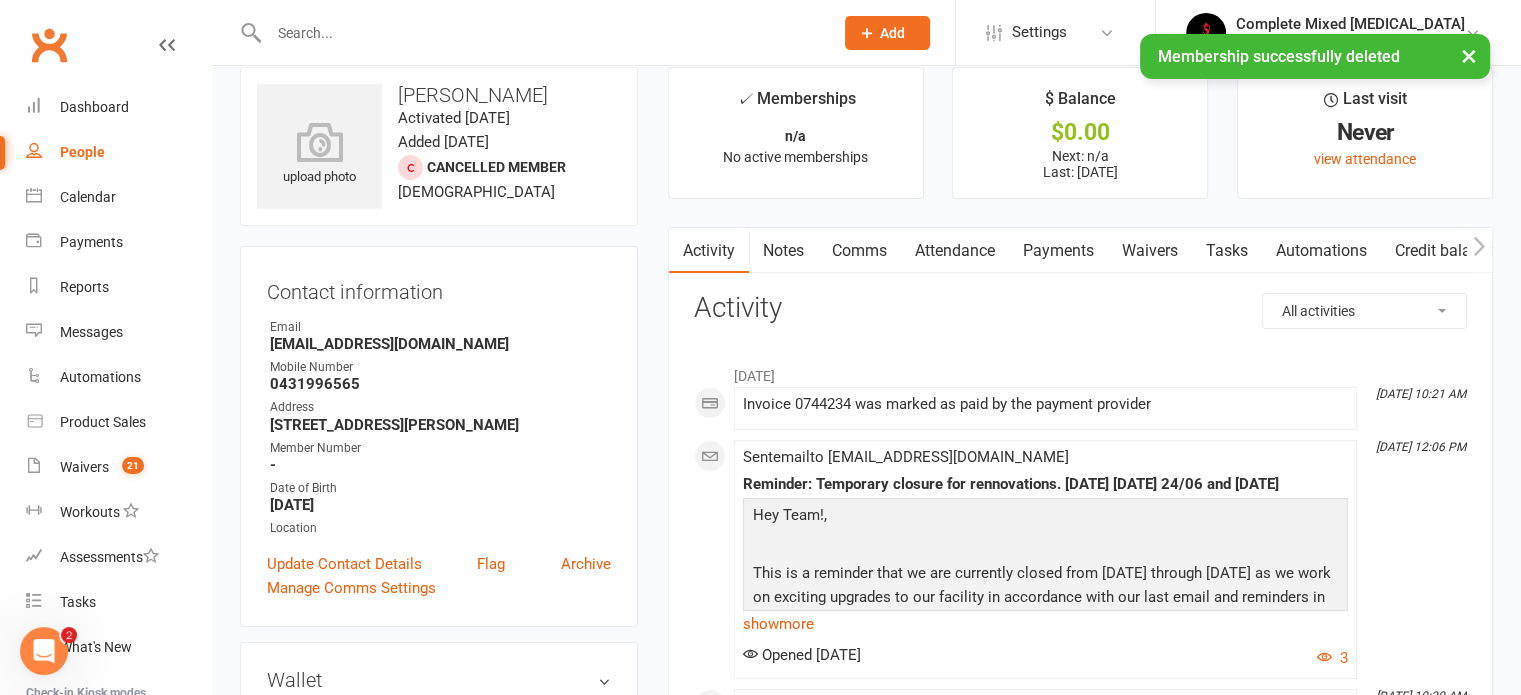 scroll, scrollTop: 25, scrollLeft: 0, axis: vertical 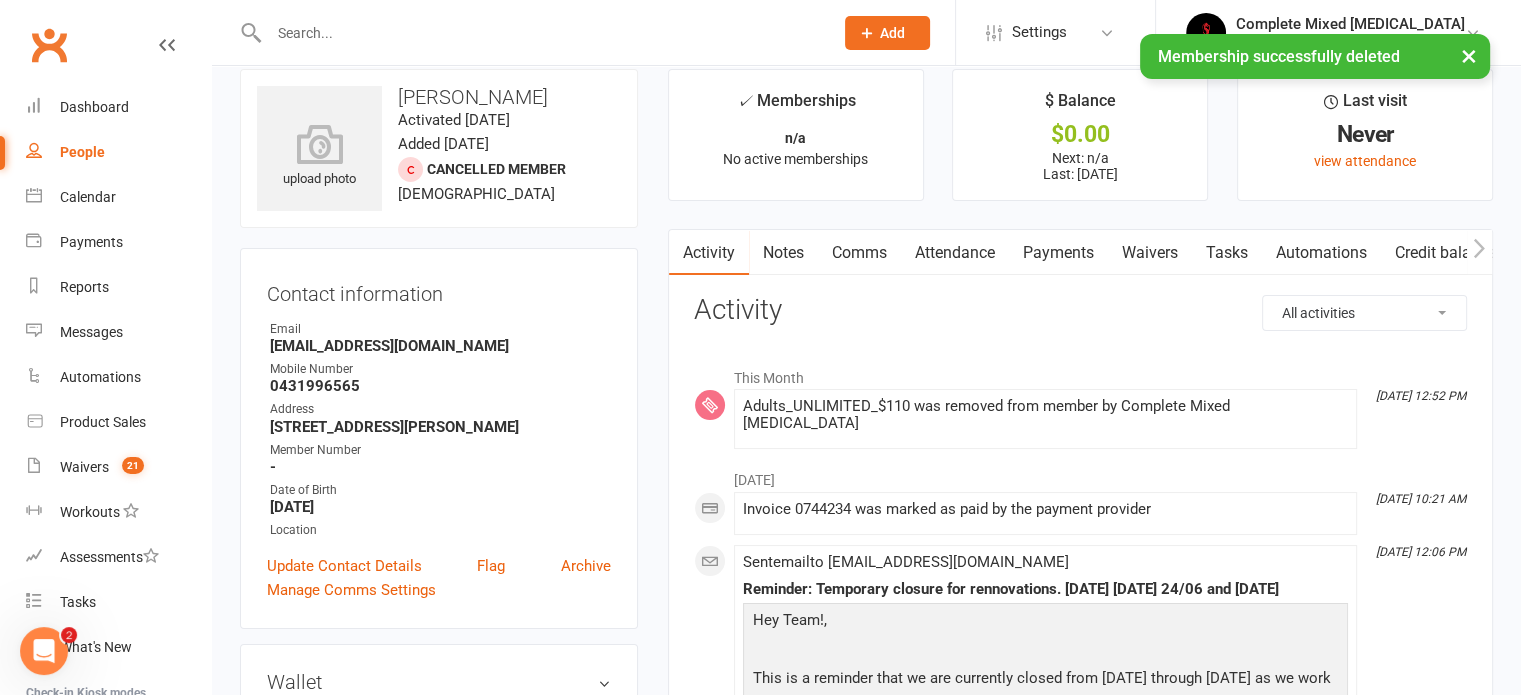 click on "Payments" at bounding box center [1058, 253] 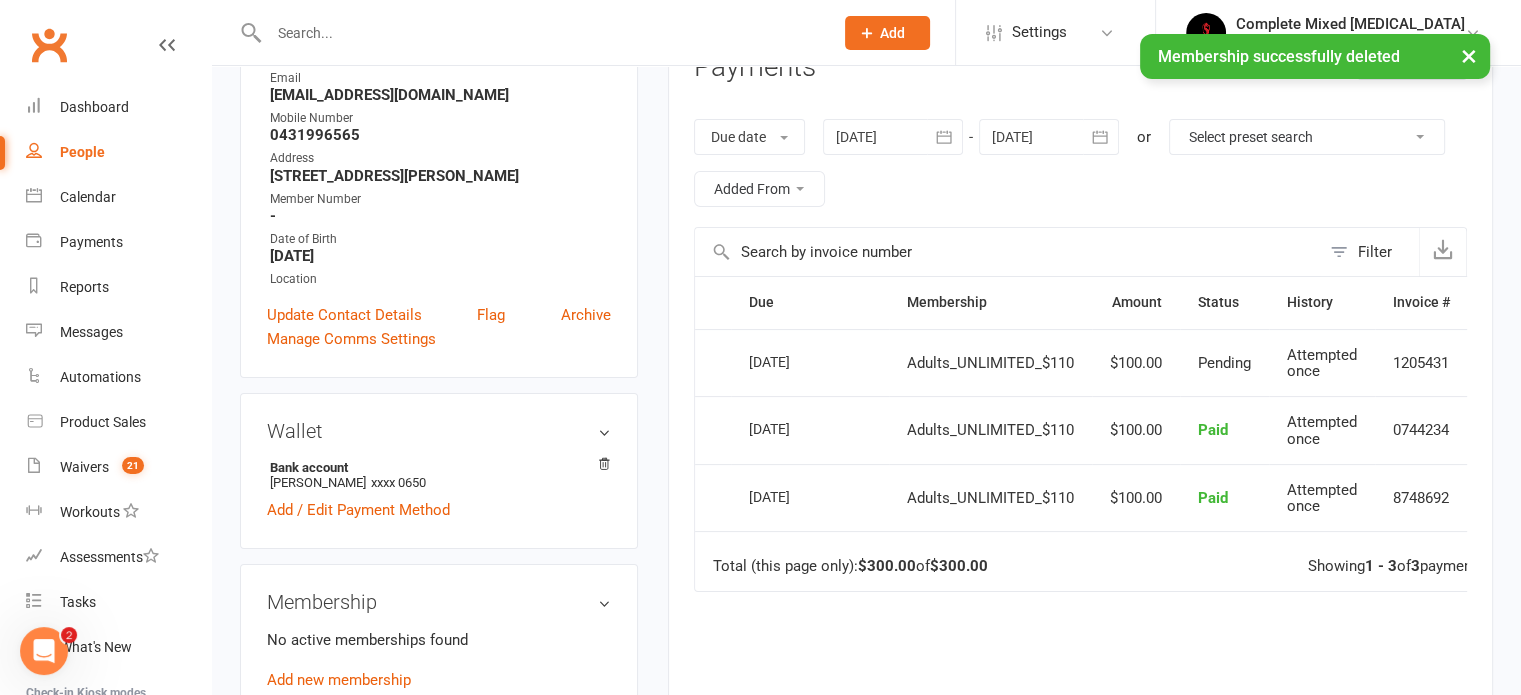 scroll, scrollTop: 0, scrollLeft: 0, axis: both 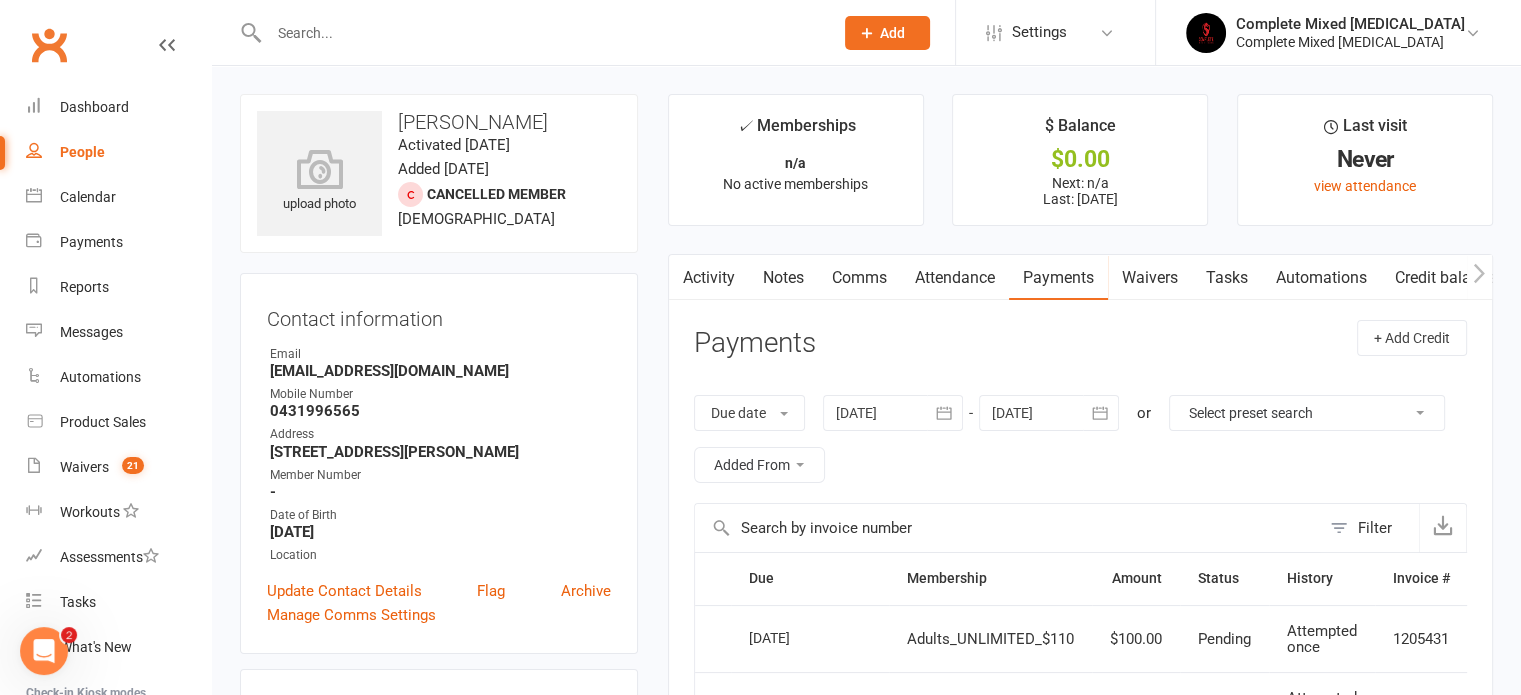 click at bounding box center (529, 32) 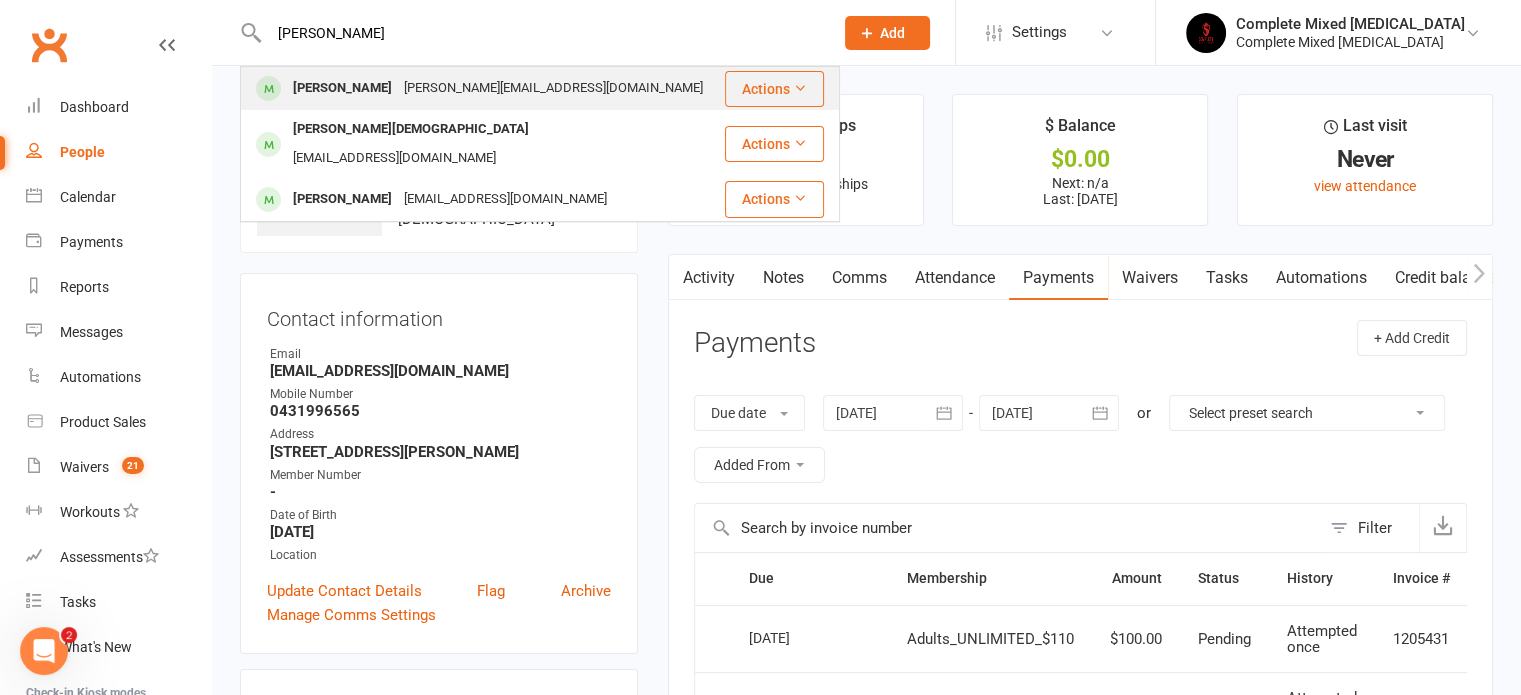 type on "[PERSON_NAME]" 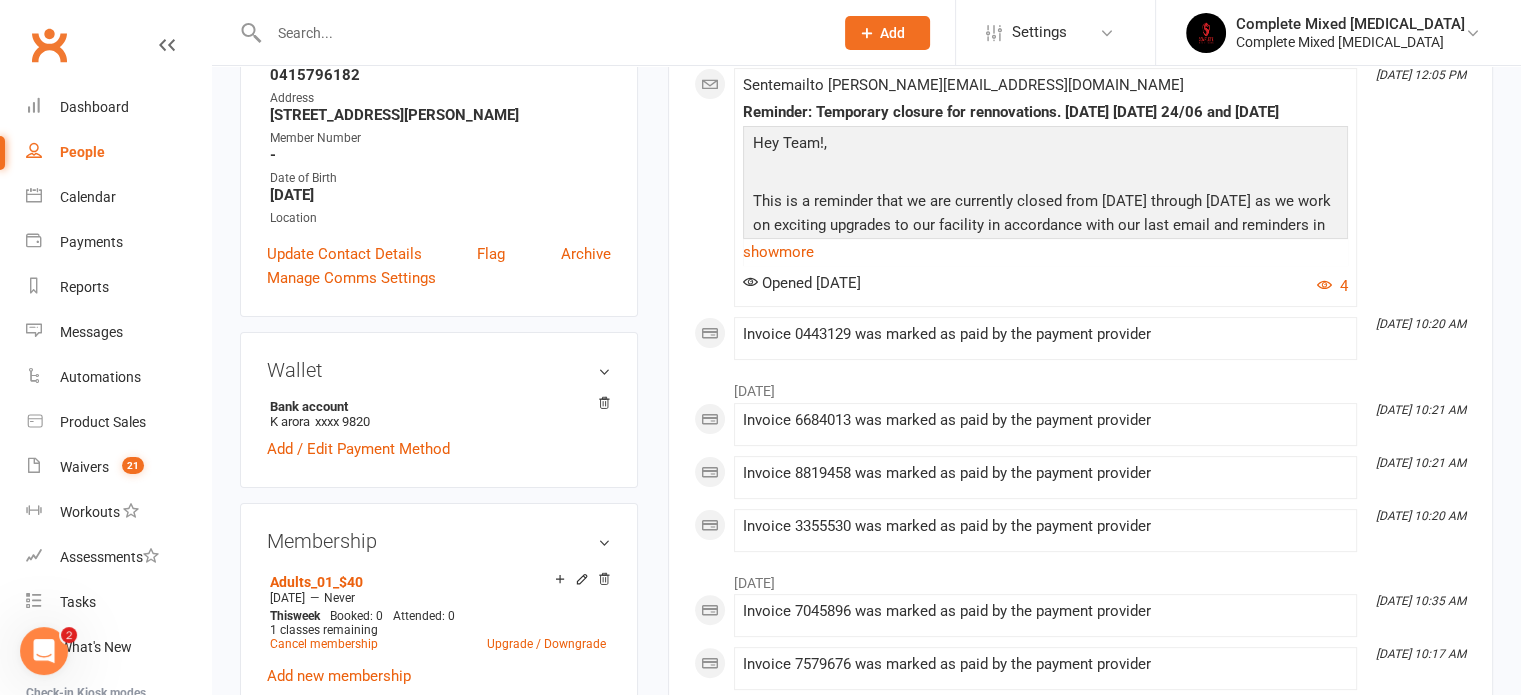 scroll, scrollTop: 400, scrollLeft: 0, axis: vertical 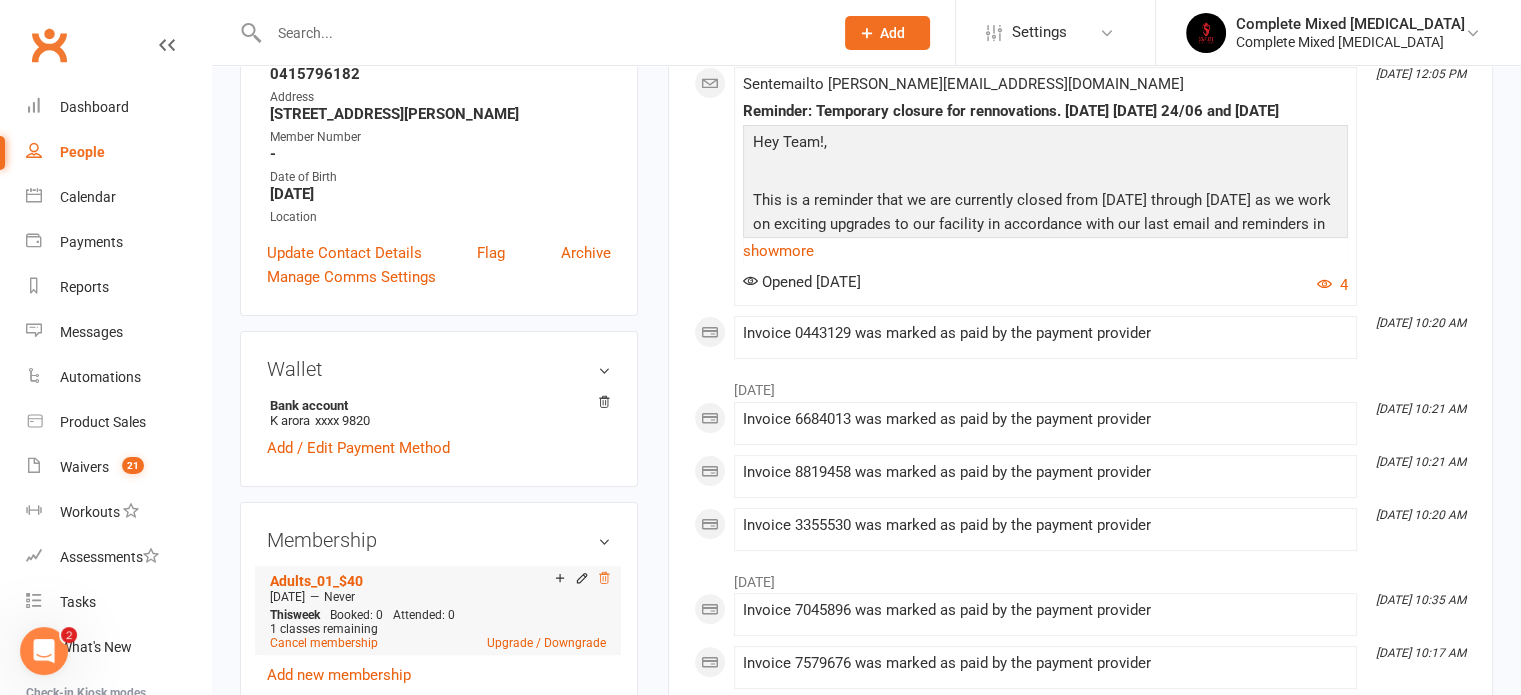 click 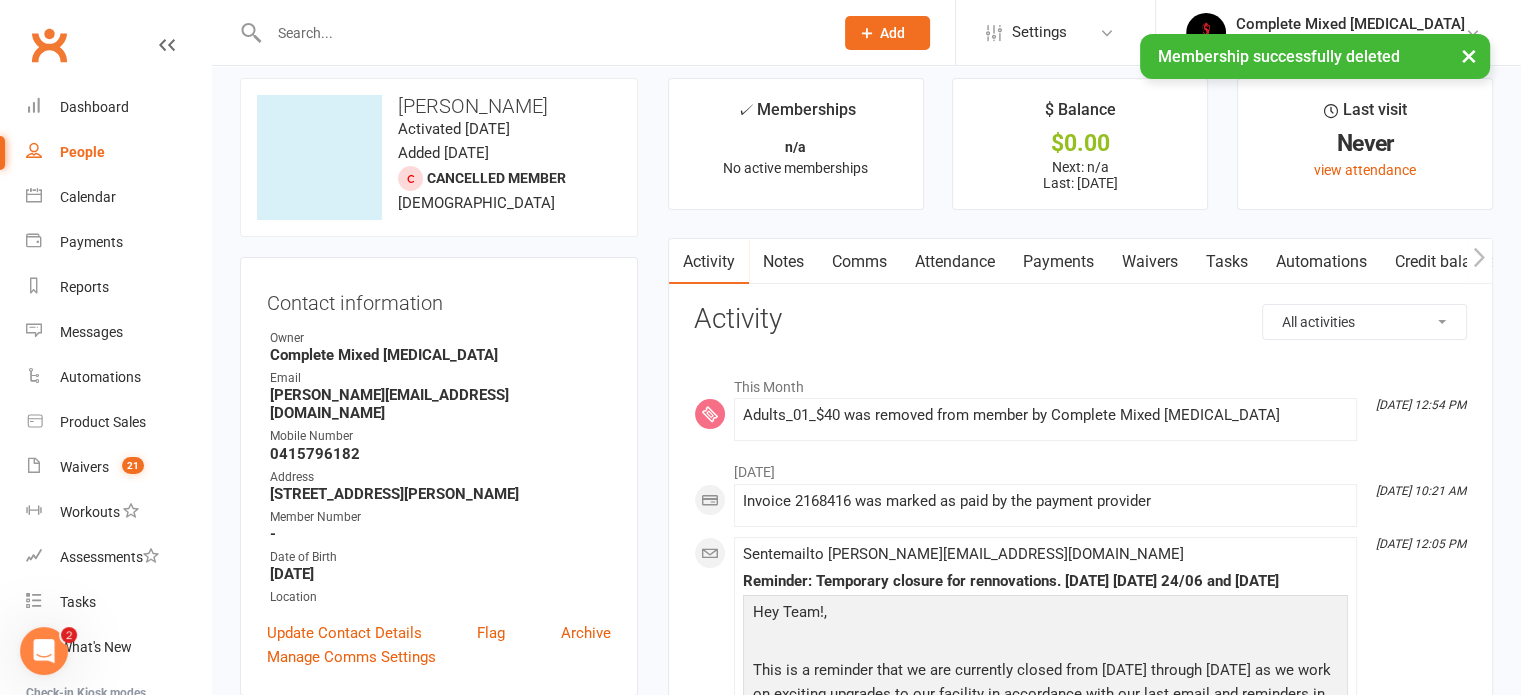 scroll, scrollTop: 0, scrollLeft: 0, axis: both 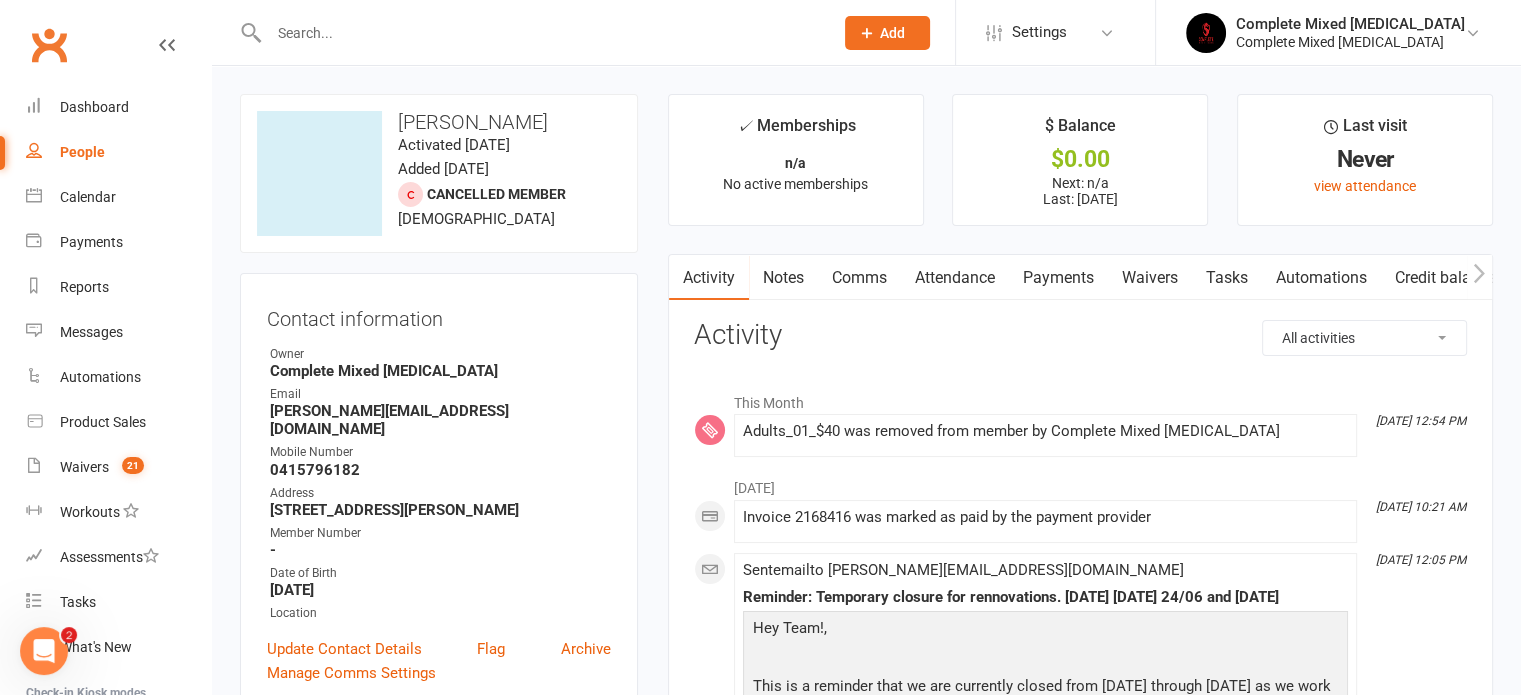 click at bounding box center [541, 33] 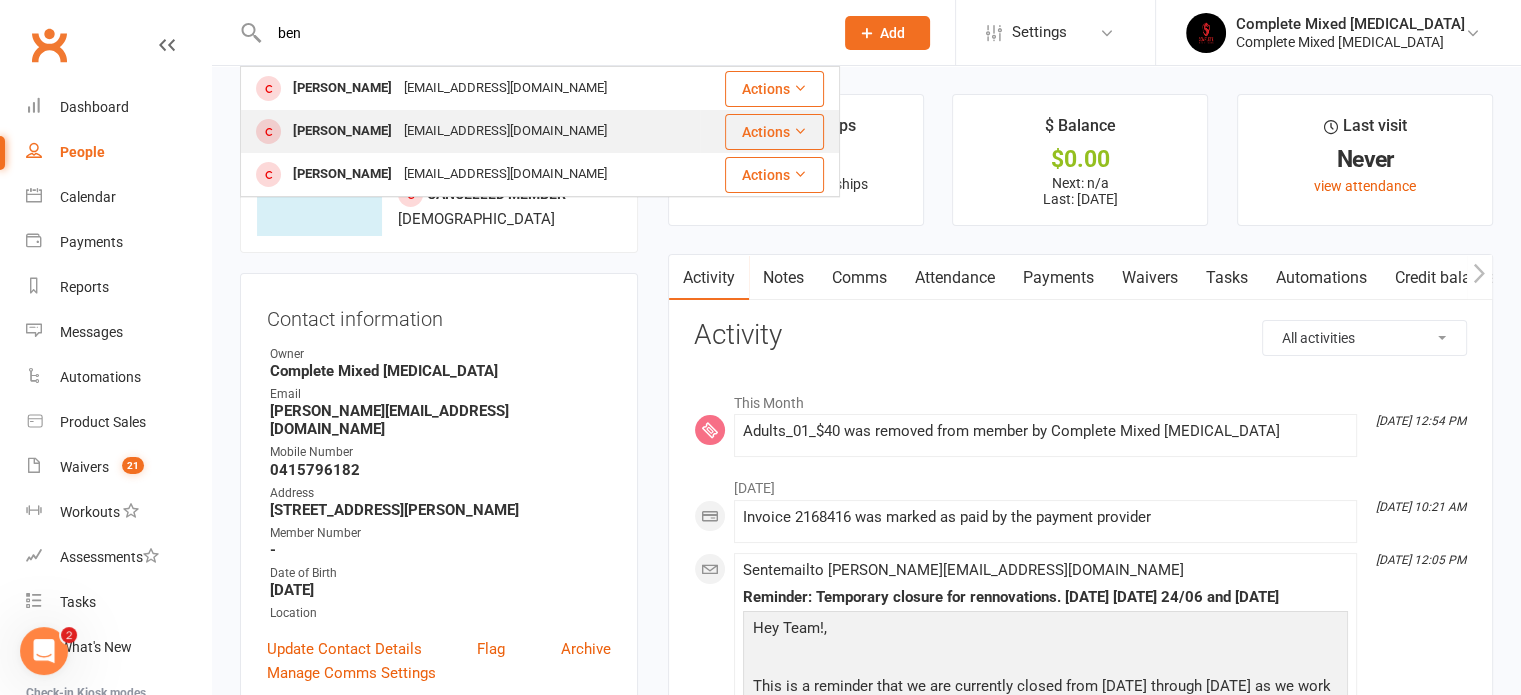 type on "ben" 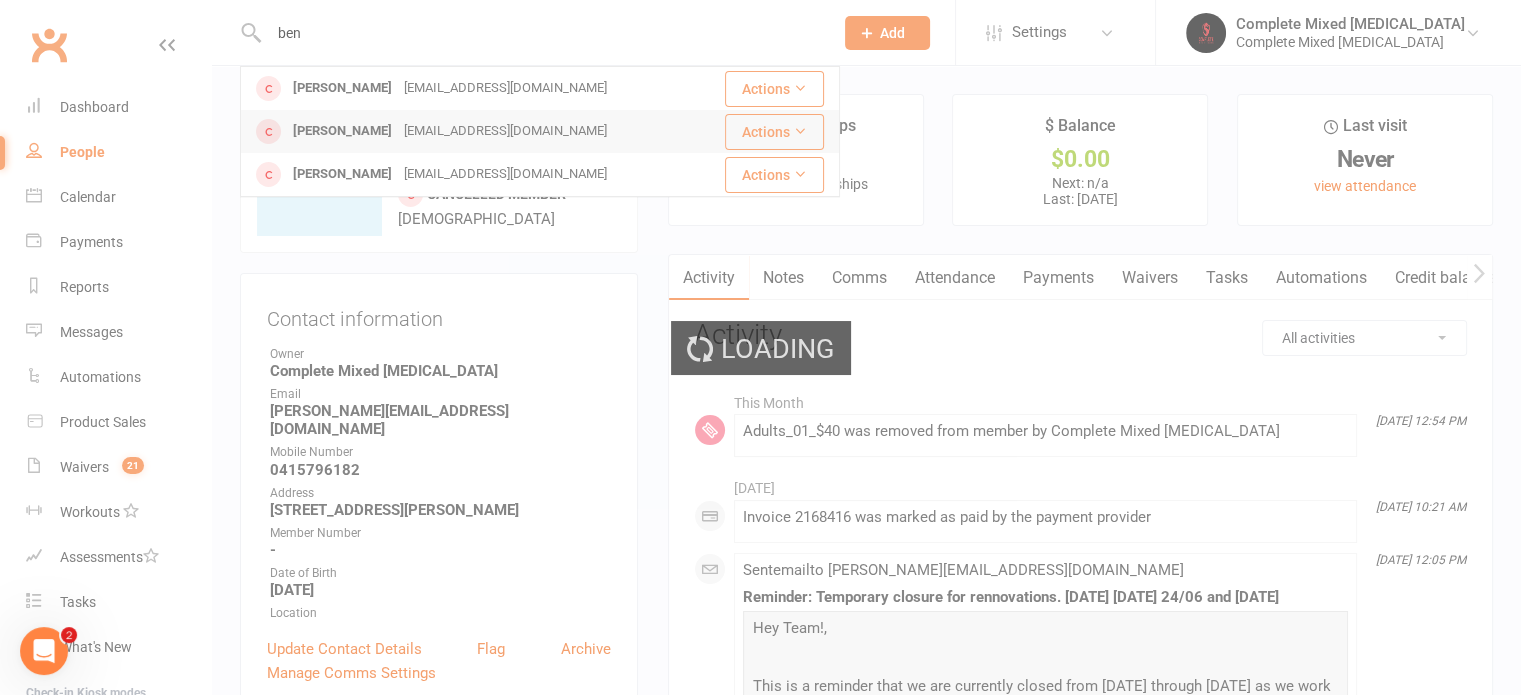 type 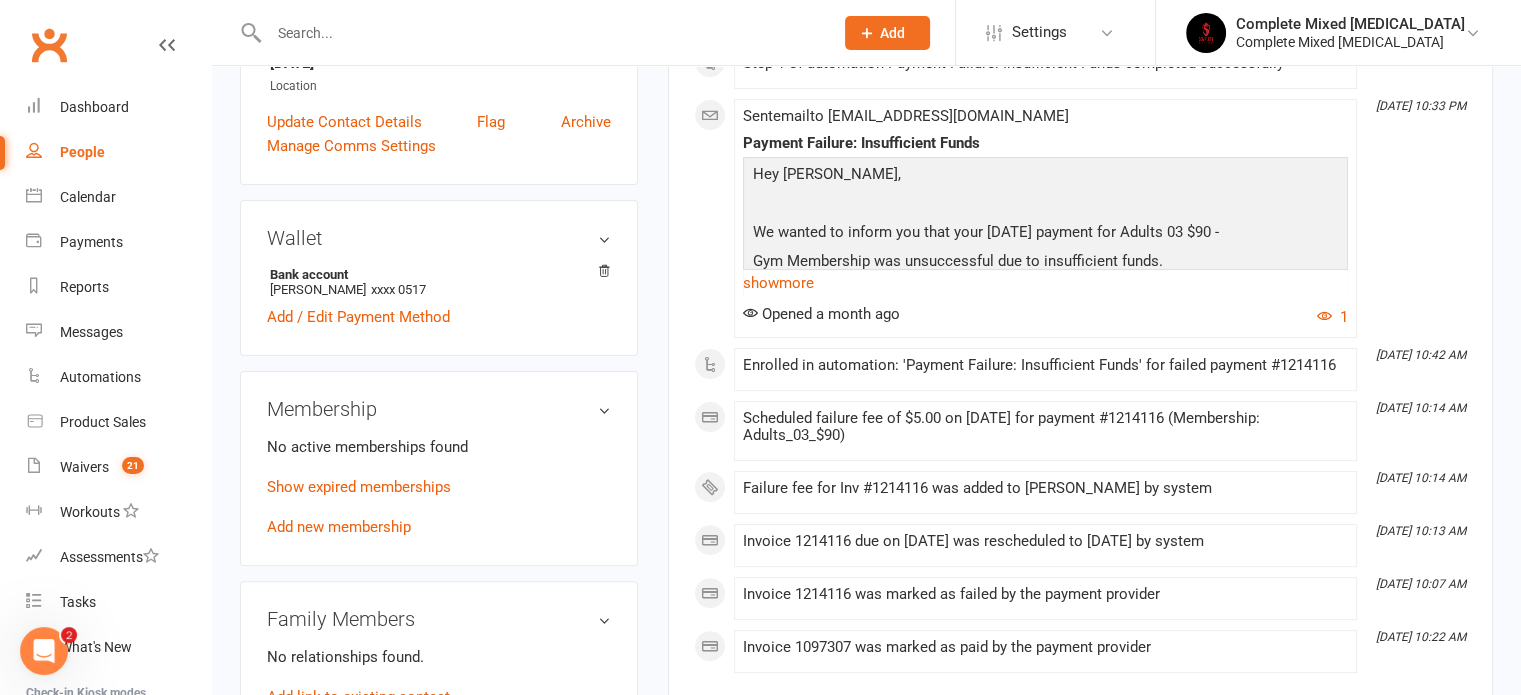 scroll, scrollTop: 528, scrollLeft: 0, axis: vertical 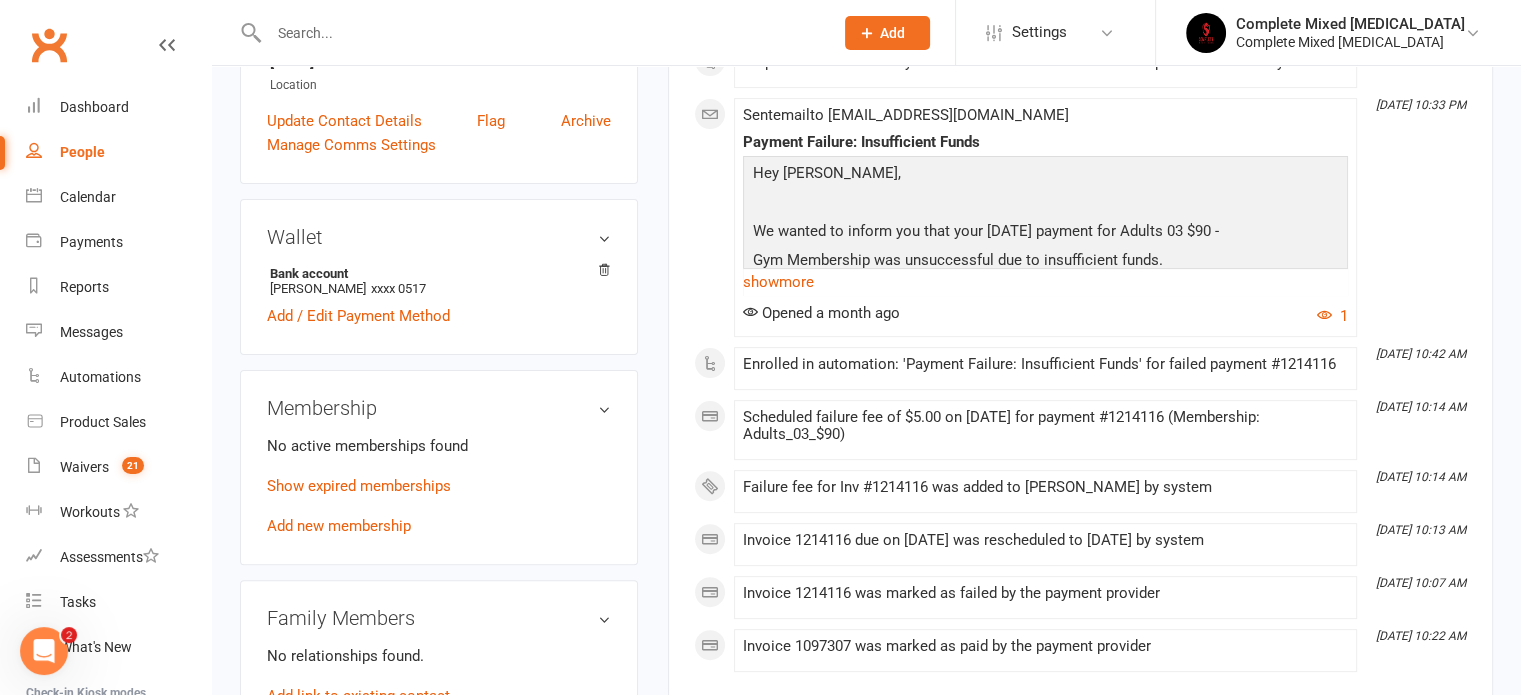 click on "Membership  No active memberships found Show expired memberships Add new membership" at bounding box center (439, 467) 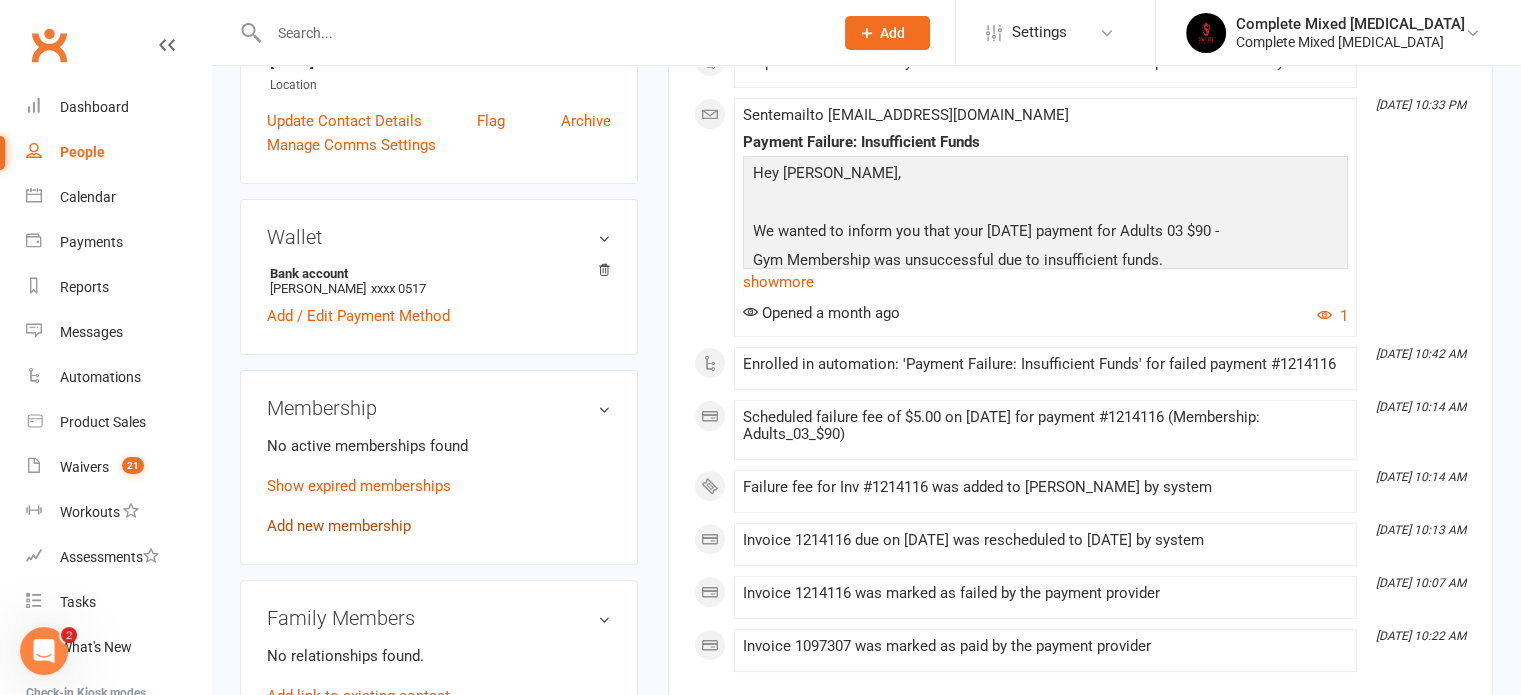 click on "Add new membership" at bounding box center (339, 526) 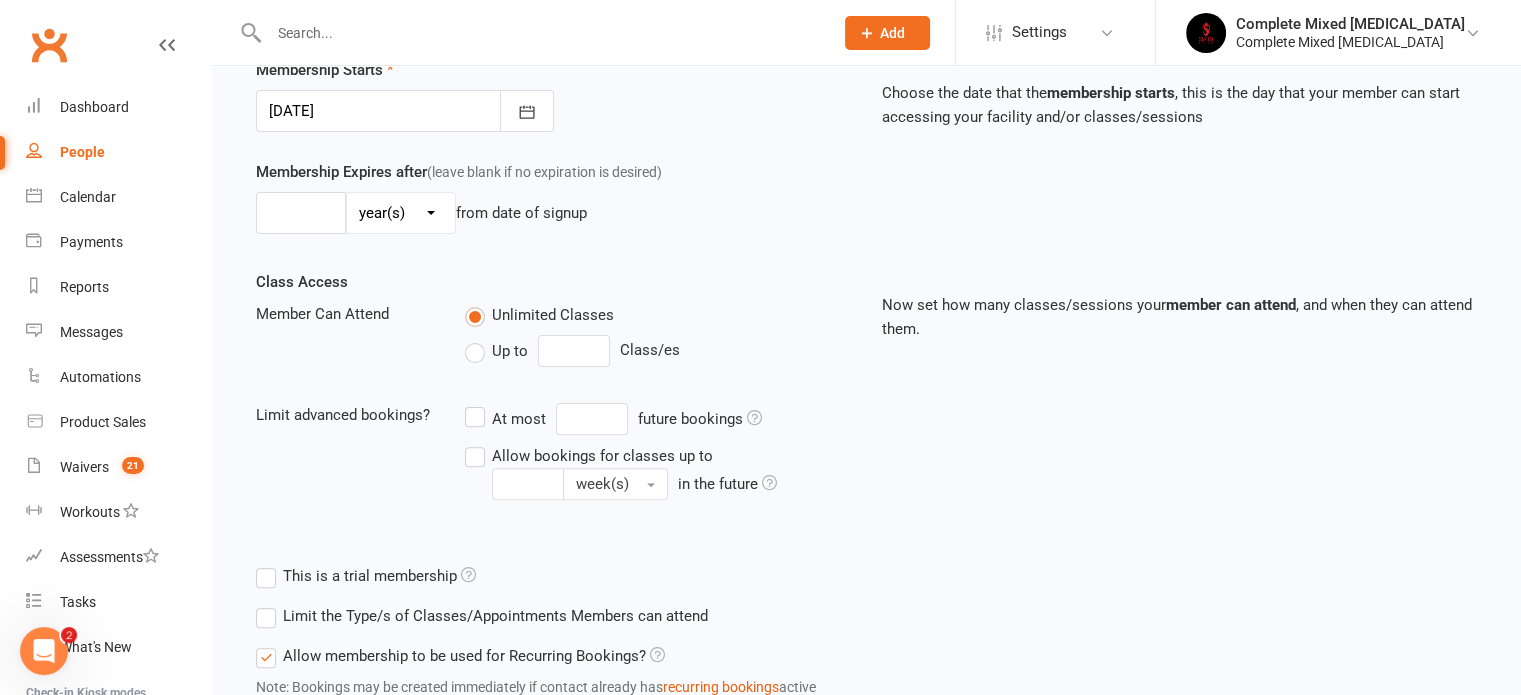 scroll, scrollTop: 0, scrollLeft: 0, axis: both 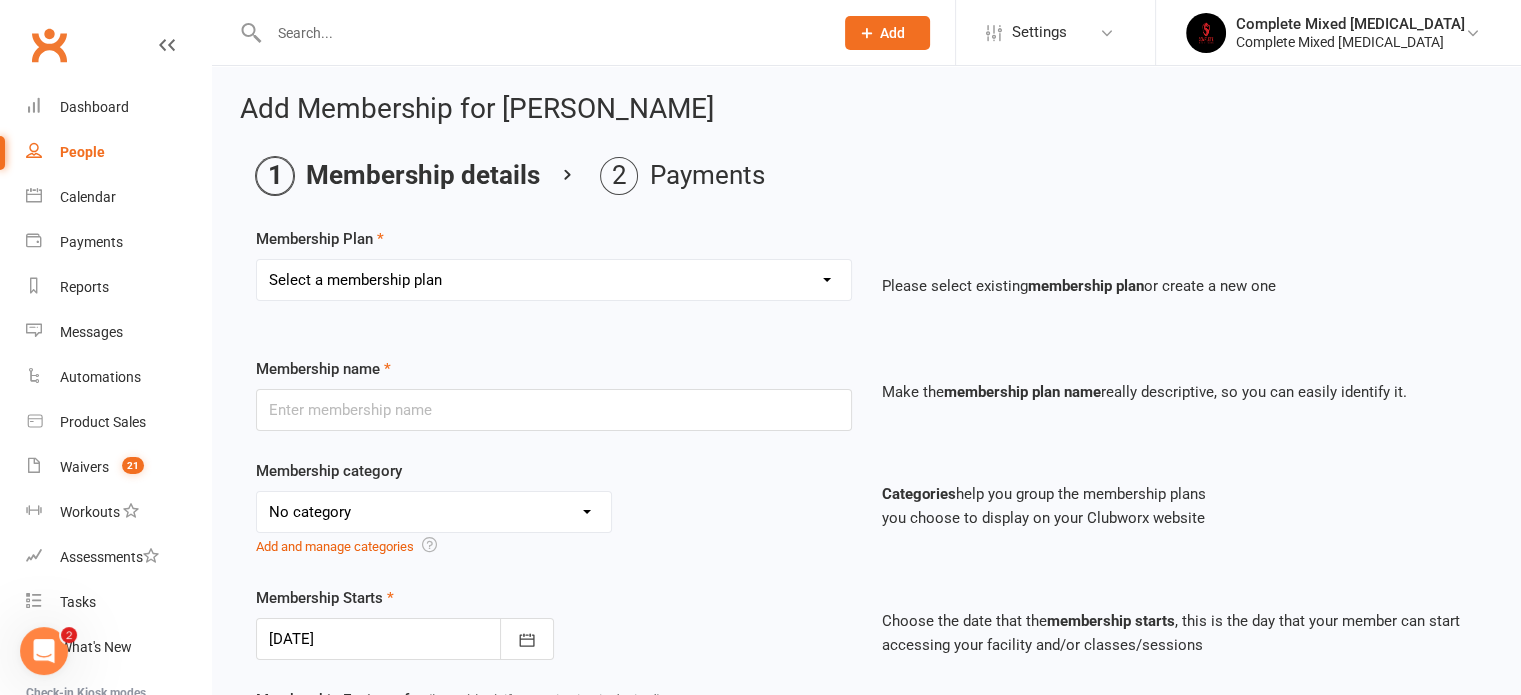 click on "Select a membership plan Create new Membership Plan Adults_01_$40 Adults_02_$70 Adults_03_$90 Adults_04_$100 Adults_UNLIMITED_$110 Youth_01_$40 Youth_02_$70 Youth_03_$80 Youth_UNLIMITED_$90 Aviu Family [PERSON_NAME] Family [PERSON_NAME] [PERSON_NAME] [PERSON_NAME] [PERSON_NAME] Family [PERSON_NAME] [PERSON_NAME] Family Mesto Musawy [PERSON_NAME] [PERSON_NAME] [PERSON_NAME] [PERSON_NAME] [PERSON_NAME] [PERSON_NAME] [PERSON_NAME] CASUAL [PERSON_NAME] [PERSON_NAME] [PERSON_NAME] [PERSON_NAME] [PERSON_NAME] [PERSON_NAME] [PERSON_NAME] Katak [PERSON_NAME] Patti_6 Months Brendan Low_12 Months Davud Nuhambasic_6 Months [PERSON_NAME] Basic_6 Months Grace n [PERSON_NAME] Premkumar_3 Months [PERSON_NAME] Abdo_6 Months [PERSON_NAME] Nesci_6 Months [PERSON_NAME] Family Suyfan Abdulle_6 Months [PERSON_NAME] Family Yavuncu Fam Mohamed Sanad_6 Months El Hawli_12 Months Muneib Rauf_12 Months AmeliaGianna_Youth 1_x2 28_Days_$220 Ben Huang_3 Months [PERSON_NAME] [PERSON_NAME] & Winry [PERSON_NAME] Family 2kids_2classes [PERSON_NAME] khan_1 MONTH" at bounding box center (554, 280) 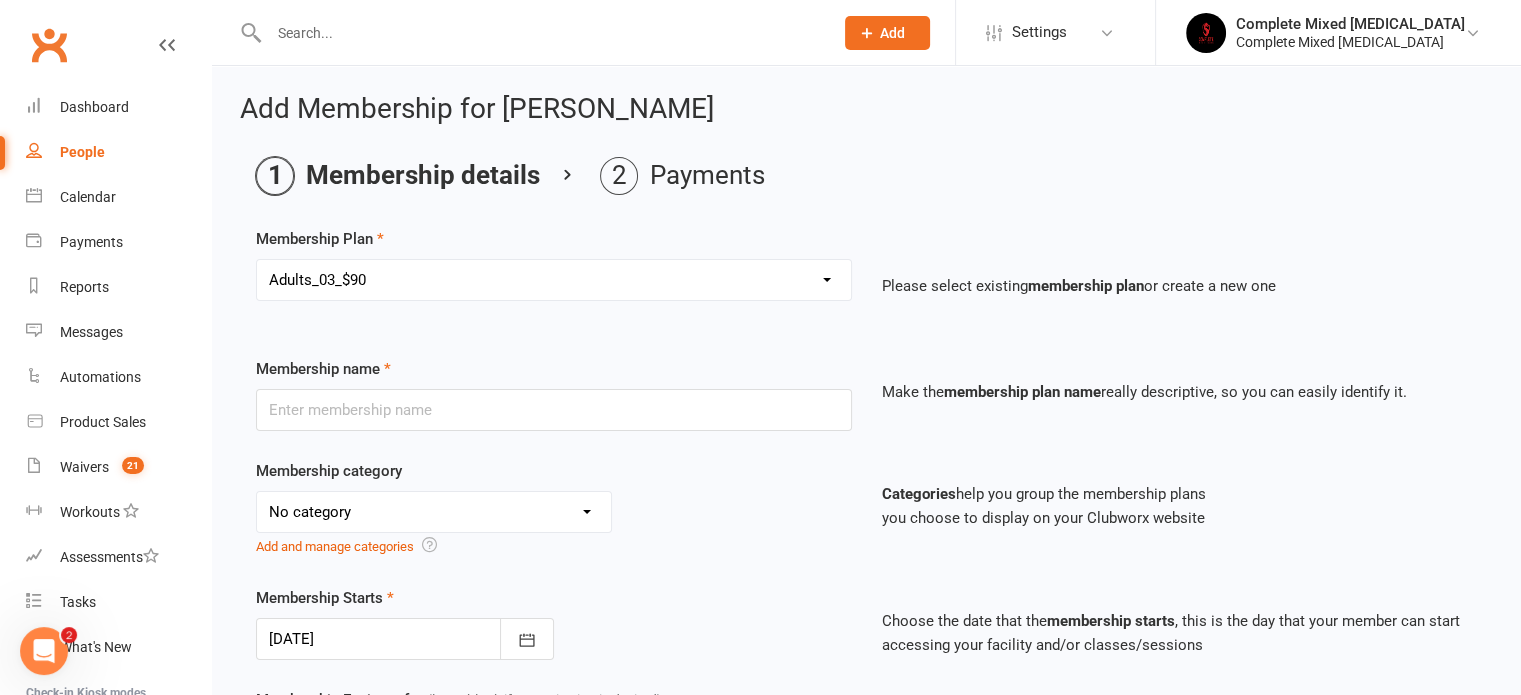click on "Select a membership plan Create new Membership Plan Adults_01_$40 Adults_02_$70 Adults_03_$90 Adults_04_$100 Adults_UNLIMITED_$110 Youth_01_$40 Youth_02_$70 Youth_03_$80 Youth_UNLIMITED_$90 Aviu Family [PERSON_NAME] Family [PERSON_NAME] [PERSON_NAME] [PERSON_NAME] [PERSON_NAME] Family [PERSON_NAME] [PERSON_NAME] Family Mesto Musawy [PERSON_NAME] [PERSON_NAME] [PERSON_NAME] [PERSON_NAME] [PERSON_NAME] [PERSON_NAME] [PERSON_NAME] CASUAL [PERSON_NAME] [PERSON_NAME] [PERSON_NAME] [PERSON_NAME] [PERSON_NAME] [PERSON_NAME] [PERSON_NAME] Katak [PERSON_NAME] Patti_6 Months Brendan Low_12 Months Davud Nuhambasic_6 Months [PERSON_NAME] Basic_6 Months Grace n [PERSON_NAME] Premkumar_3 Months [PERSON_NAME] Abdo_6 Months [PERSON_NAME] Nesci_6 Months [PERSON_NAME] Family Suyfan Abdulle_6 Months [PERSON_NAME] Family Yavuncu Fam Mohamed Sanad_6 Months El Hawli_12 Months Muneib Rauf_12 Months AmeliaGianna_Youth 1_x2 28_Days_$220 Ben Huang_3 Months [PERSON_NAME] [PERSON_NAME] & Winry [PERSON_NAME] Family 2kids_2classes [PERSON_NAME] khan_1 MONTH" at bounding box center (554, 280) 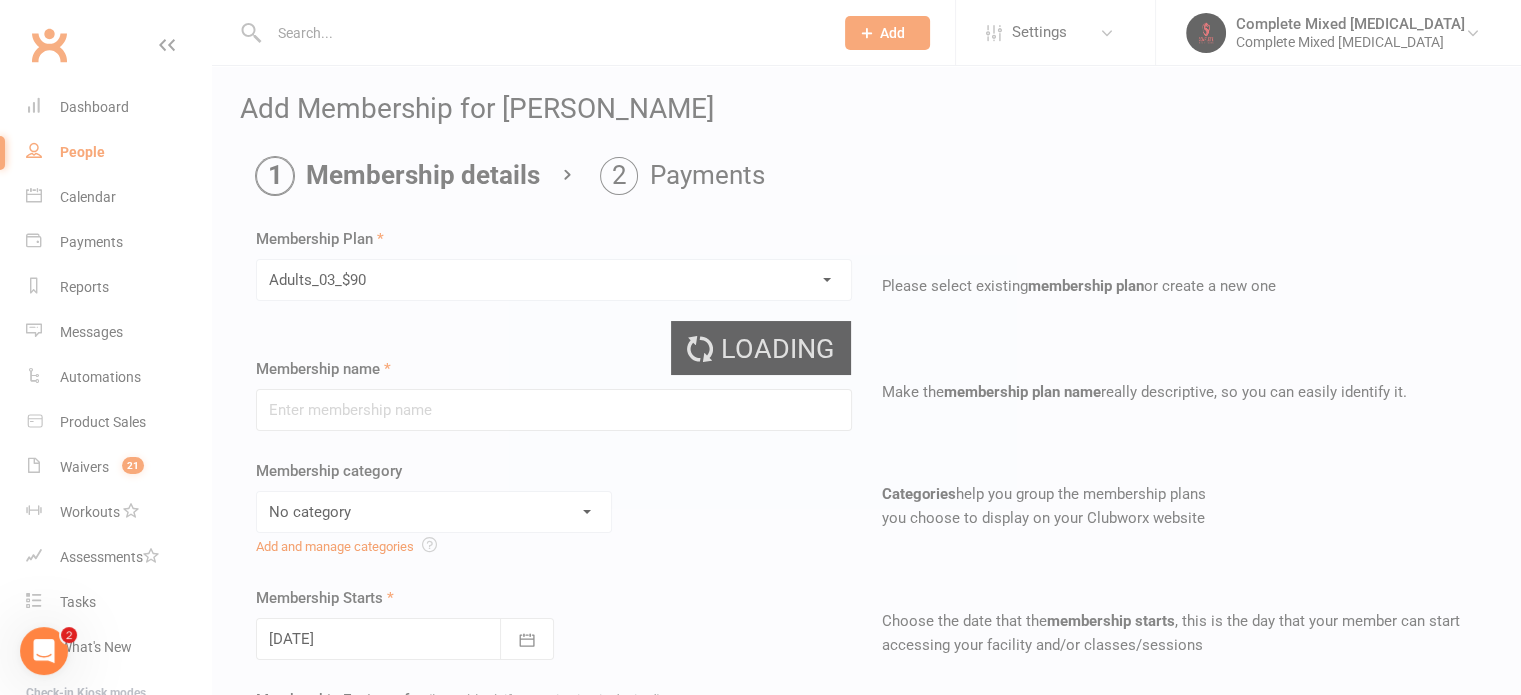 type on "Adults_03_$90" 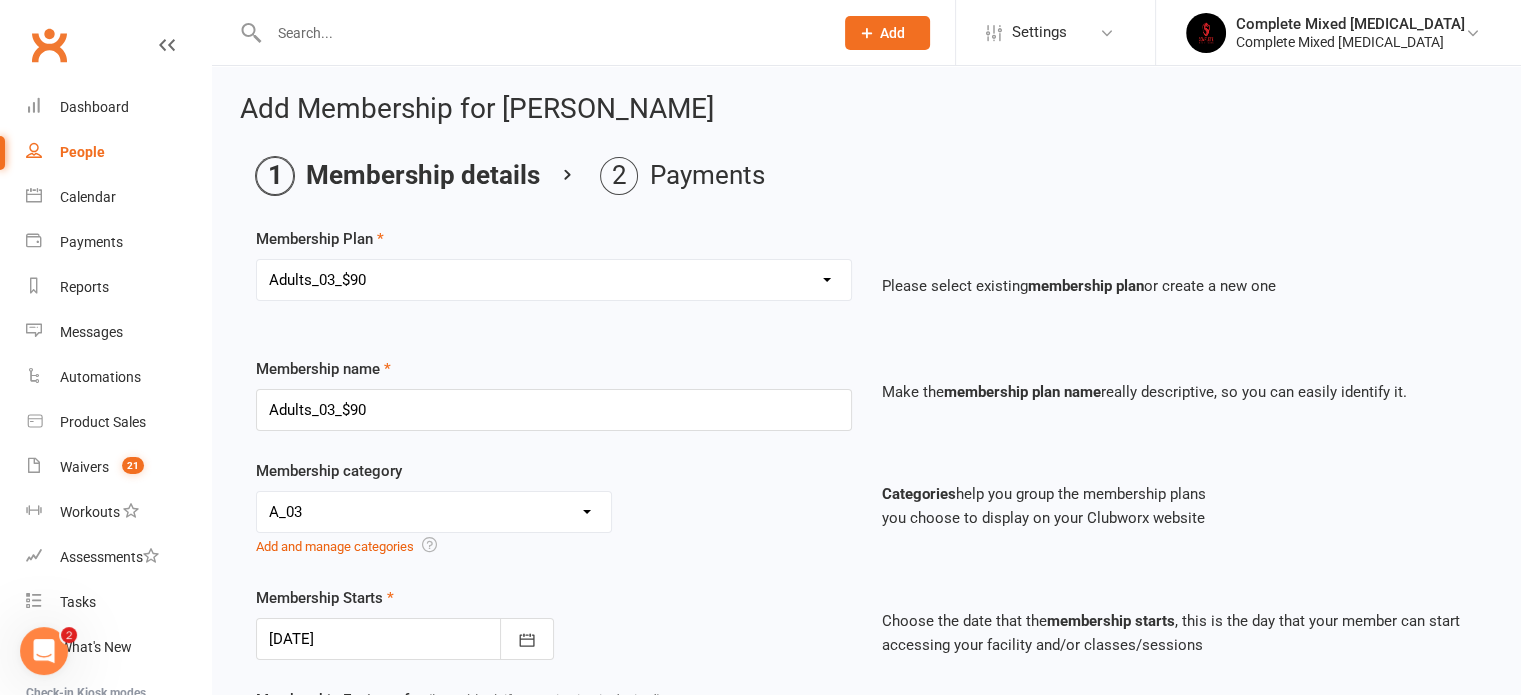 scroll, scrollTop: 702, scrollLeft: 0, axis: vertical 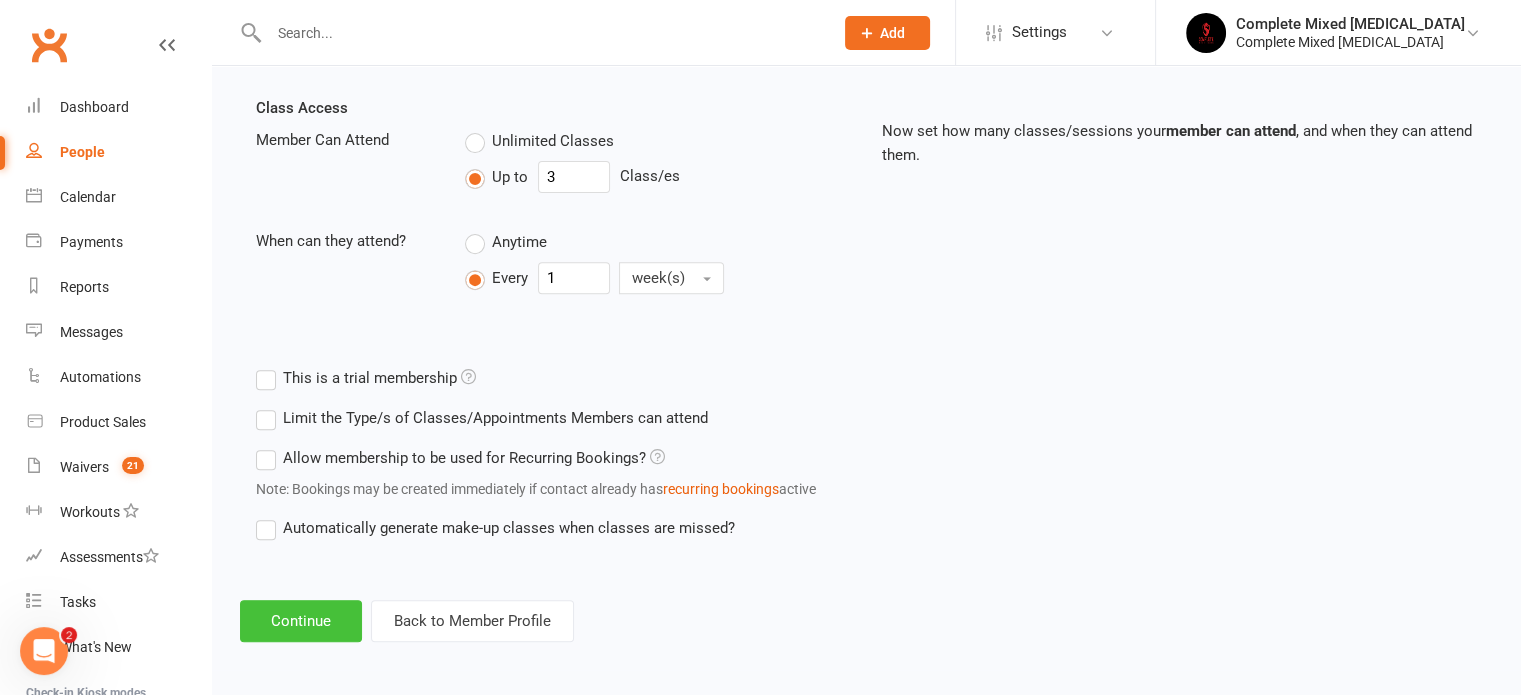 click on "Continue" at bounding box center (301, 621) 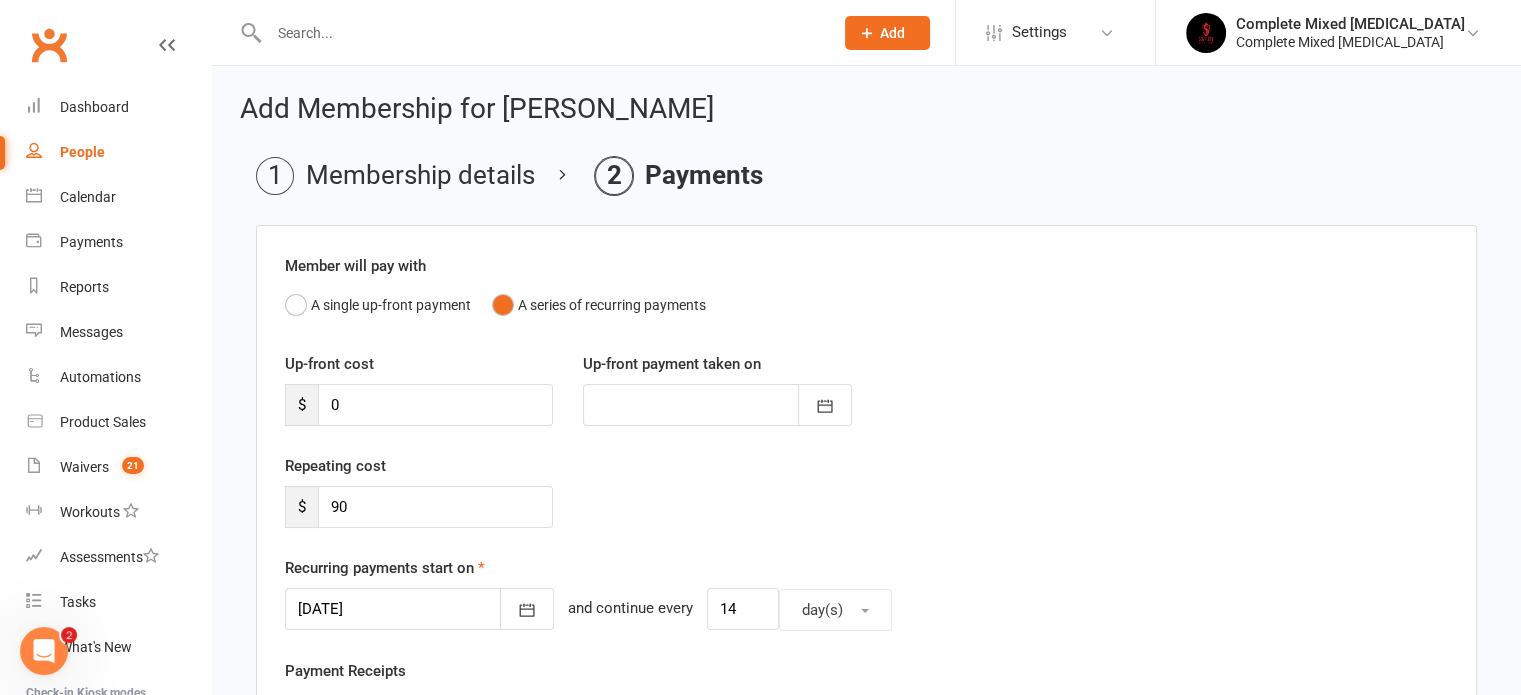 scroll, scrollTop: 1068, scrollLeft: 0, axis: vertical 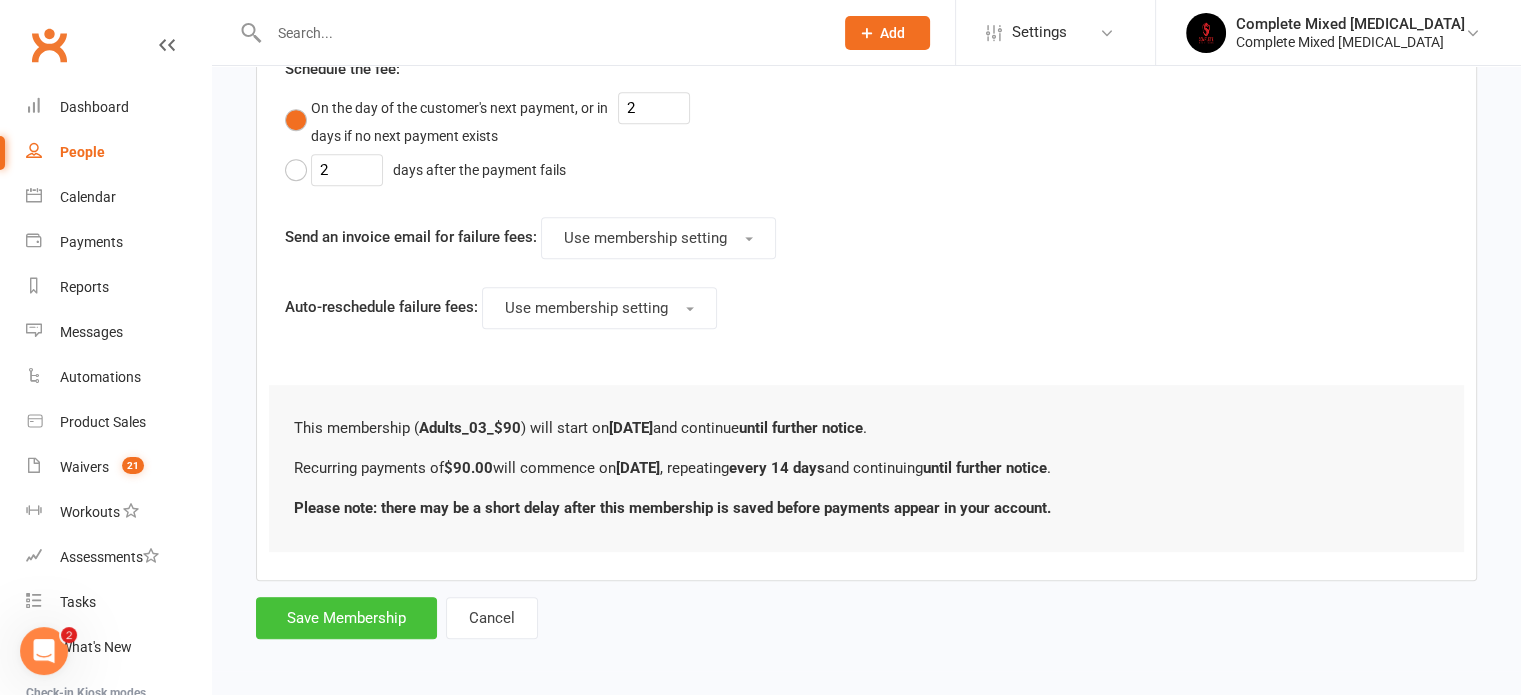 click on "Save Membership" at bounding box center (346, 618) 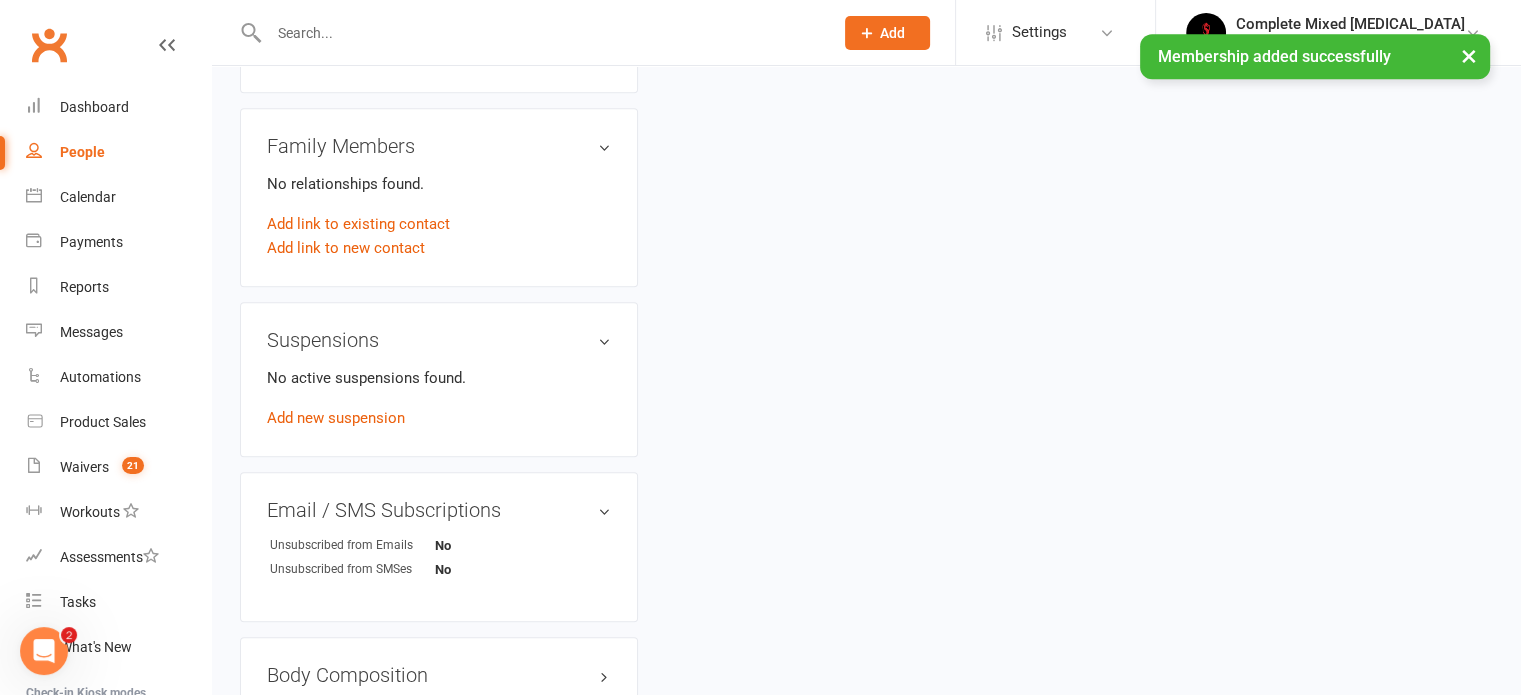 scroll, scrollTop: 0, scrollLeft: 0, axis: both 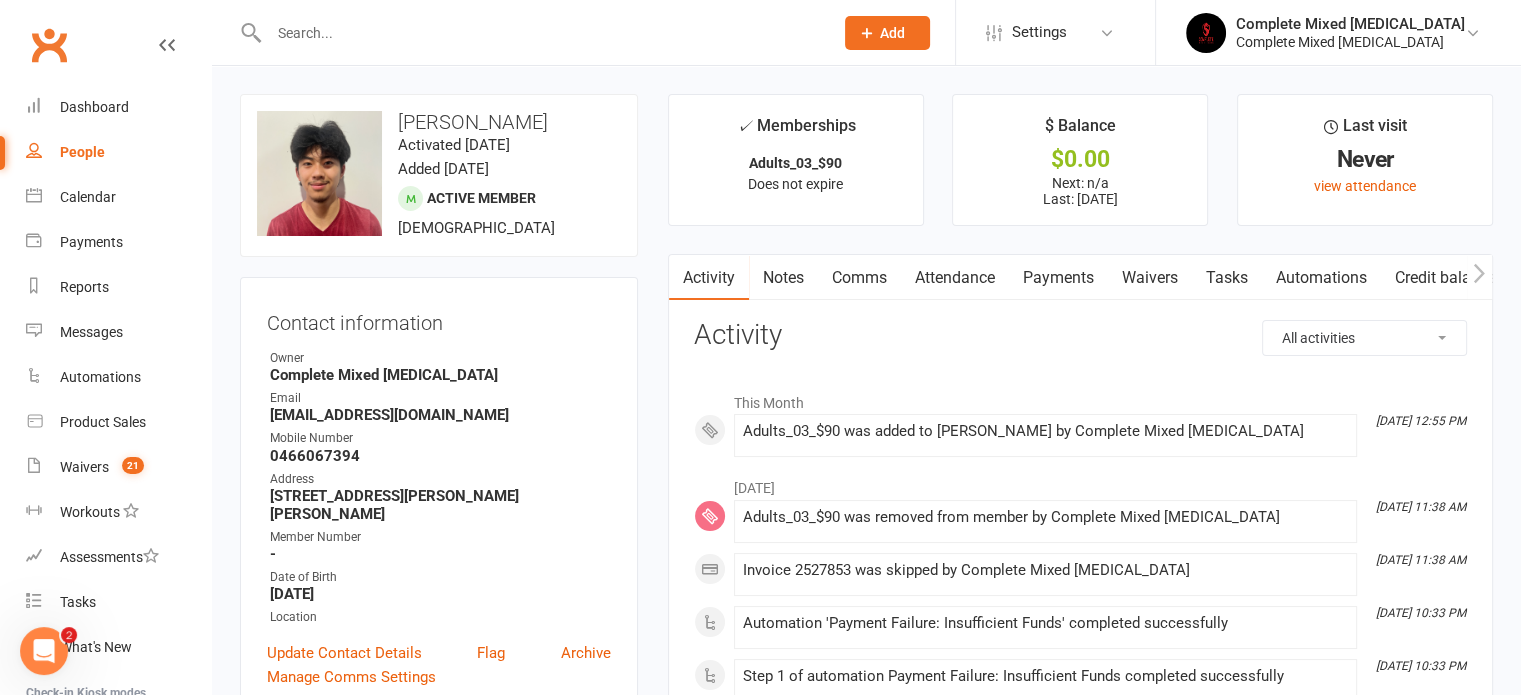 click at bounding box center (541, 33) 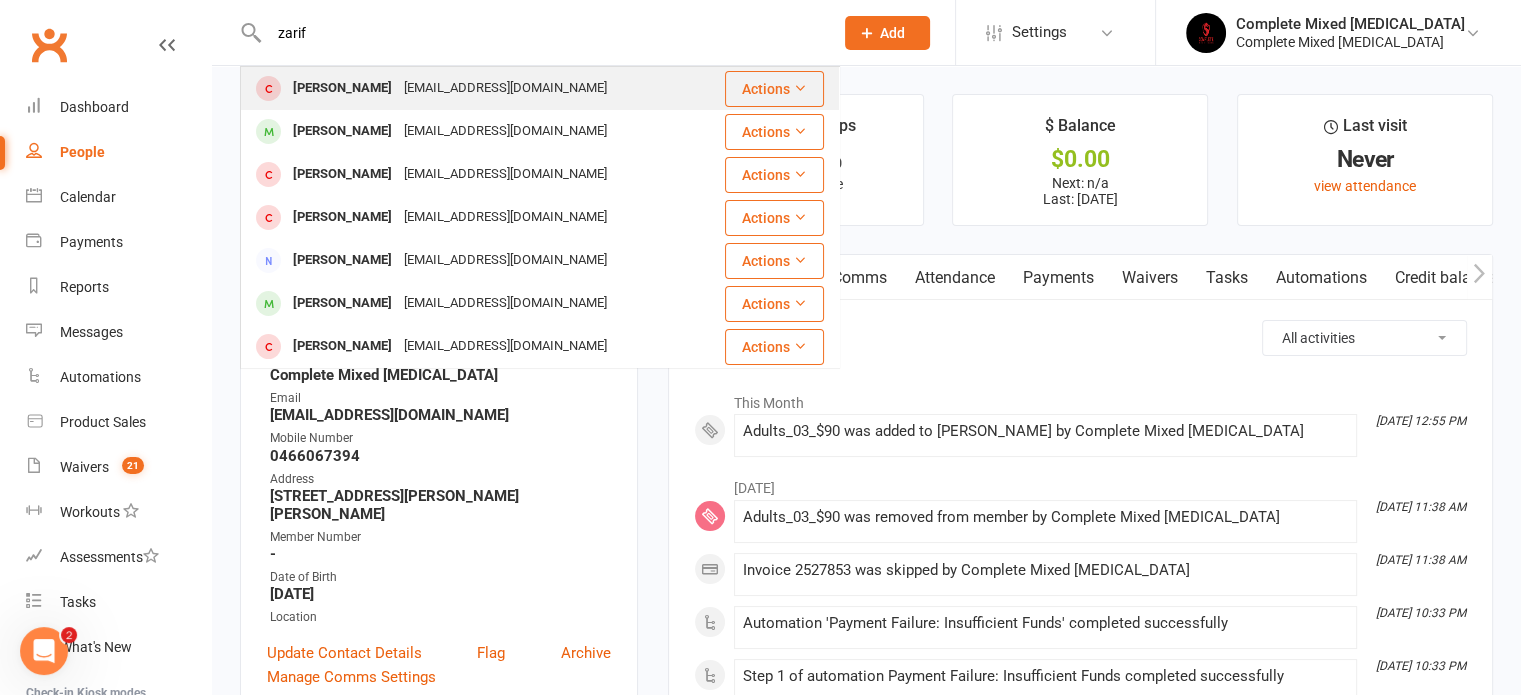 type on "zarif" 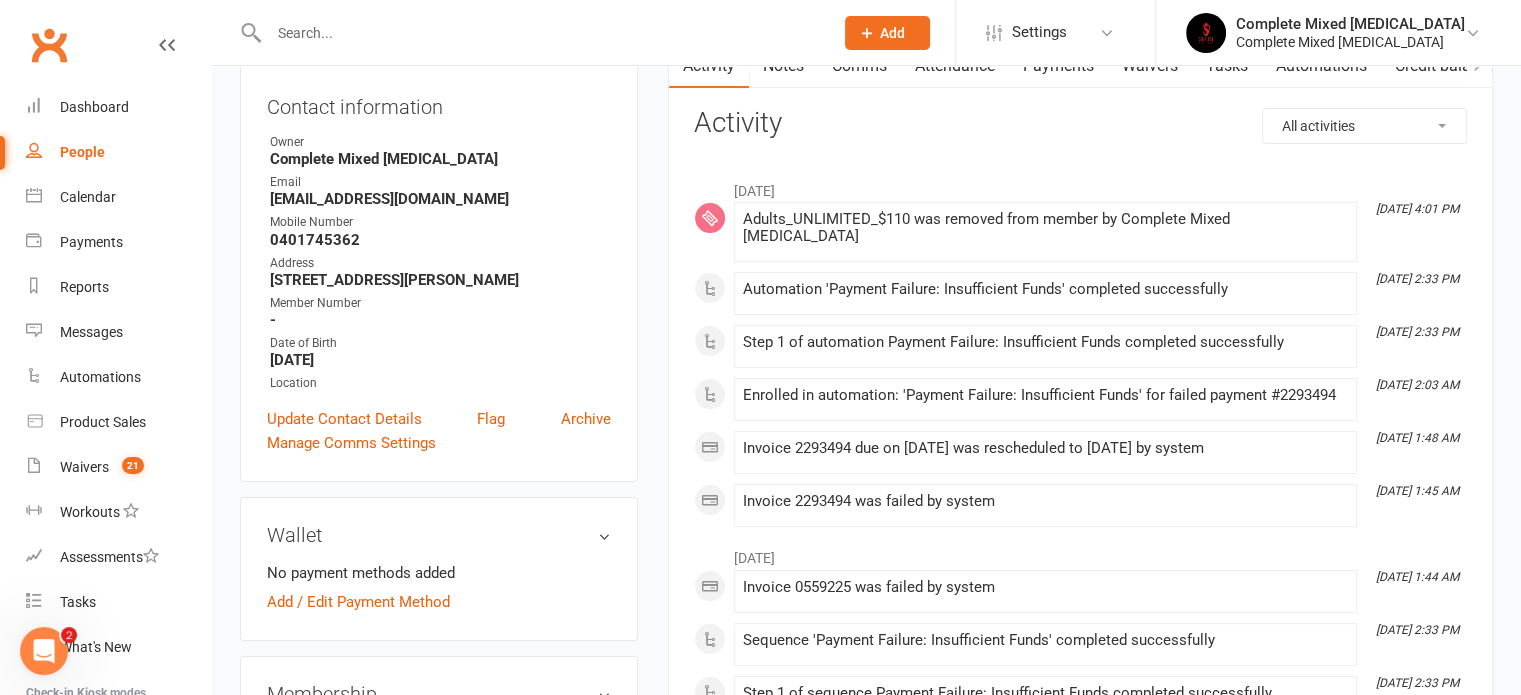 scroll, scrollTop: 0, scrollLeft: 0, axis: both 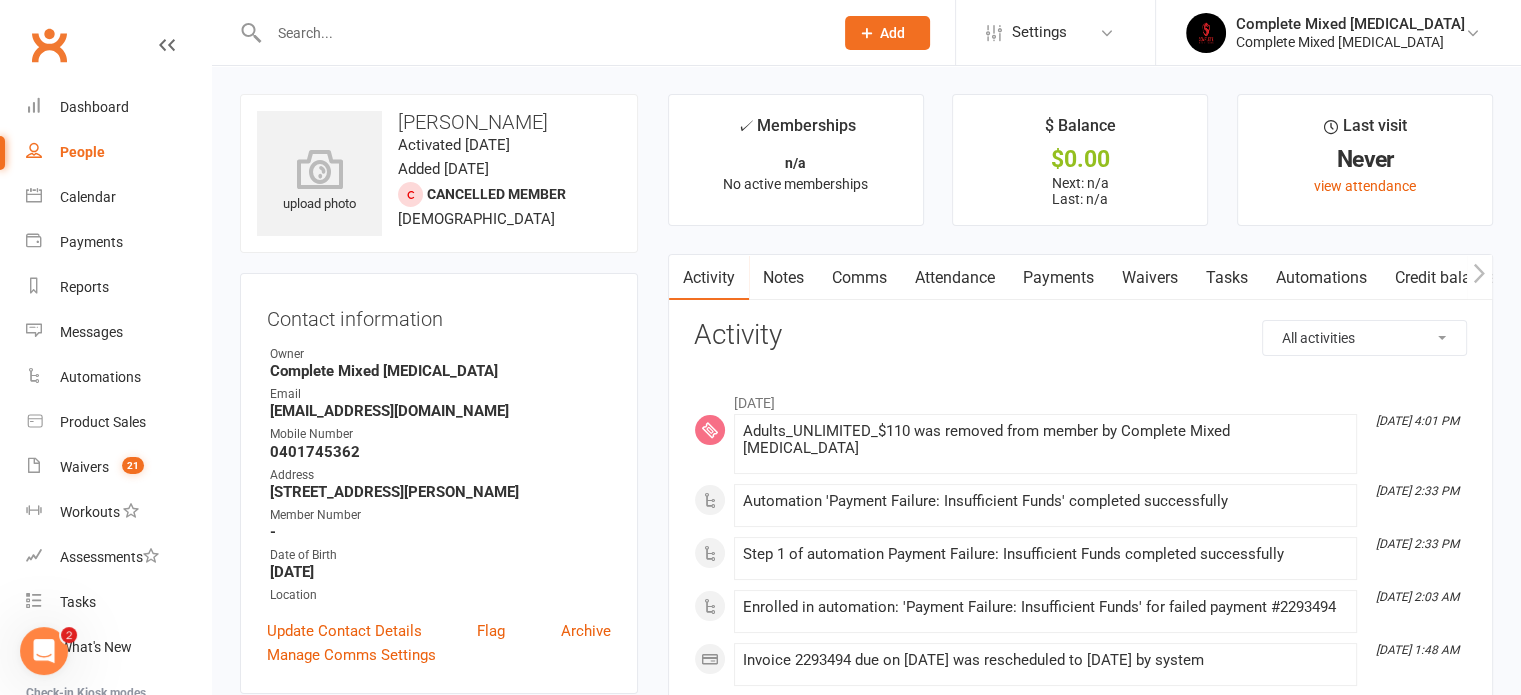 click on "Payments" at bounding box center (1058, 278) 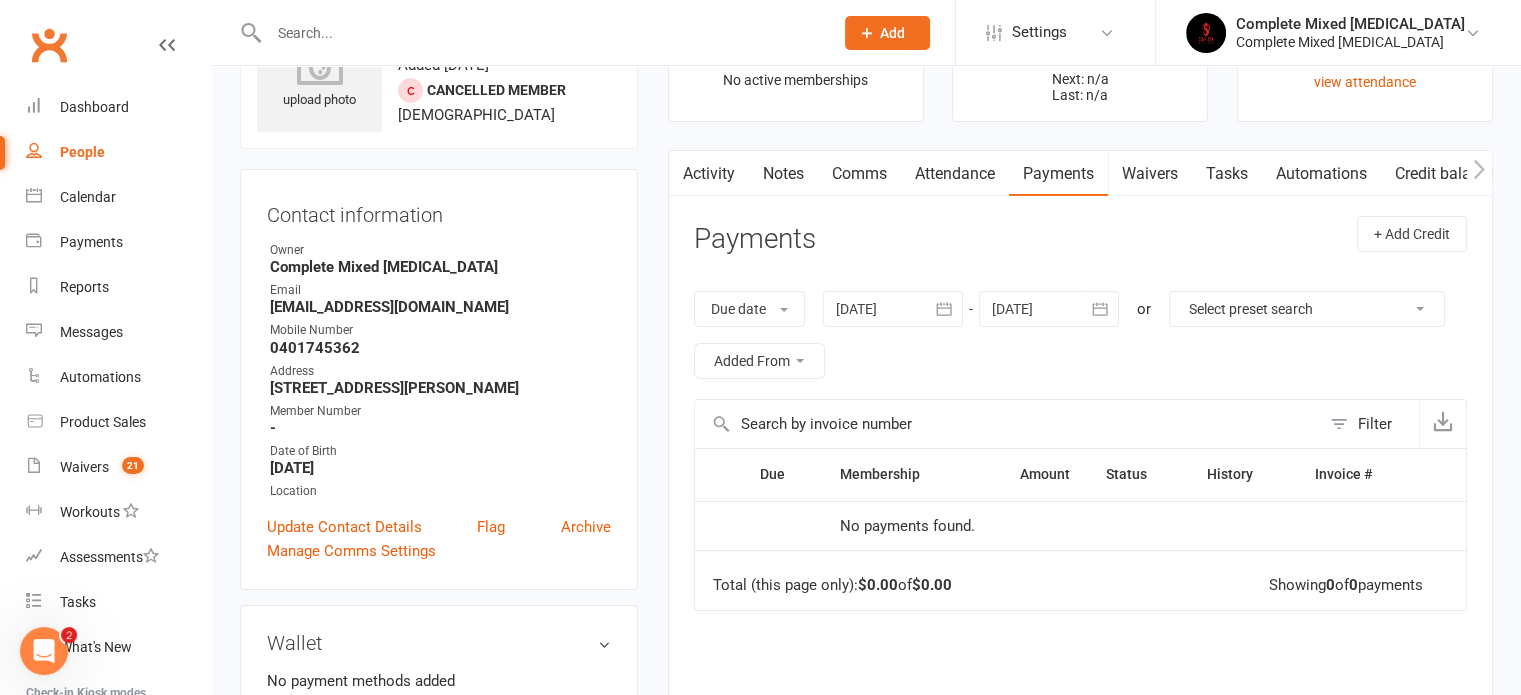 scroll, scrollTop: 102, scrollLeft: 0, axis: vertical 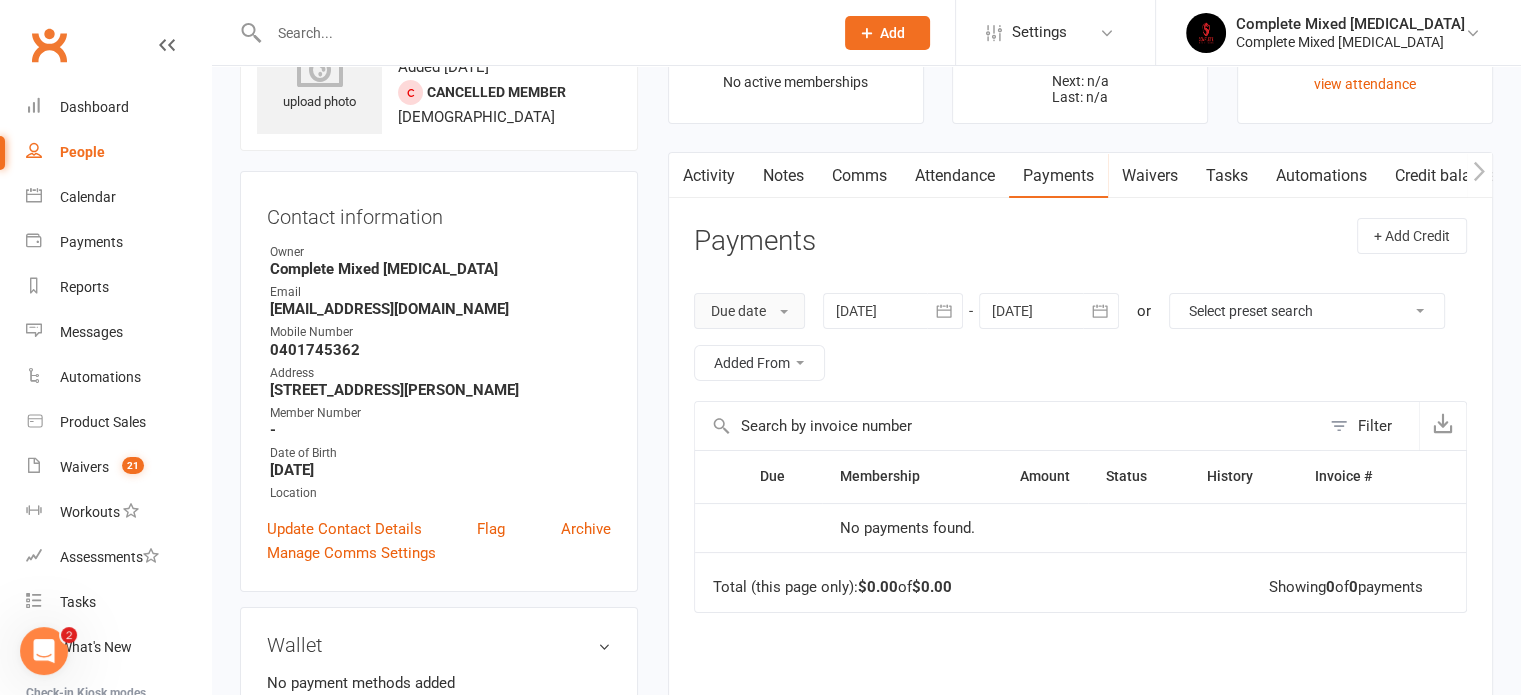 click on "Due date" at bounding box center [749, 311] 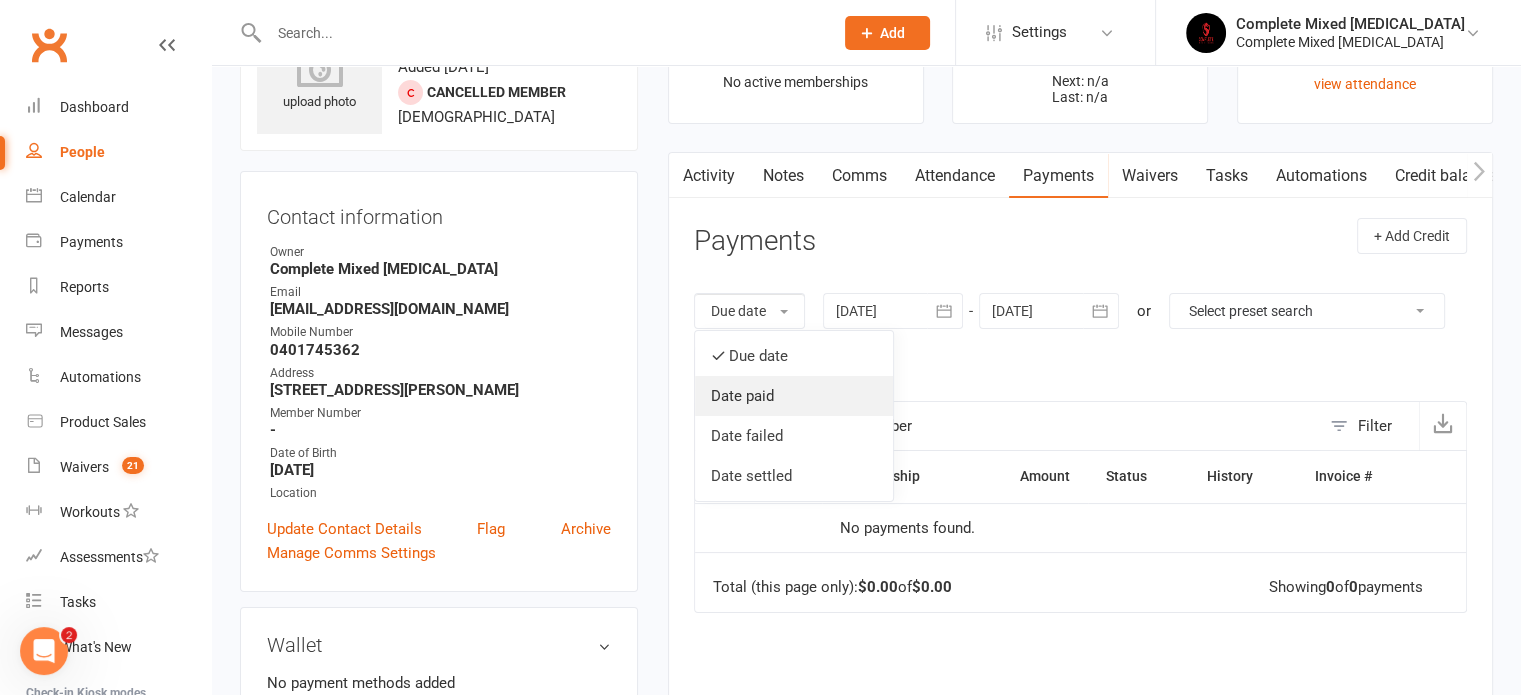 click on "Date paid" at bounding box center [794, 396] 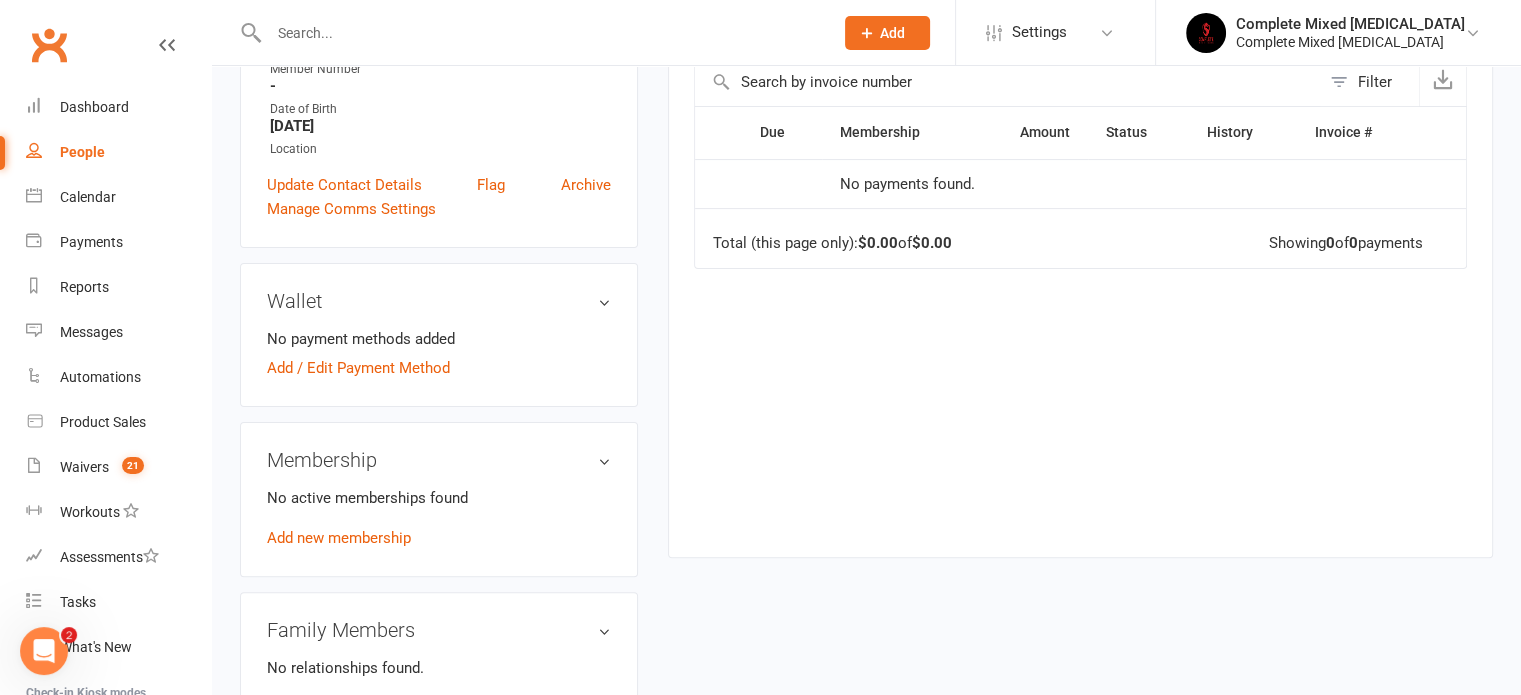 scroll, scrollTop: 447, scrollLeft: 0, axis: vertical 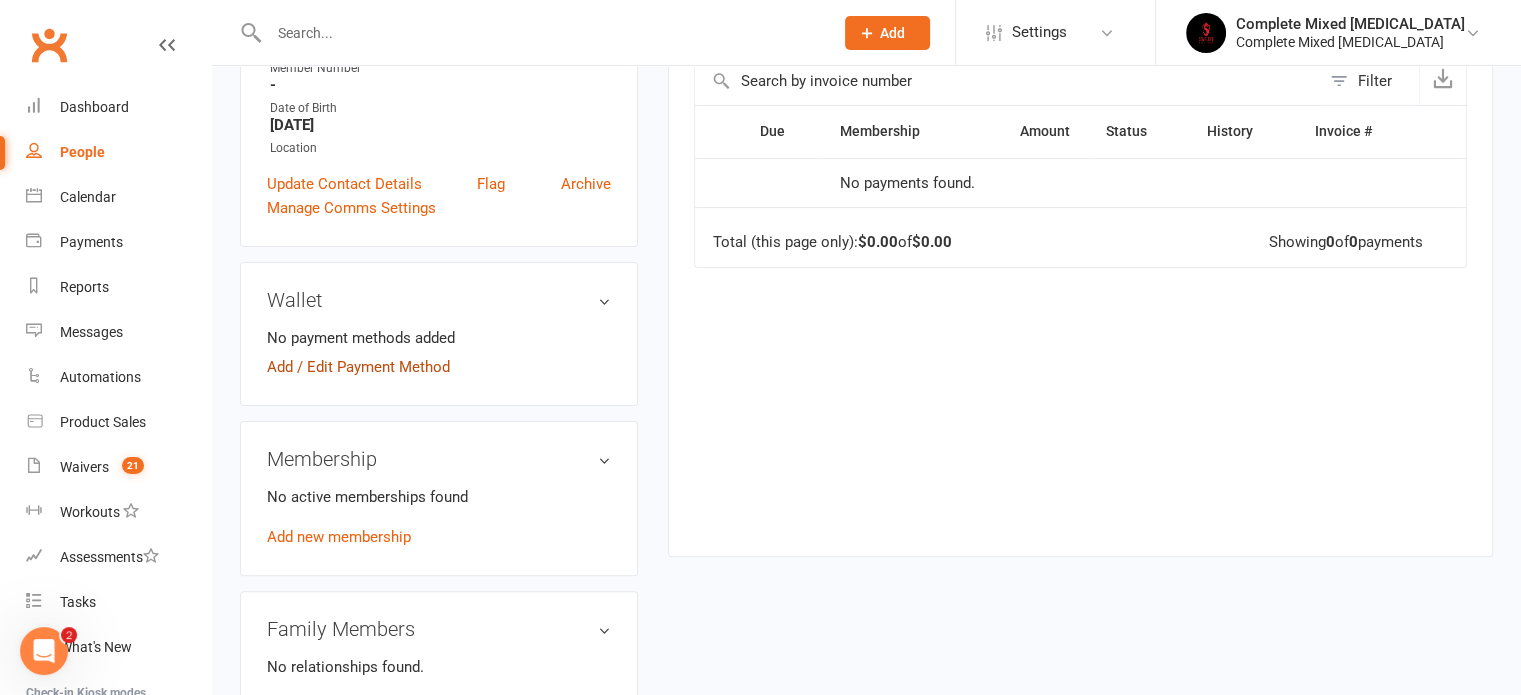 click on "Add / Edit Payment Method" at bounding box center (358, 367) 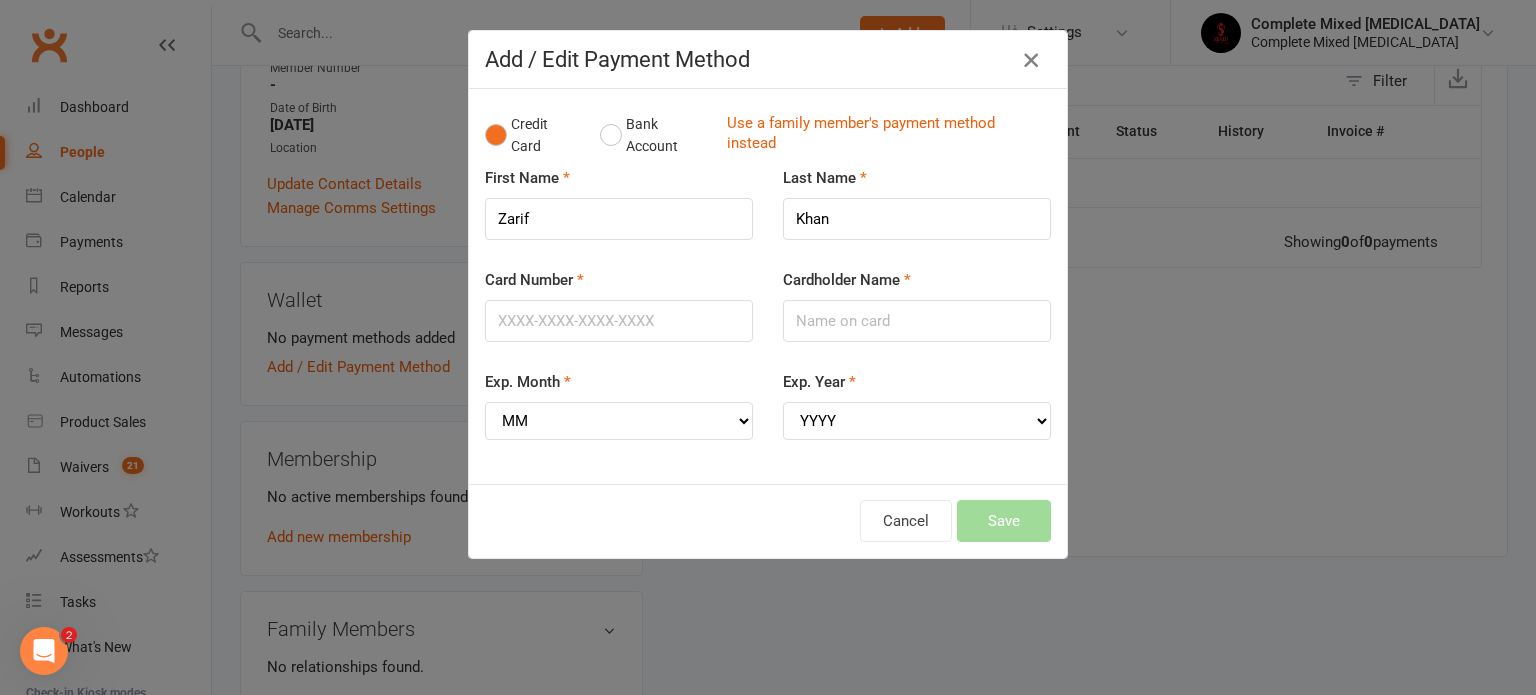 click at bounding box center (1031, 60) 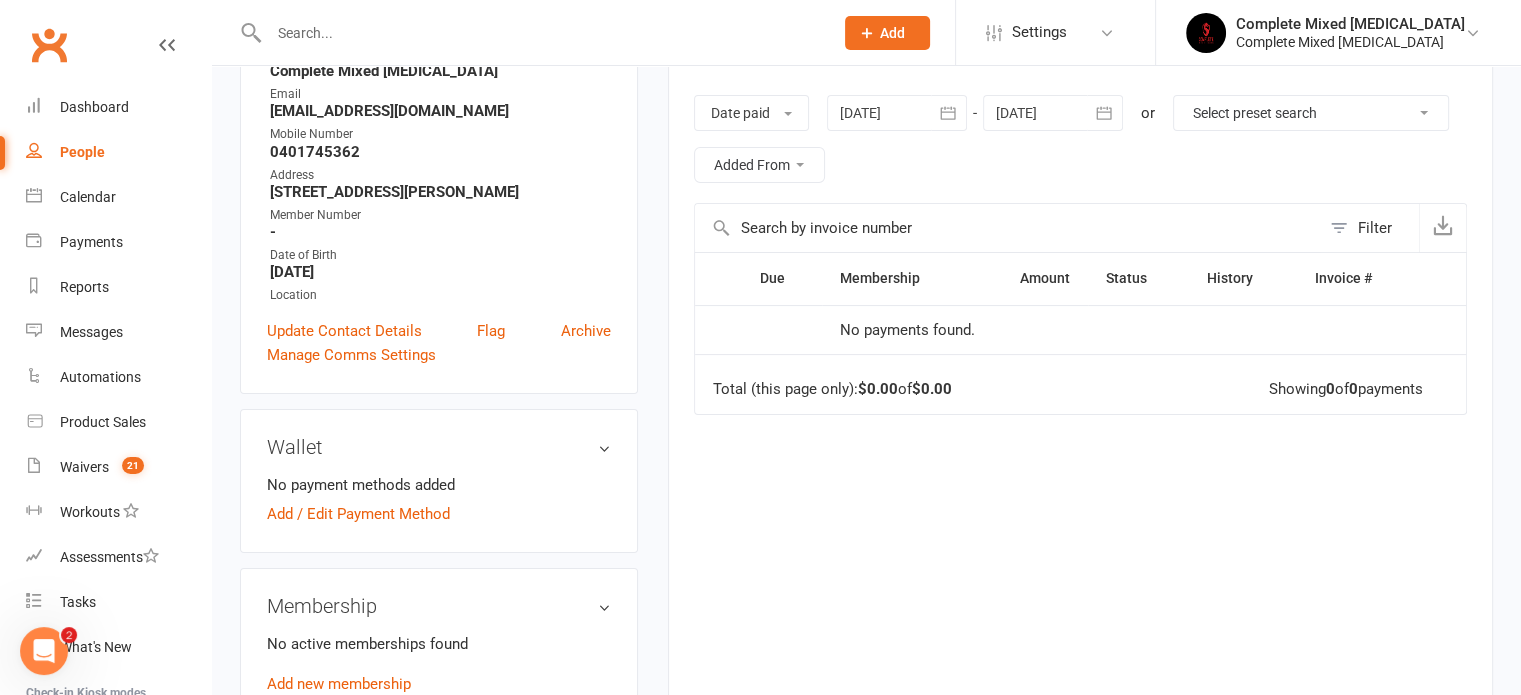 scroll, scrollTop: 300, scrollLeft: 0, axis: vertical 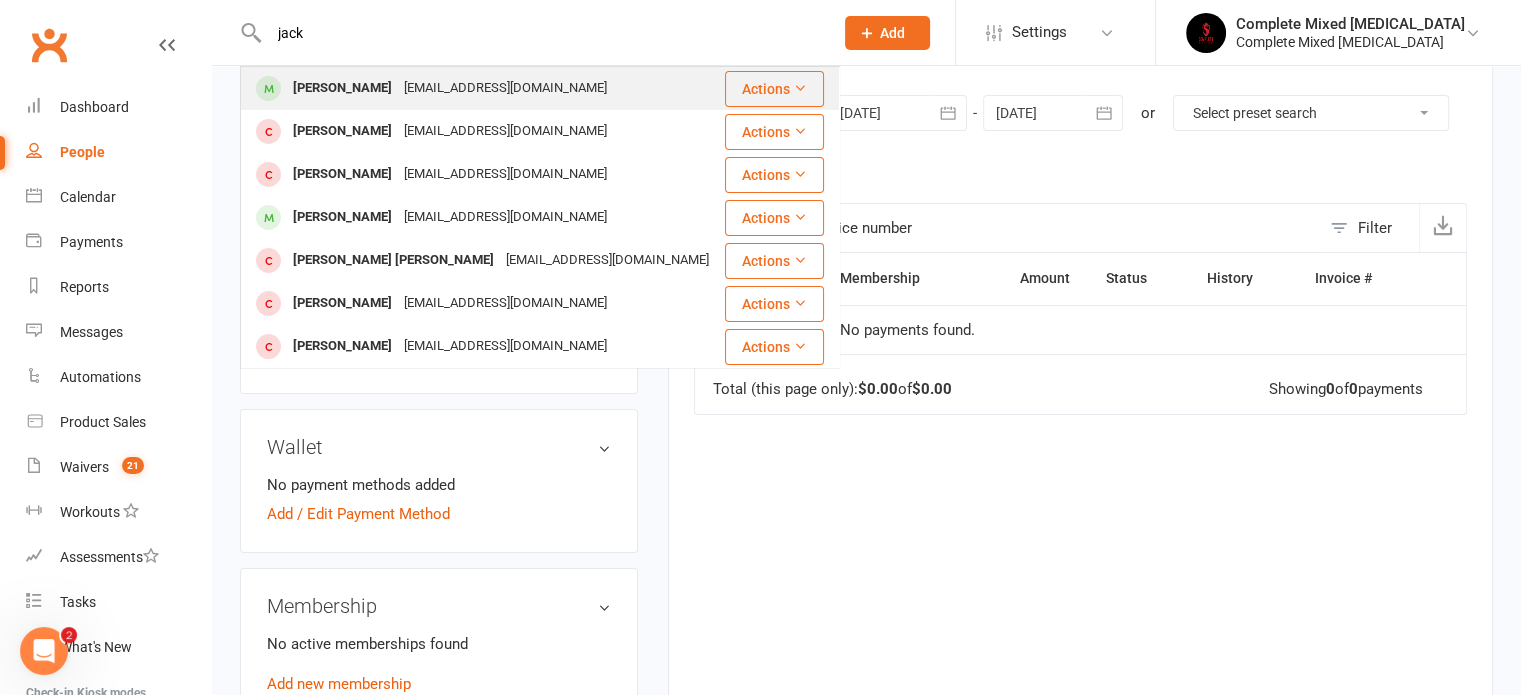 type on "jack" 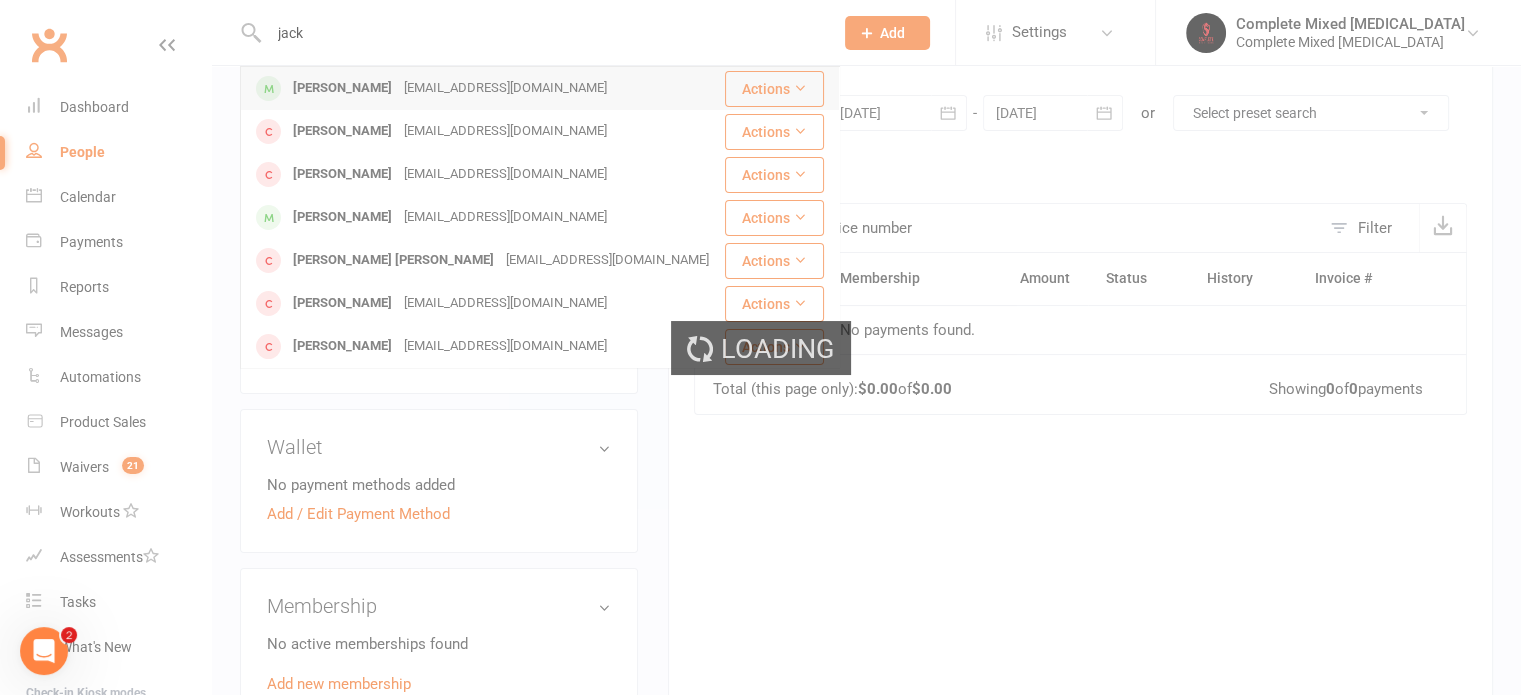 type 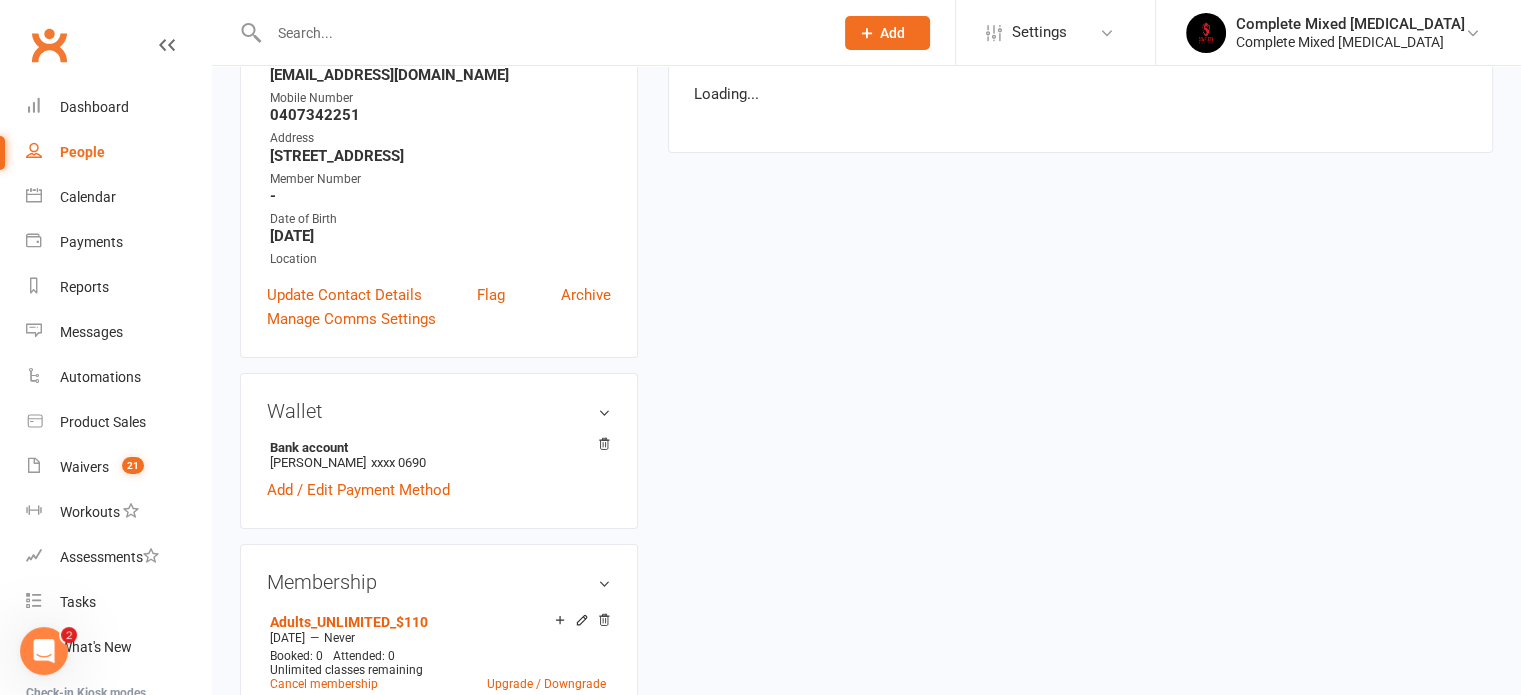 scroll, scrollTop: 0, scrollLeft: 0, axis: both 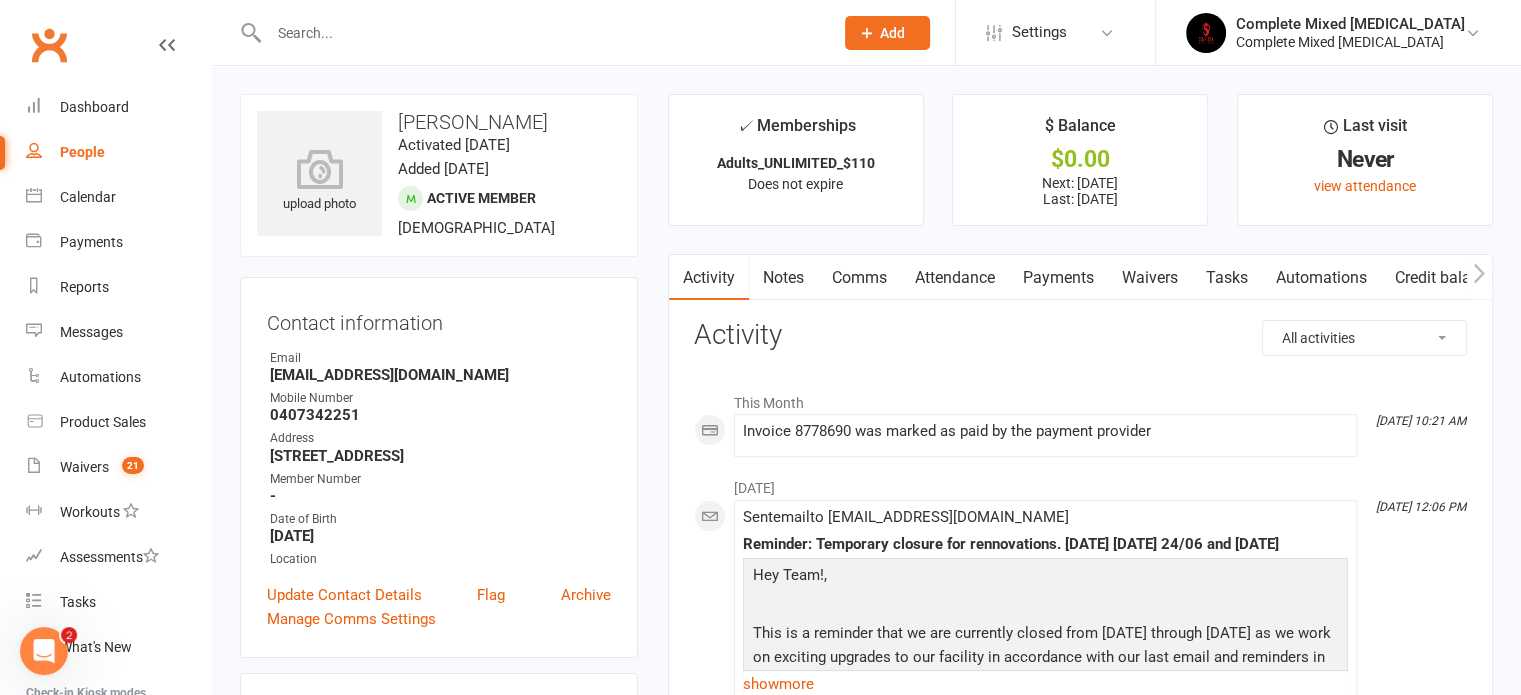 click on "Payments" at bounding box center [1058, 278] 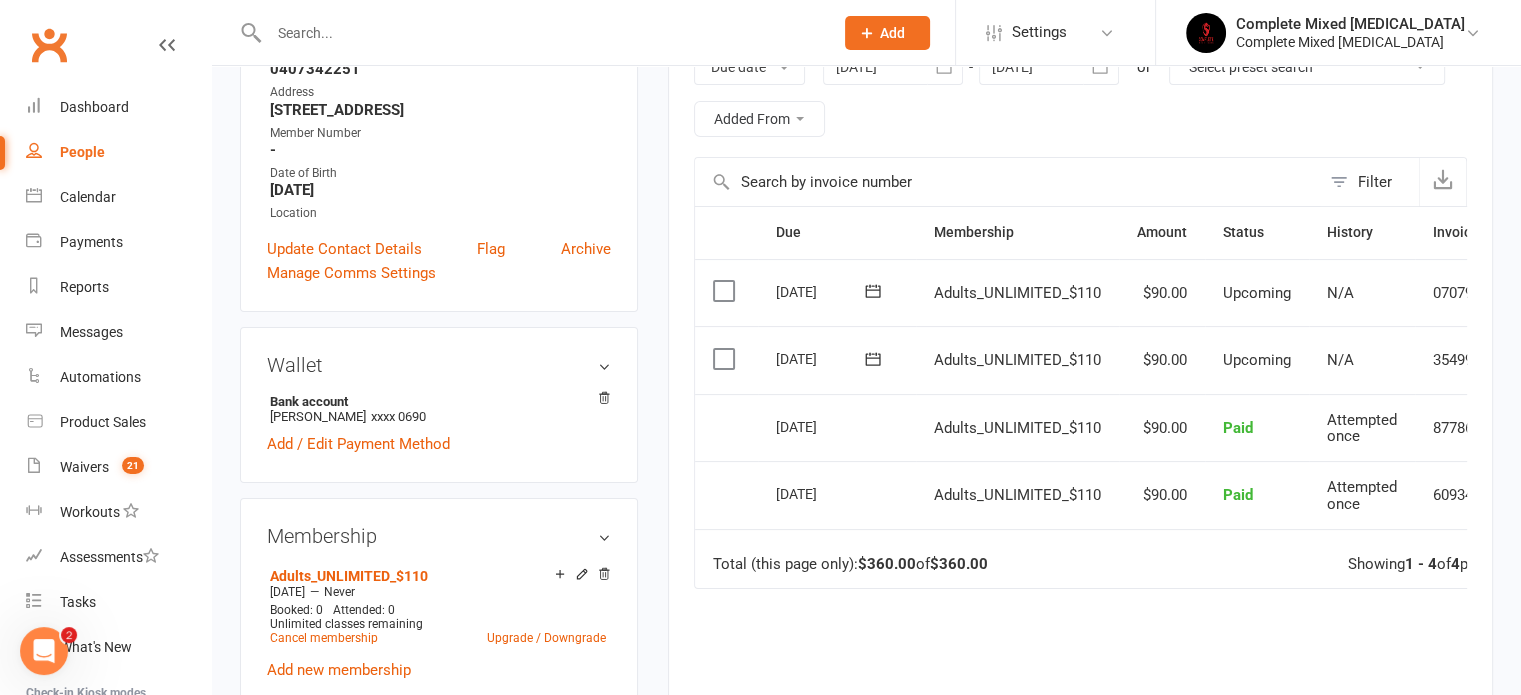 scroll, scrollTop: 350, scrollLeft: 0, axis: vertical 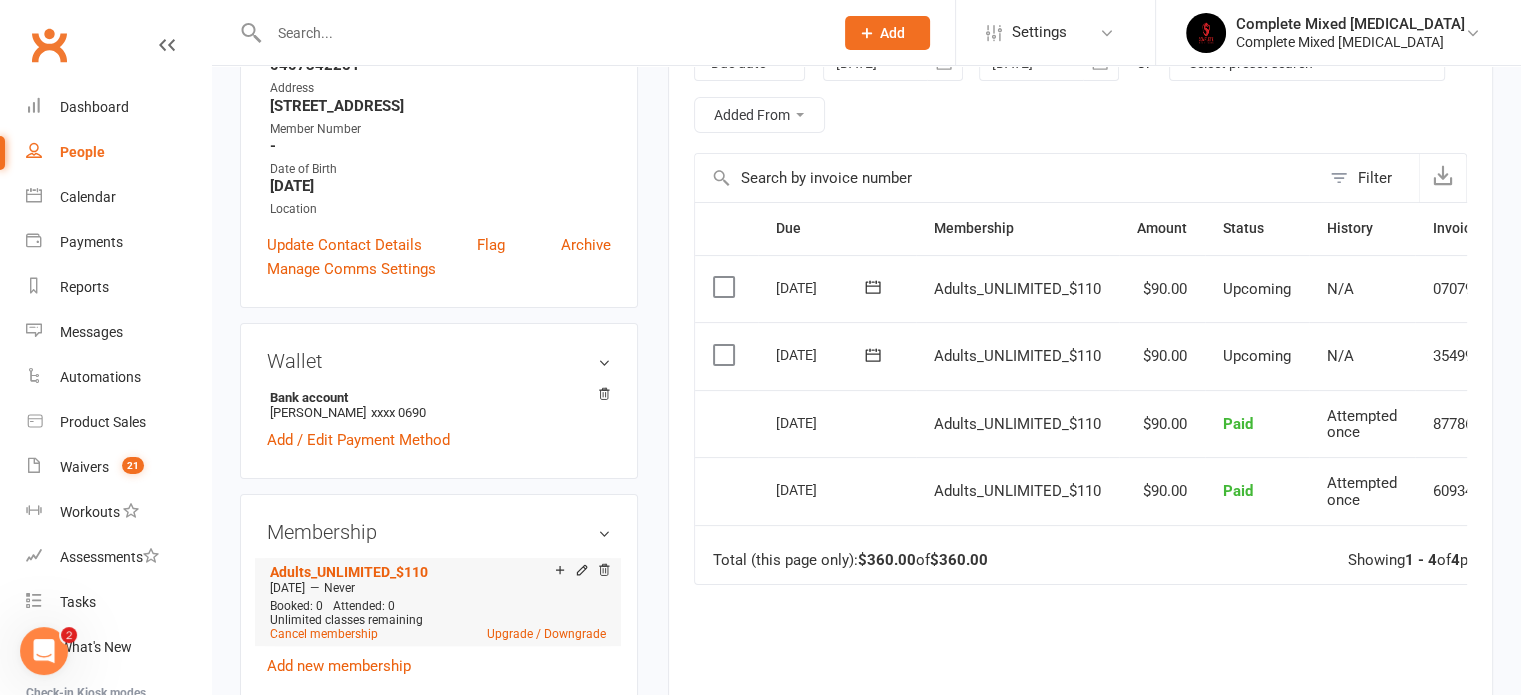 click at bounding box center (579, 571) 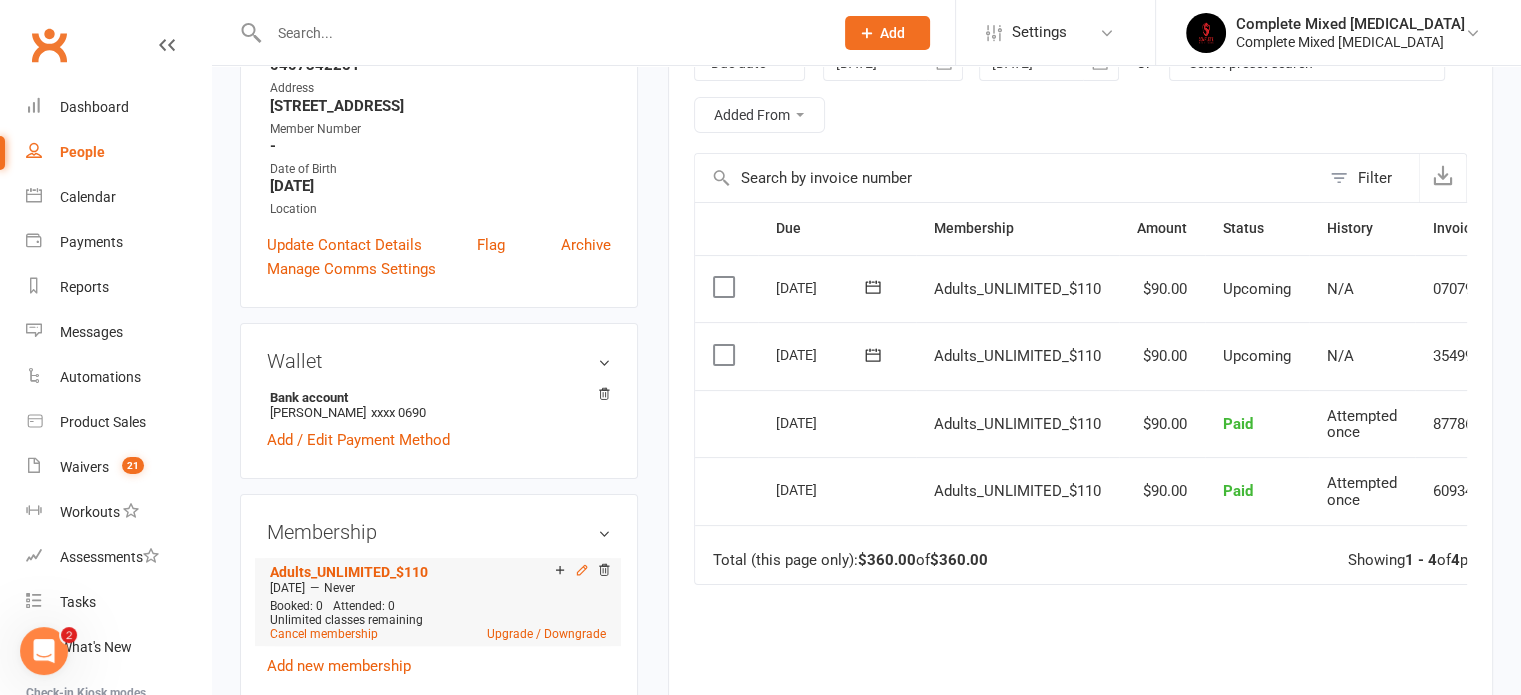 click 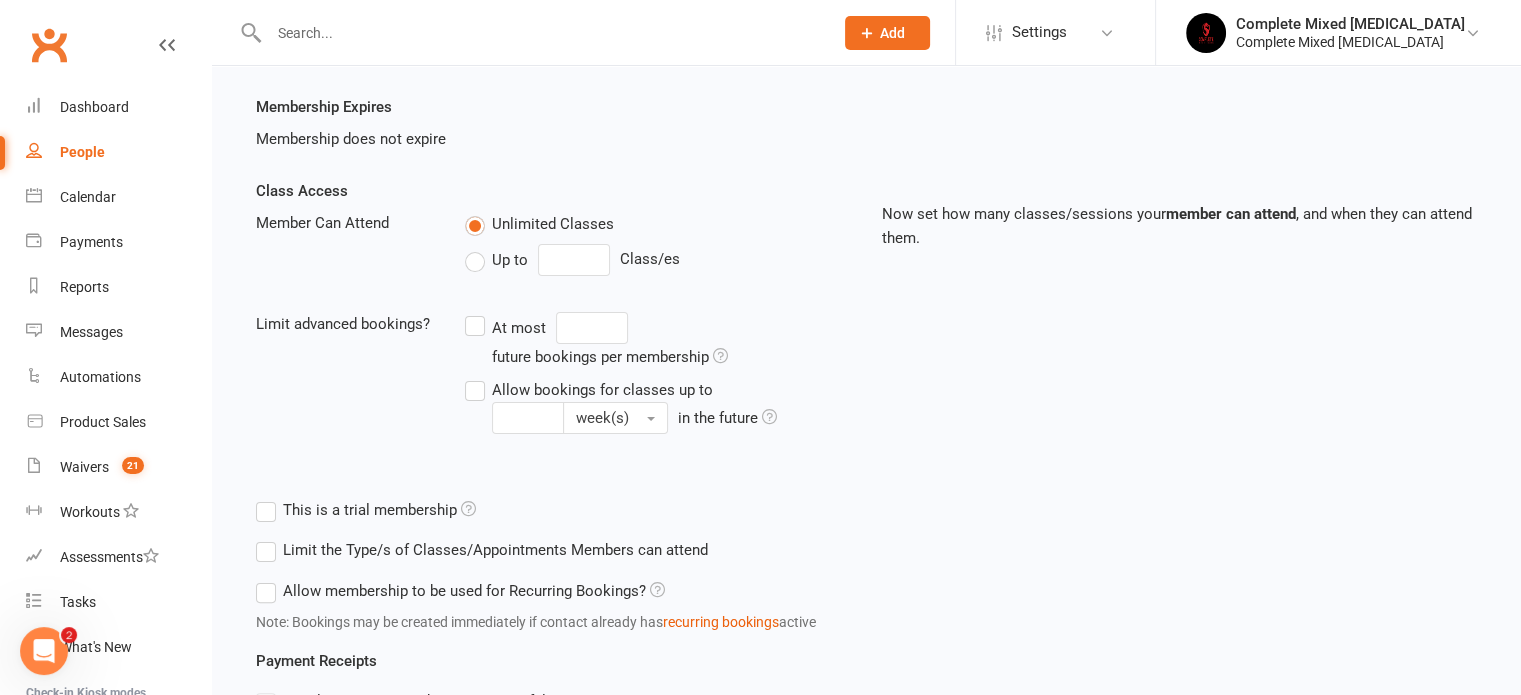 scroll, scrollTop: 0, scrollLeft: 0, axis: both 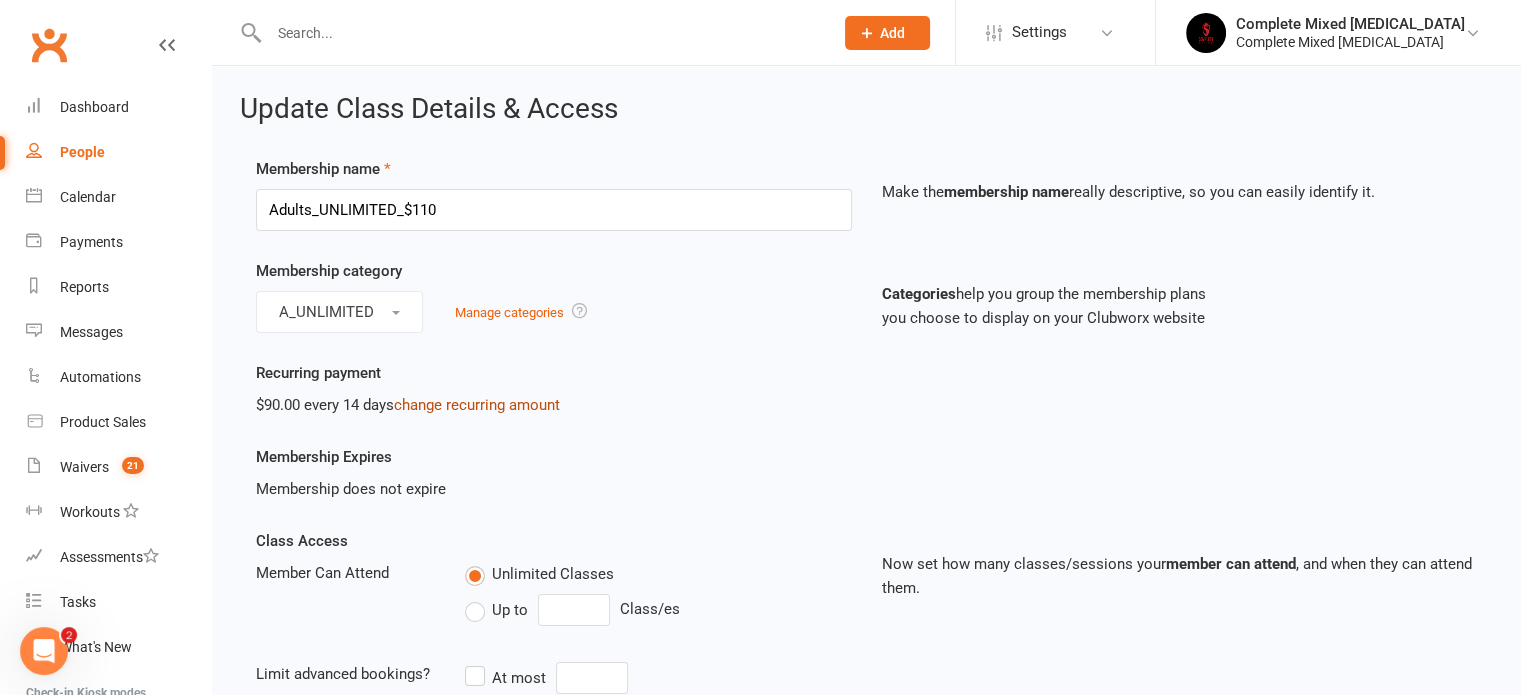 click on "change recurring amount" at bounding box center [477, 405] 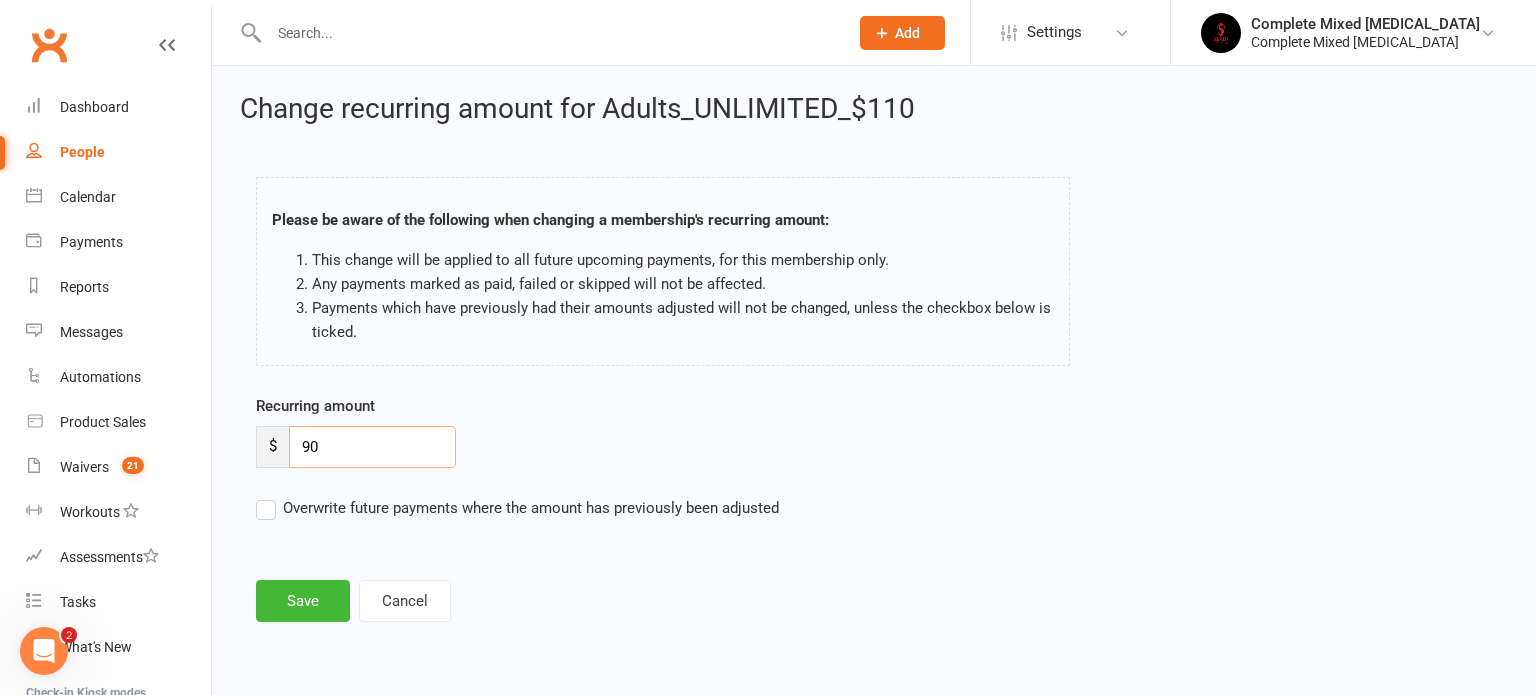 drag, startPoint x: 400, startPoint y: 458, endPoint x: 244, endPoint y: 467, distance: 156.2594 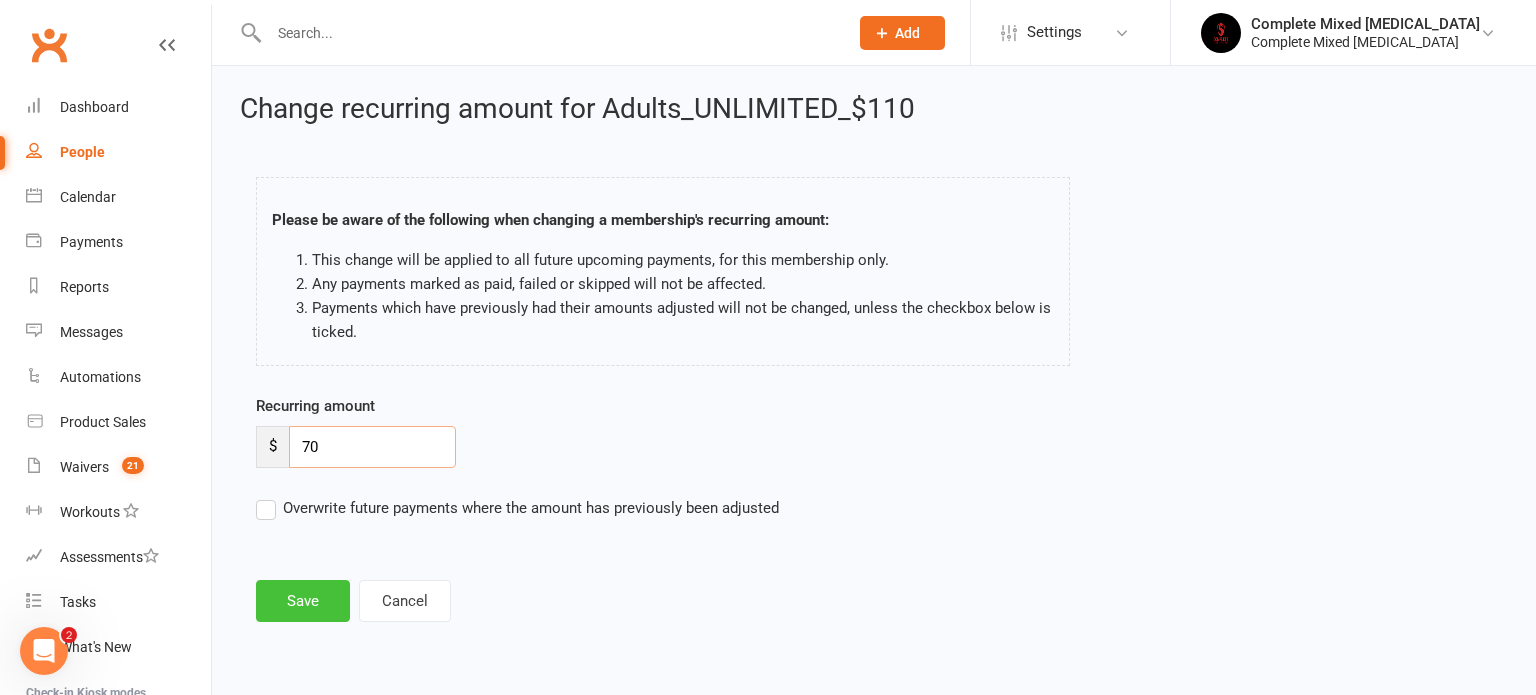 type on "70" 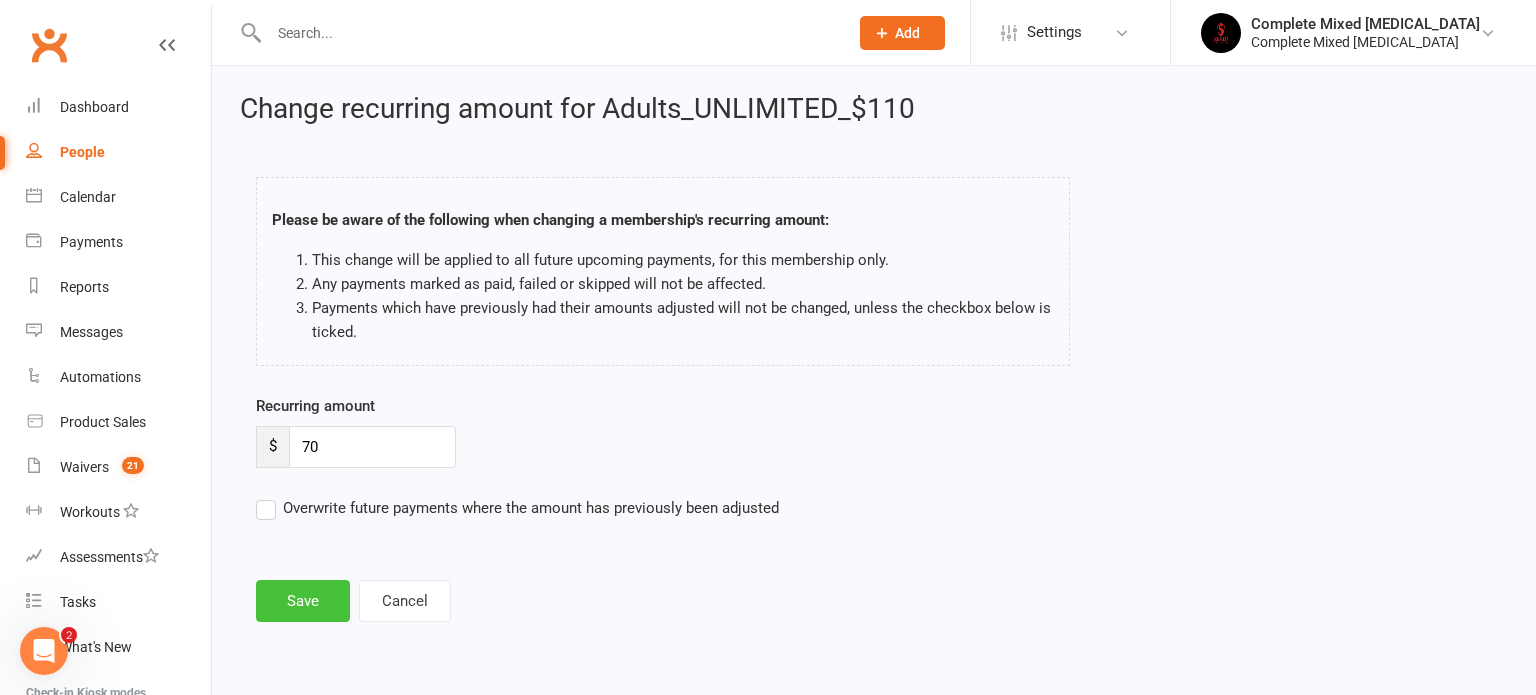 click on "Save" at bounding box center (303, 601) 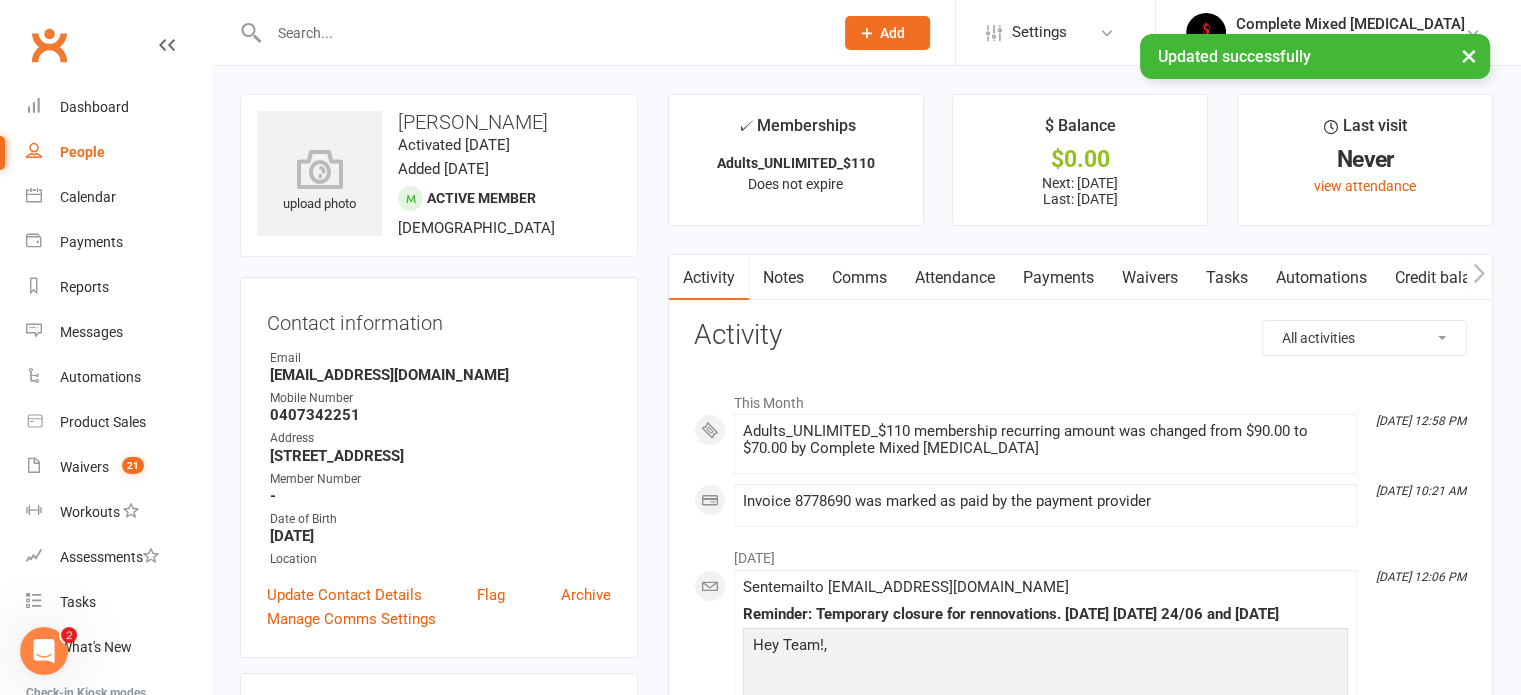 click on "Payments" at bounding box center [1058, 278] 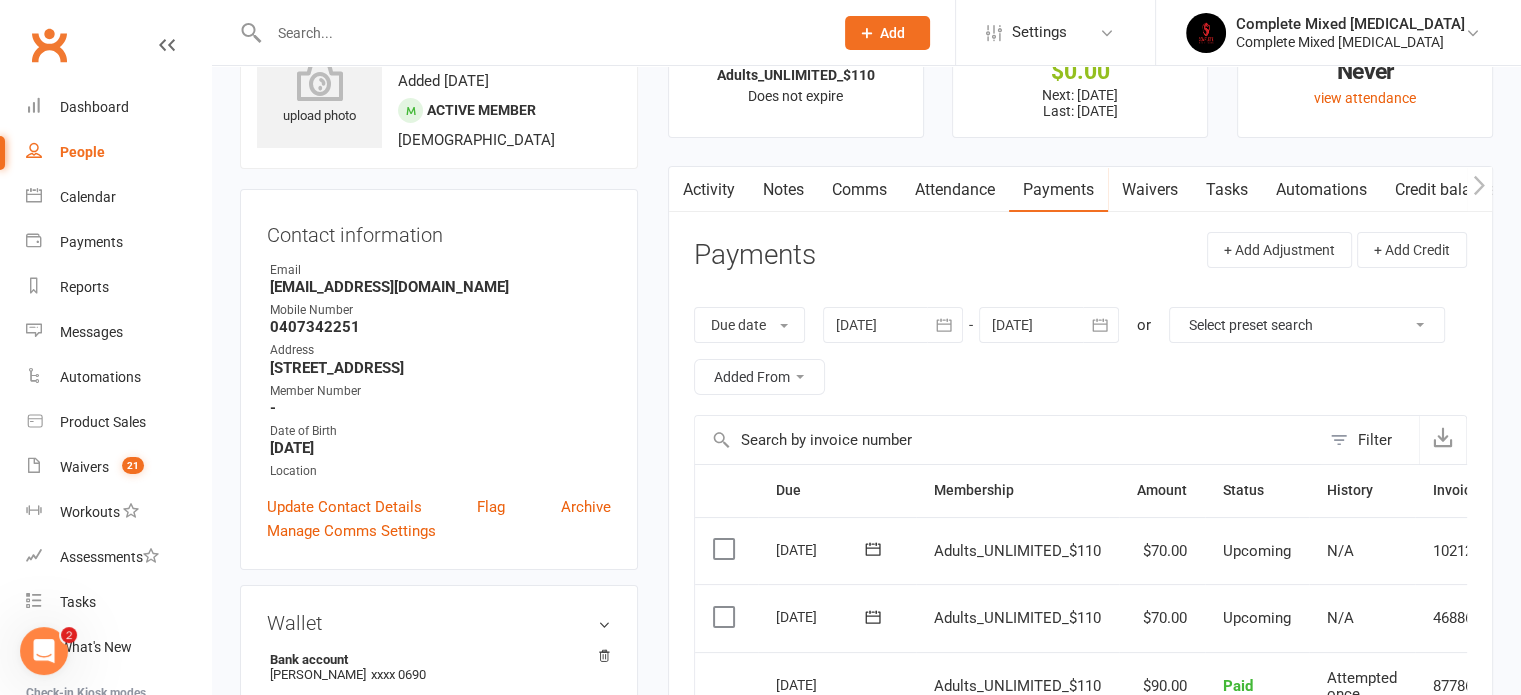 scroll, scrollTop: 0, scrollLeft: 0, axis: both 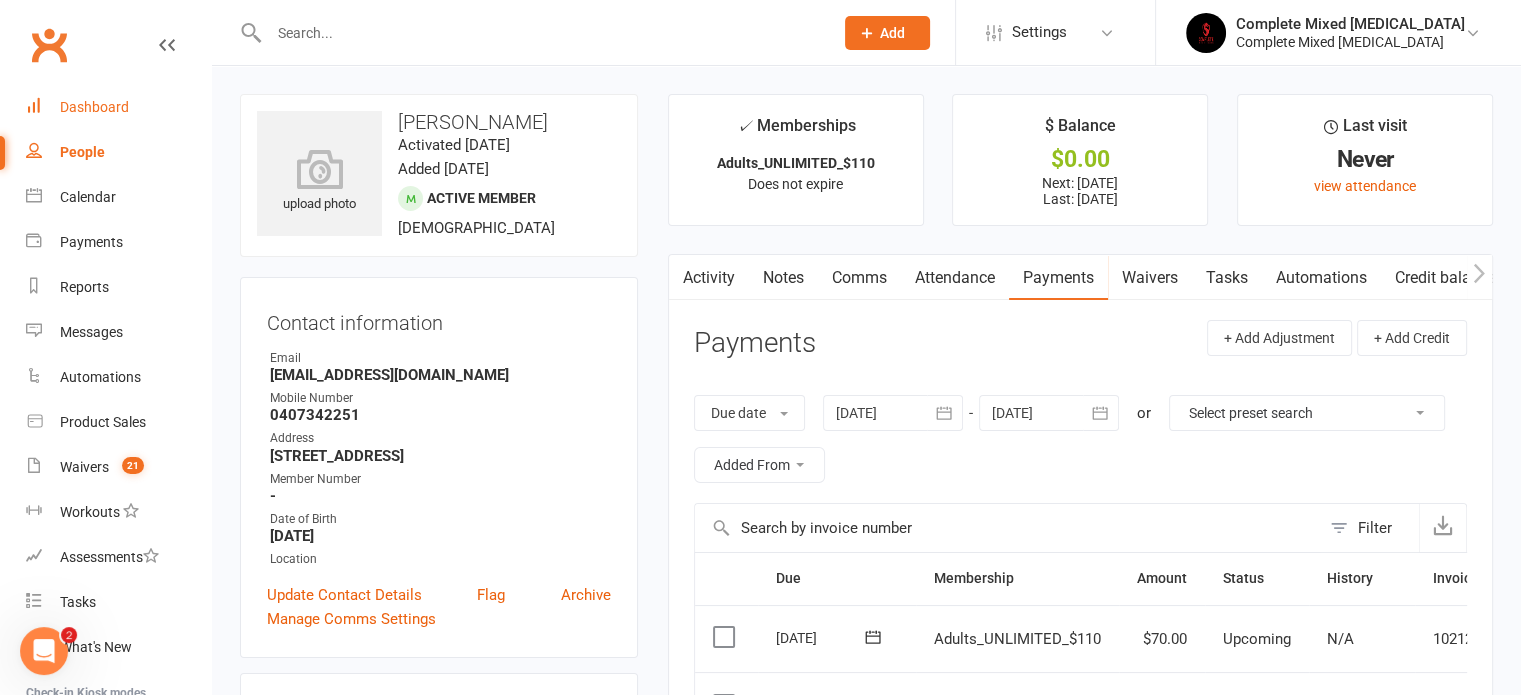 click on "Dashboard" at bounding box center [118, 107] 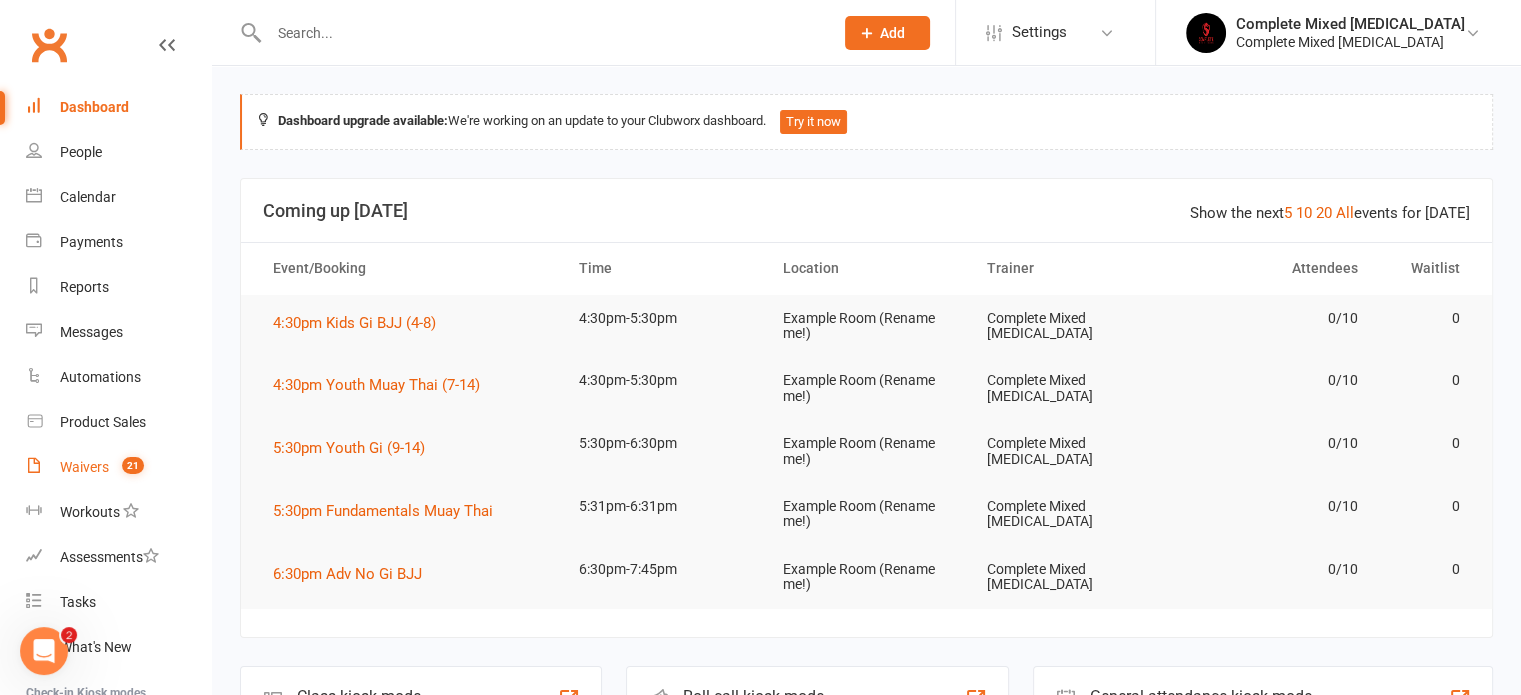 click on "Waivers" at bounding box center (84, 467) 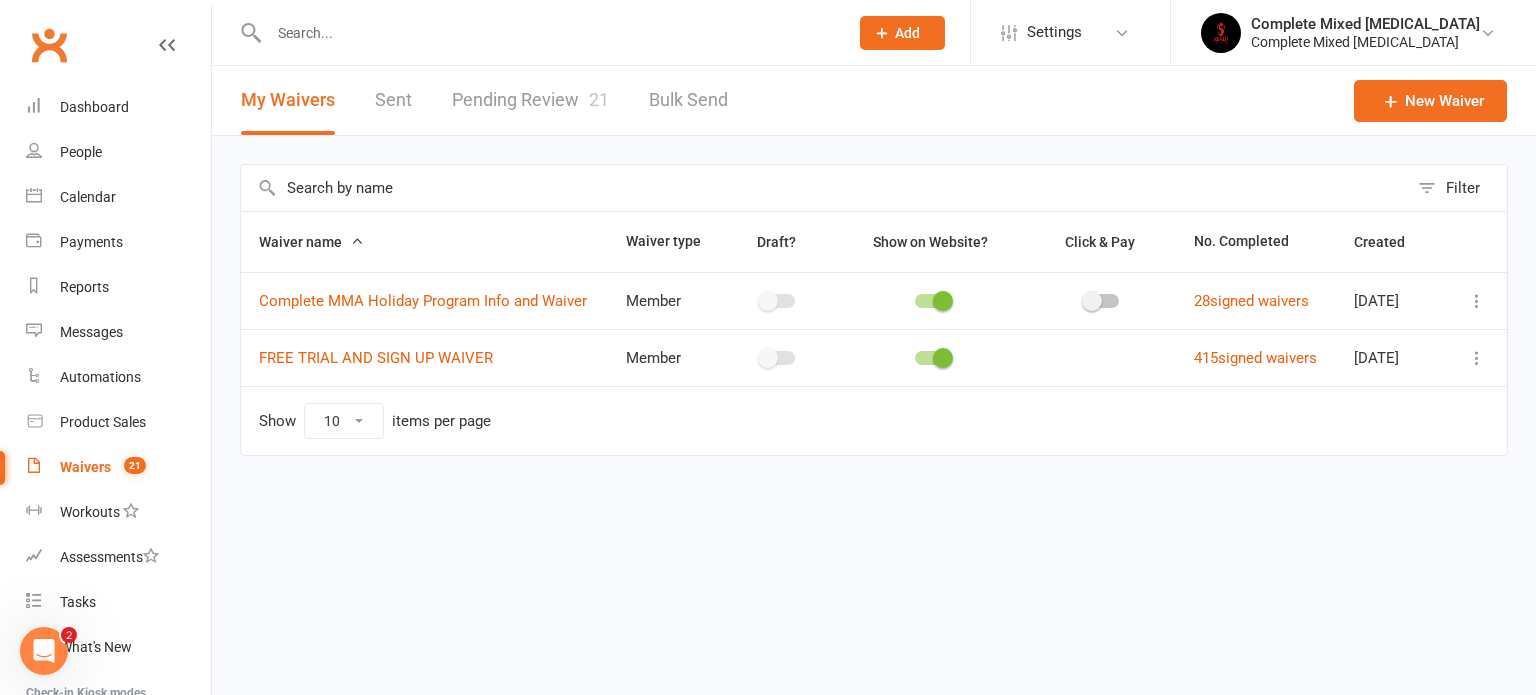 click on "Pending Review 21" at bounding box center (530, 100) 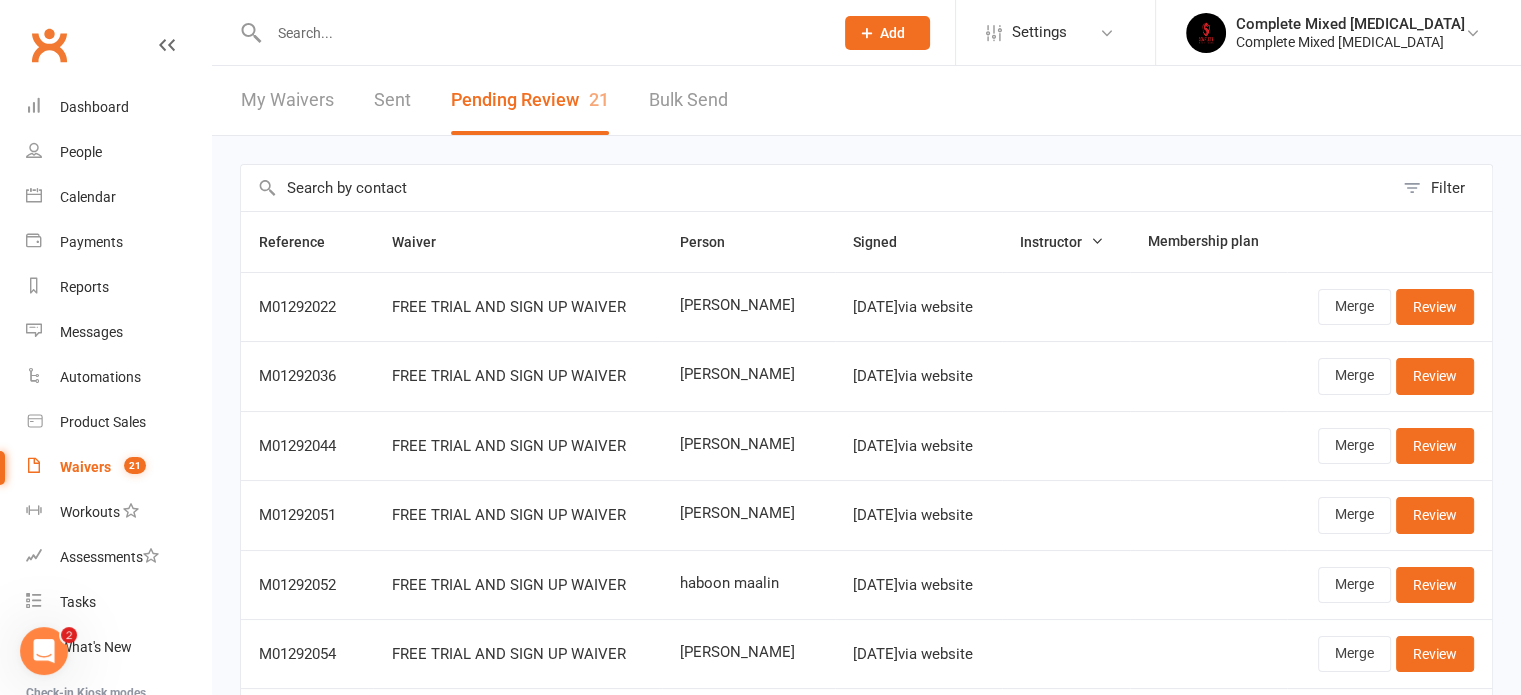 scroll, scrollTop: 418, scrollLeft: 0, axis: vertical 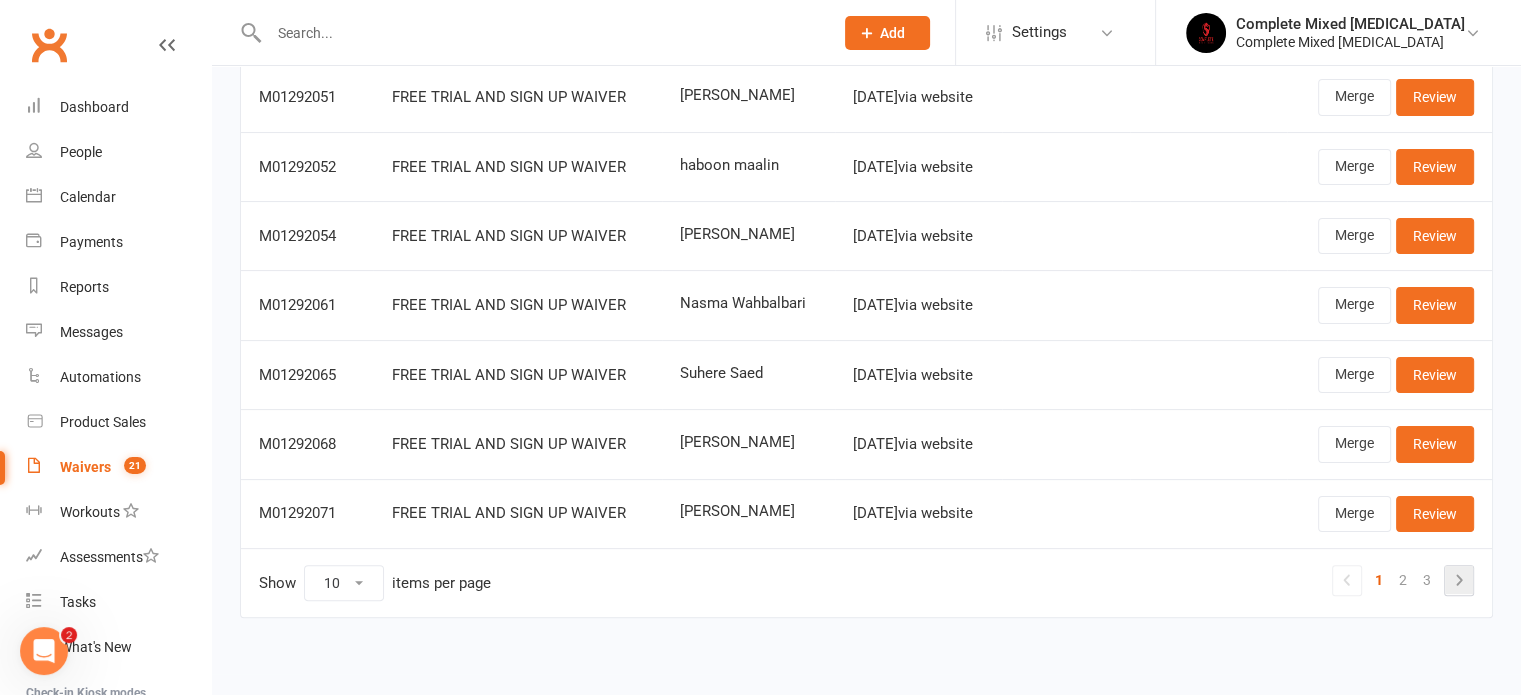 click 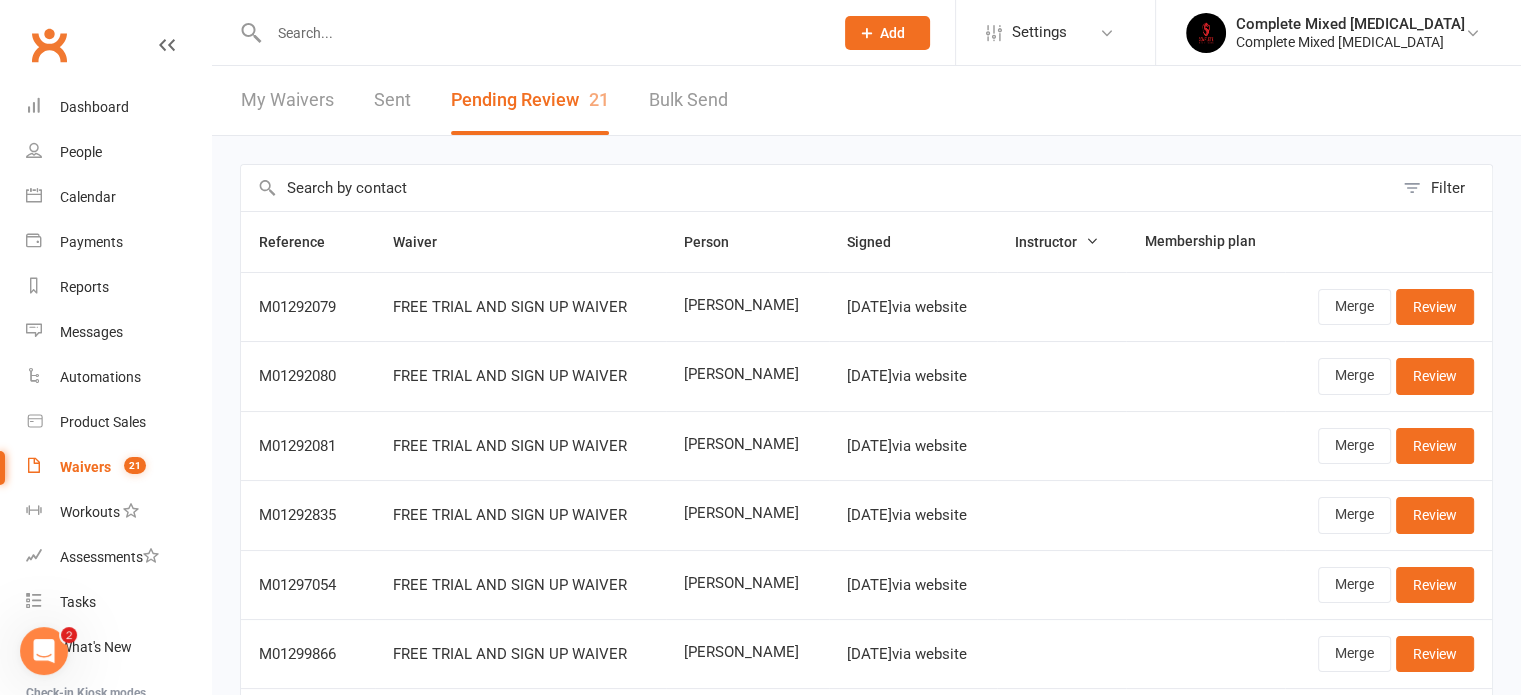 scroll, scrollTop: 426, scrollLeft: 0, axis: vertical 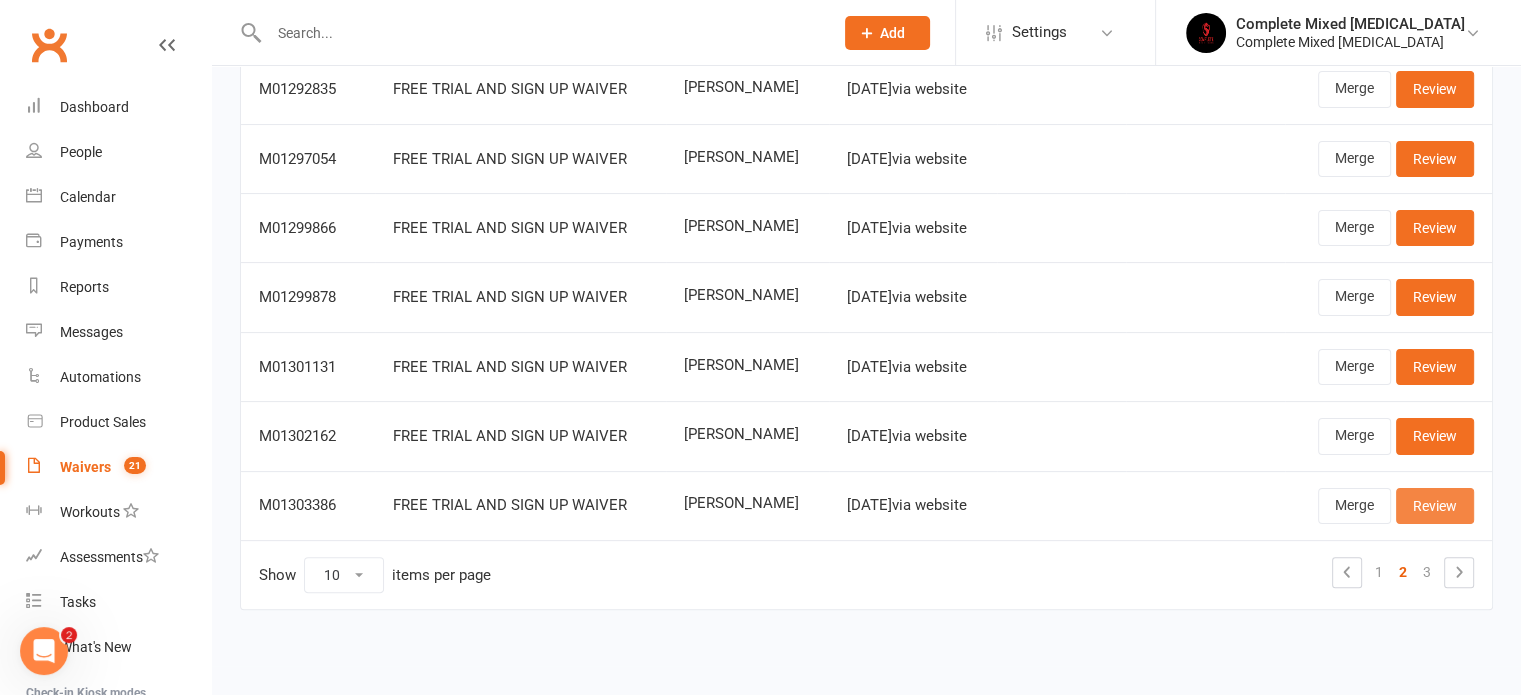 click on "Review" at bounding box center [1435, 506] 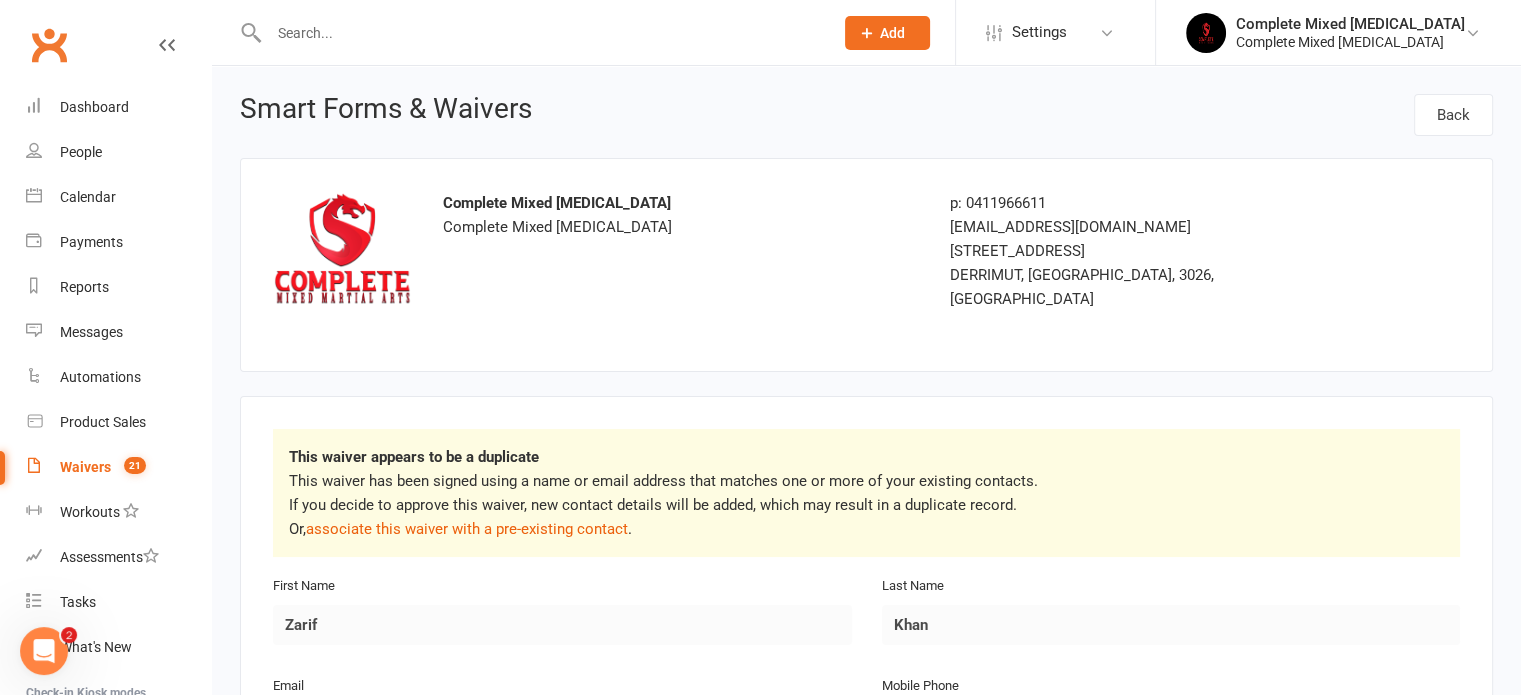 scroll, scrollTop: 1216, scrollLeft: 0, axis: vertical 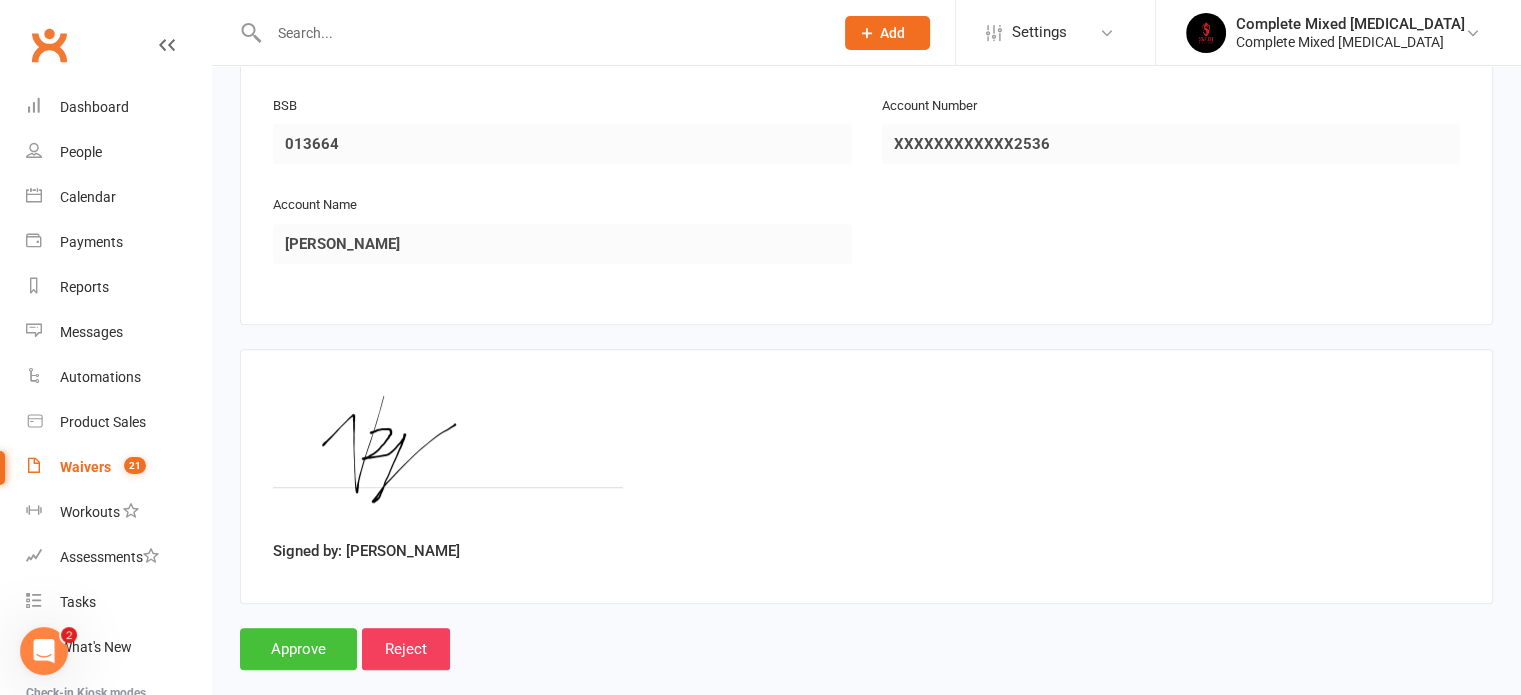 click on "Approve" at bounding box center (298, 649) 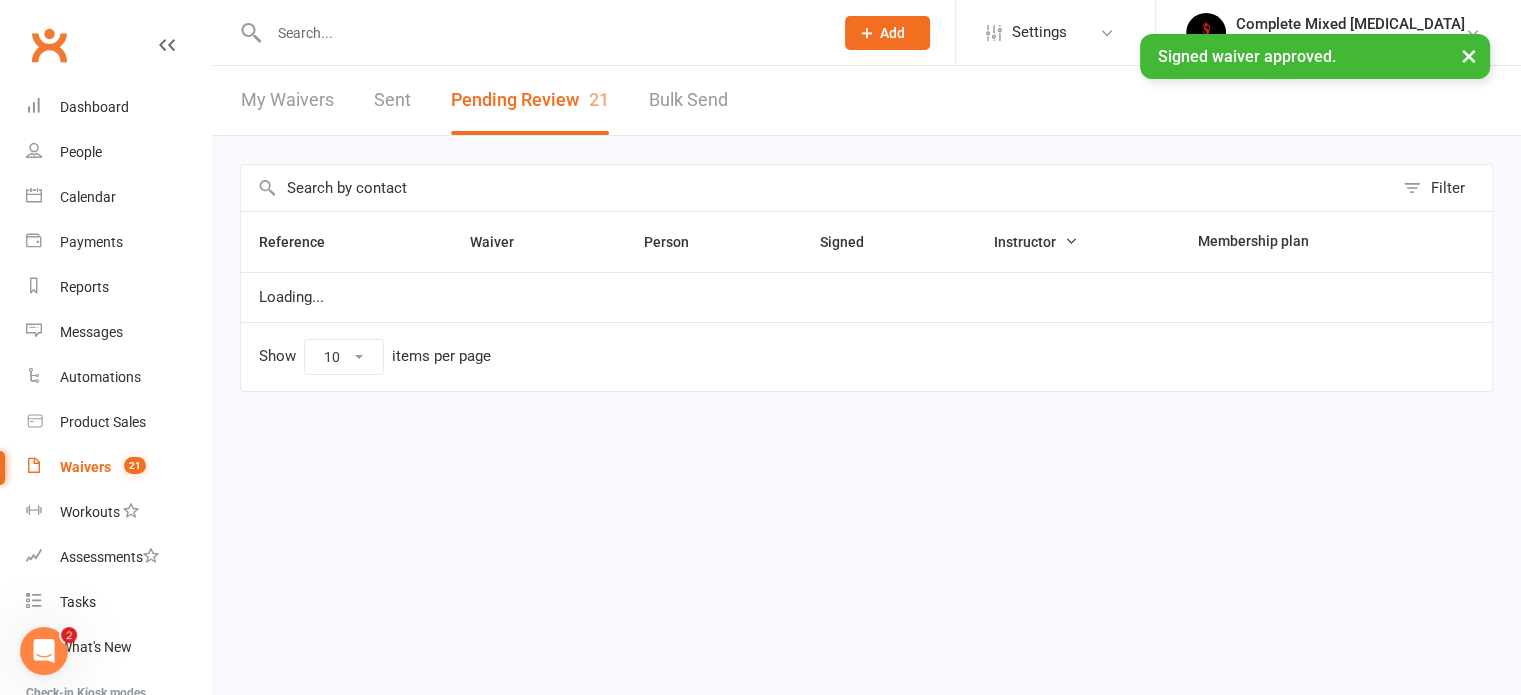 scroll, scrollTop: 0, scrollLeft: 0, axis: both 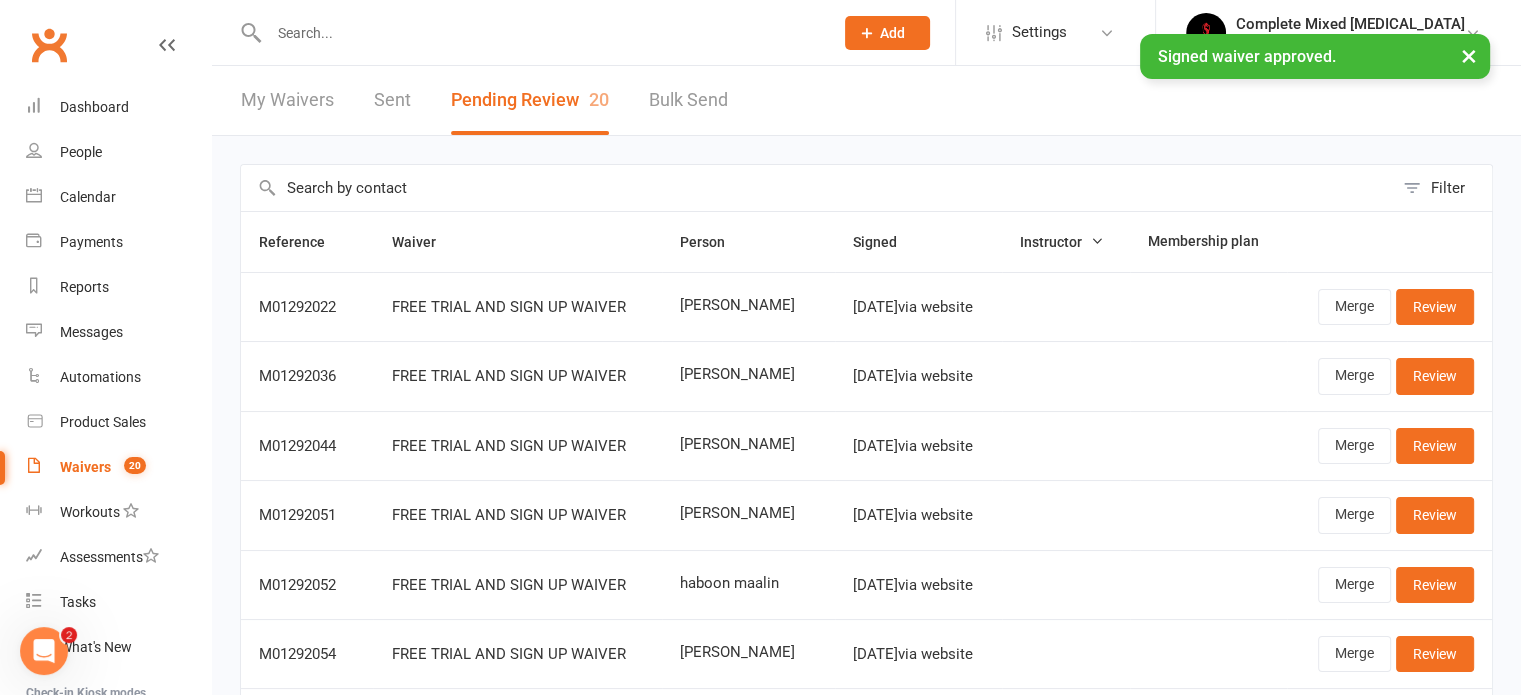 click at bounding box center [541, 33] 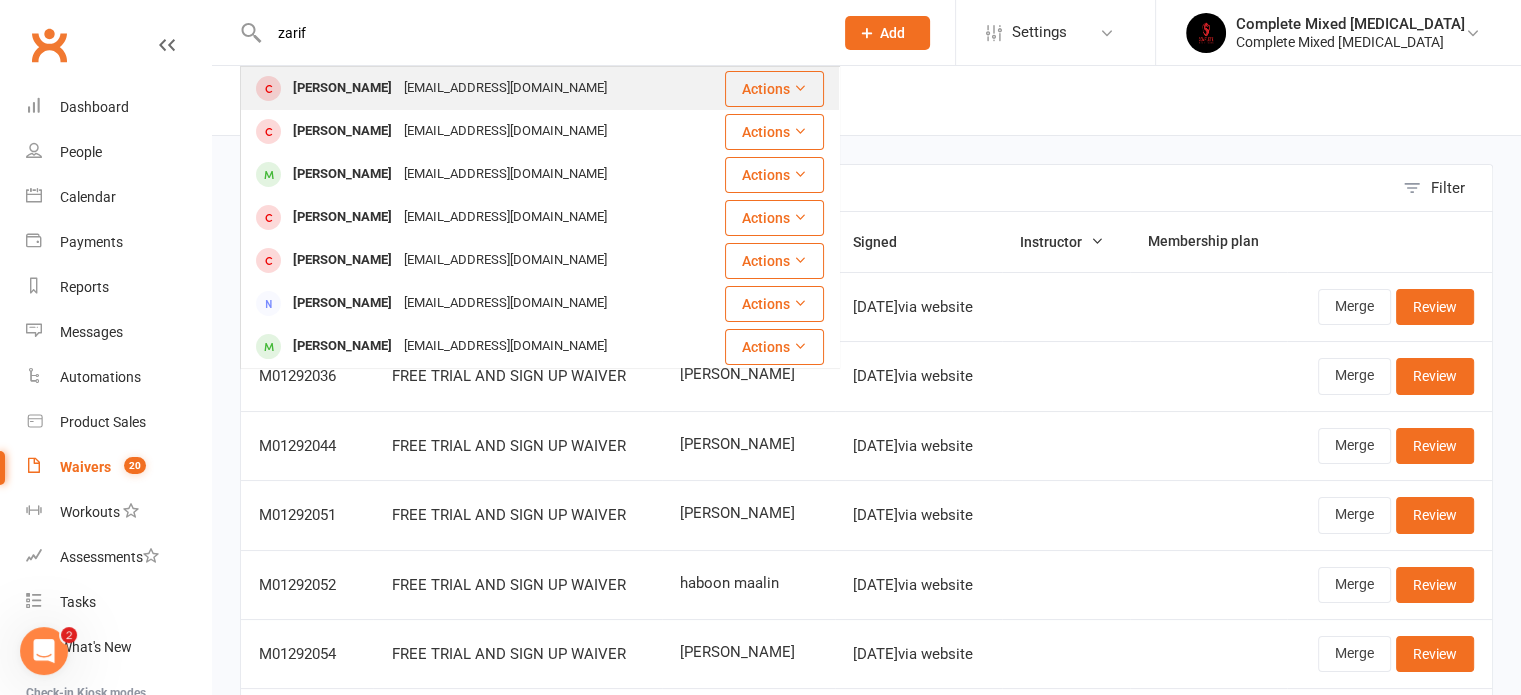 type on "zarif" 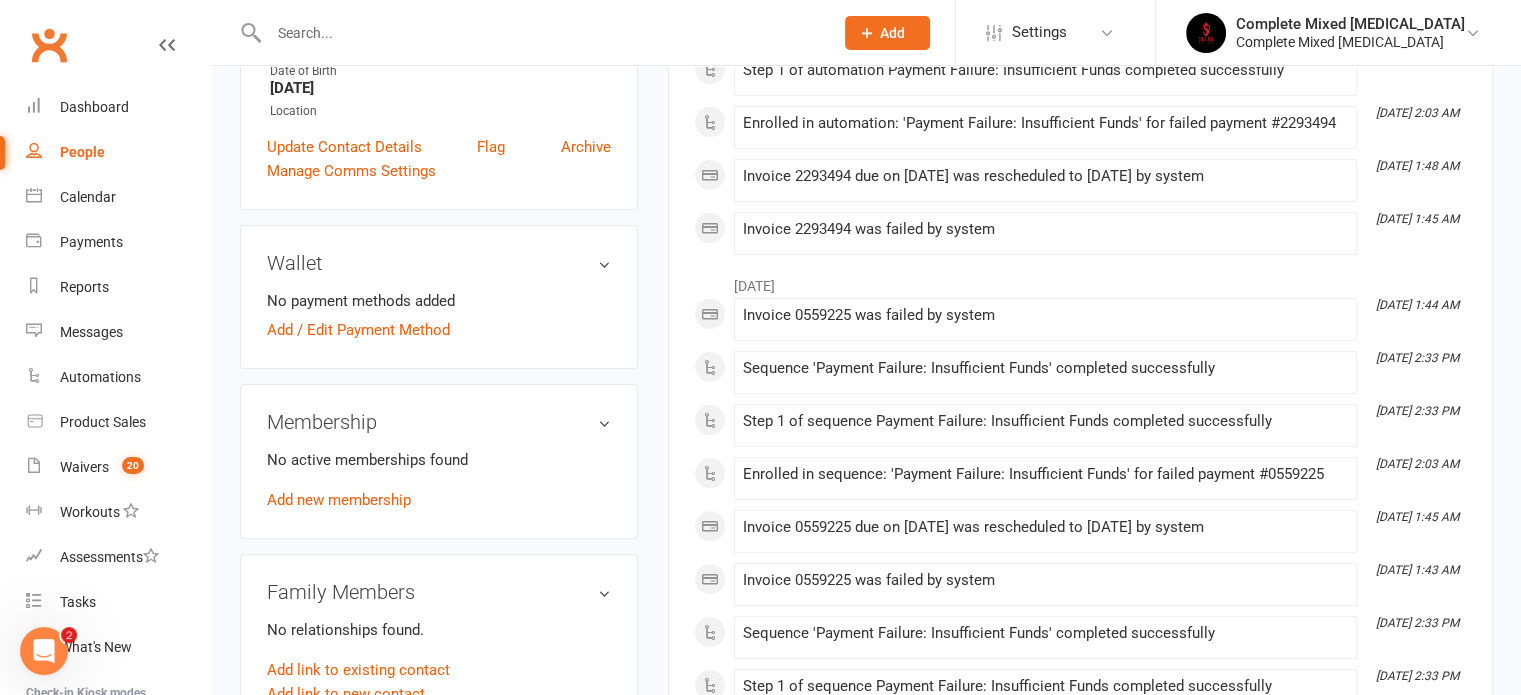 scroll, scrollTop: 0, scrollLeft: 0, axis: both 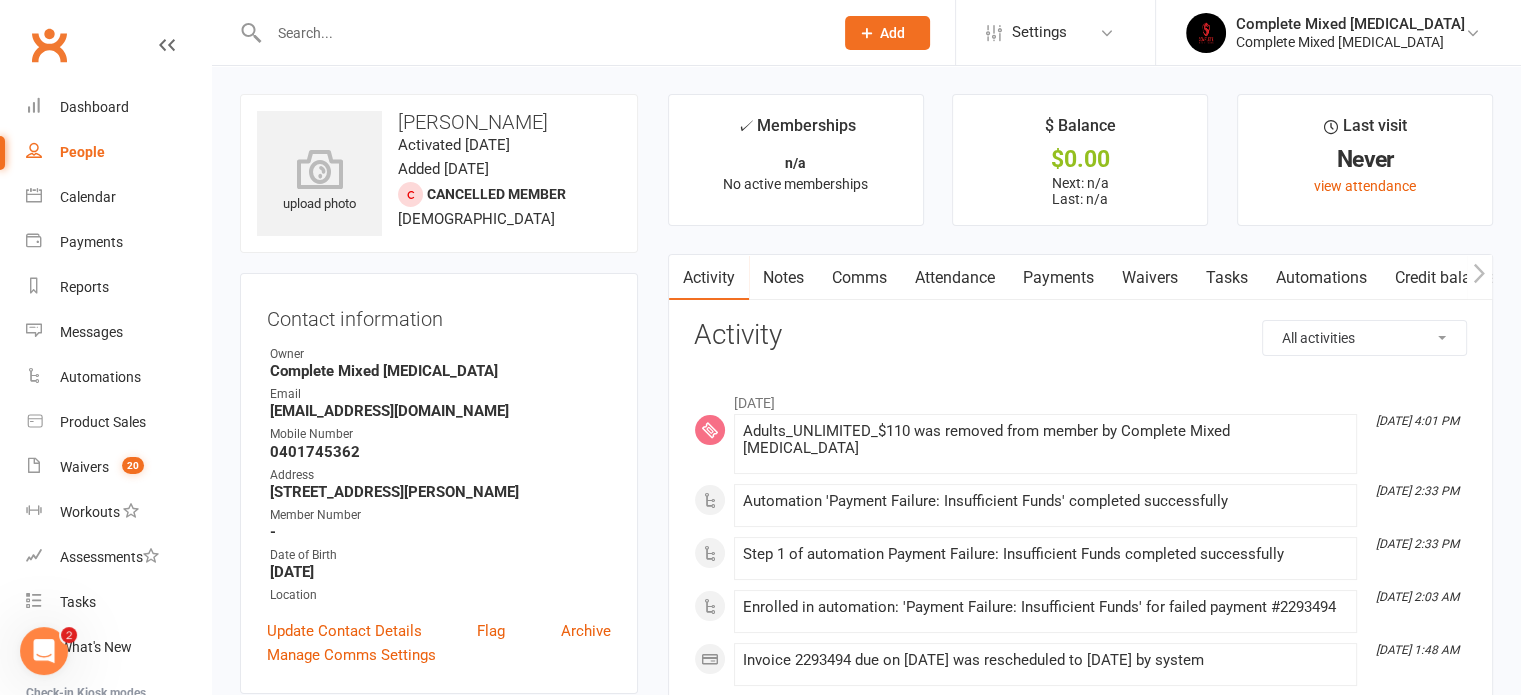 click at bounding box center [529, 32] 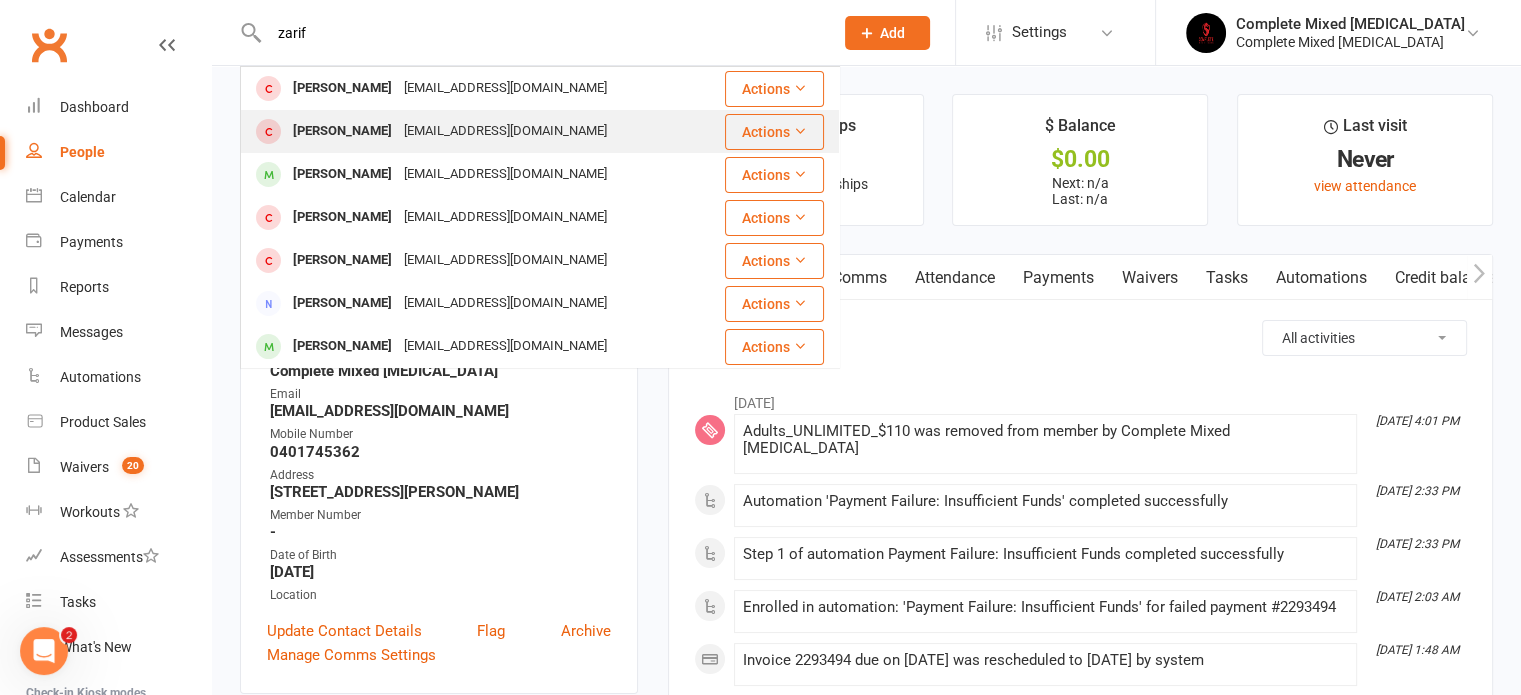 type on "zarif" 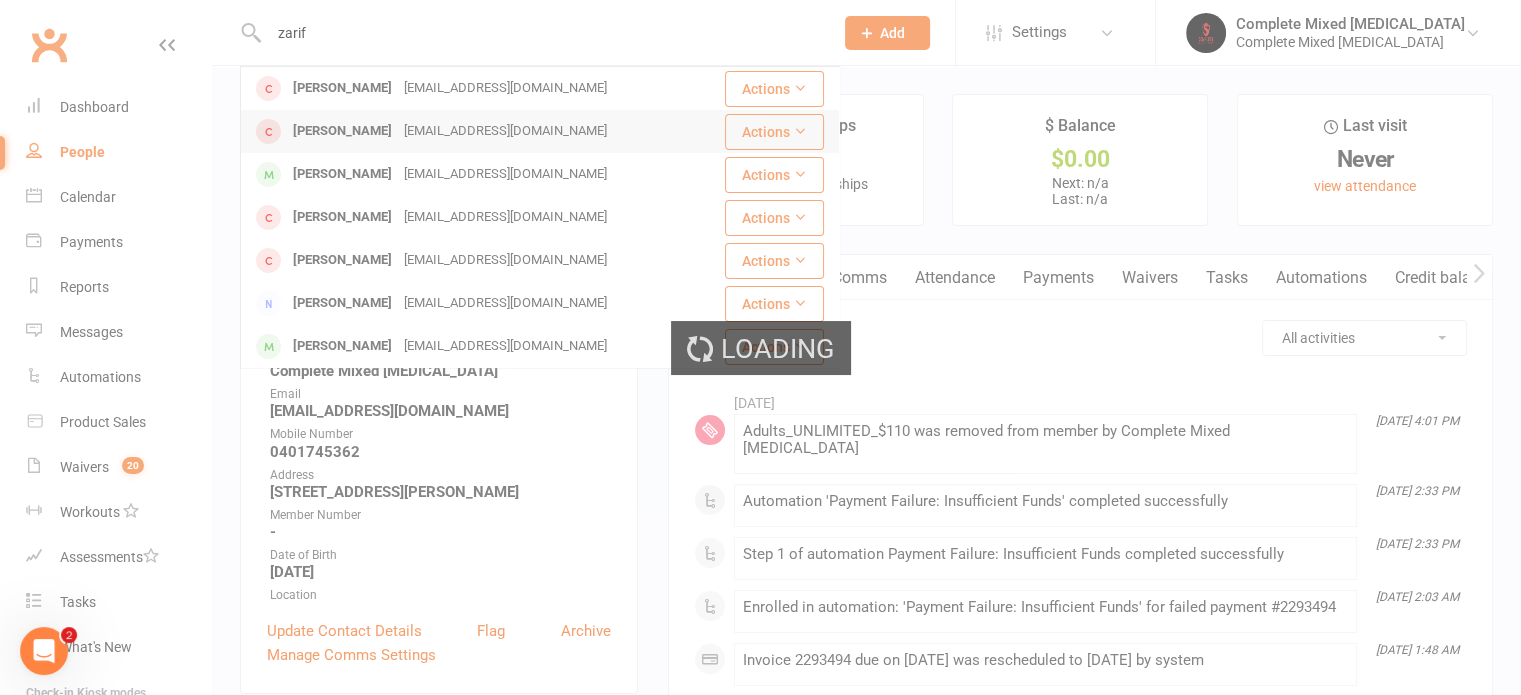 type 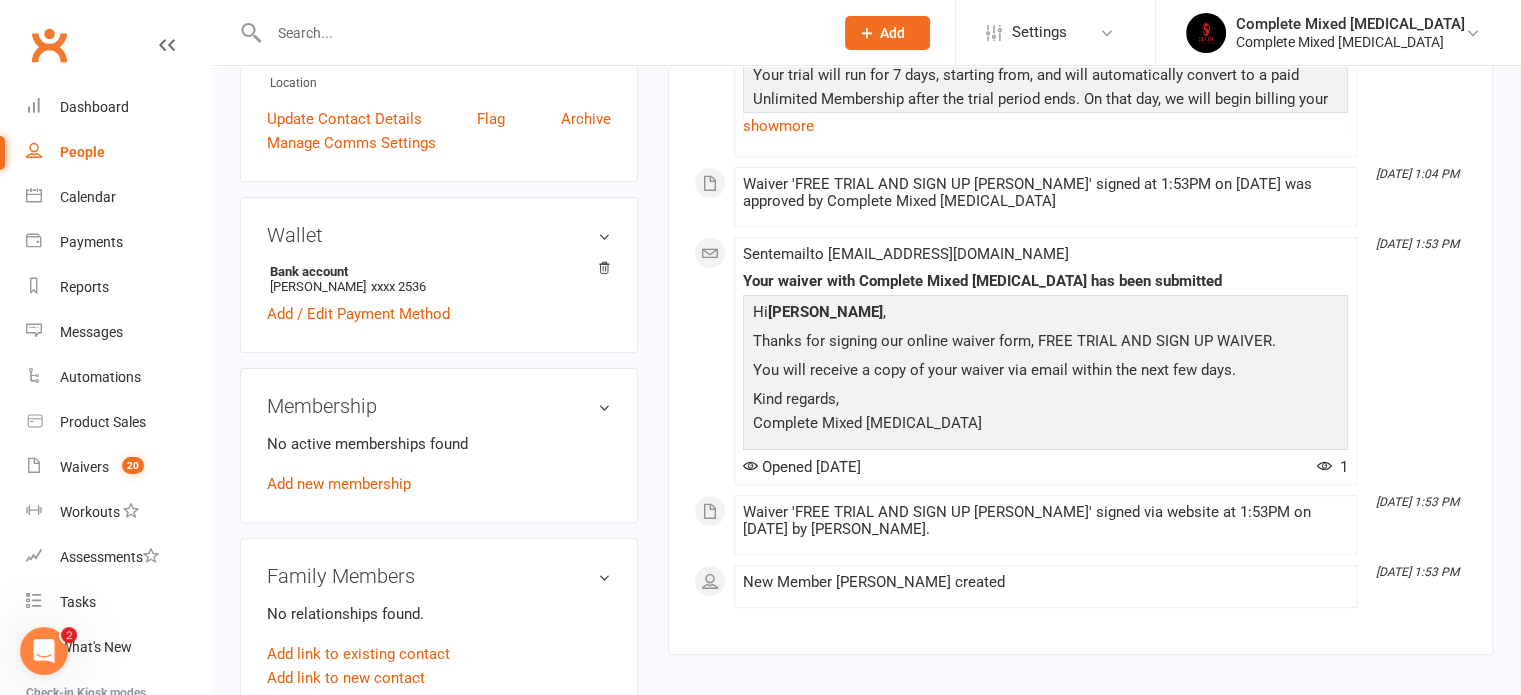 scroll, scrollTop: 479, scrollLeft: 0, axis: vertical 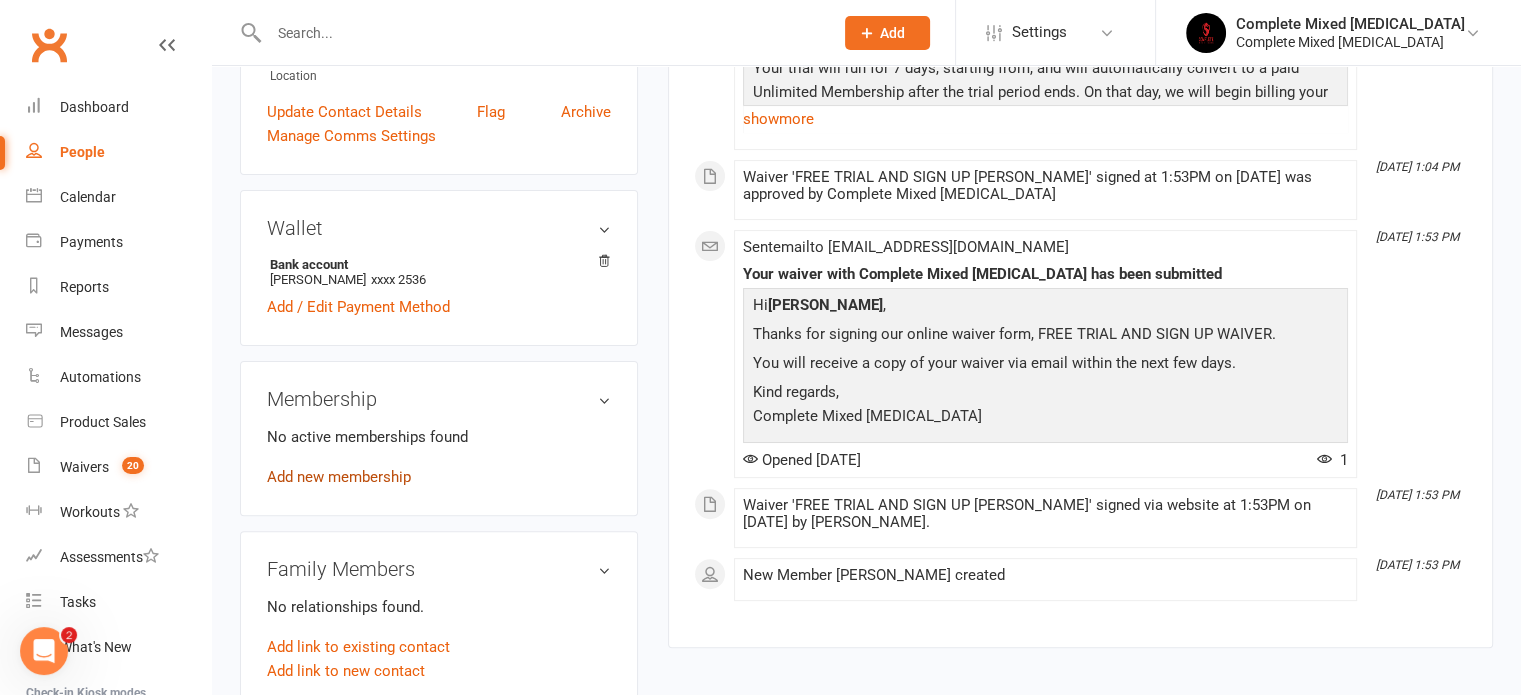 click on "Add new membership" at bounding box center [339, 477] 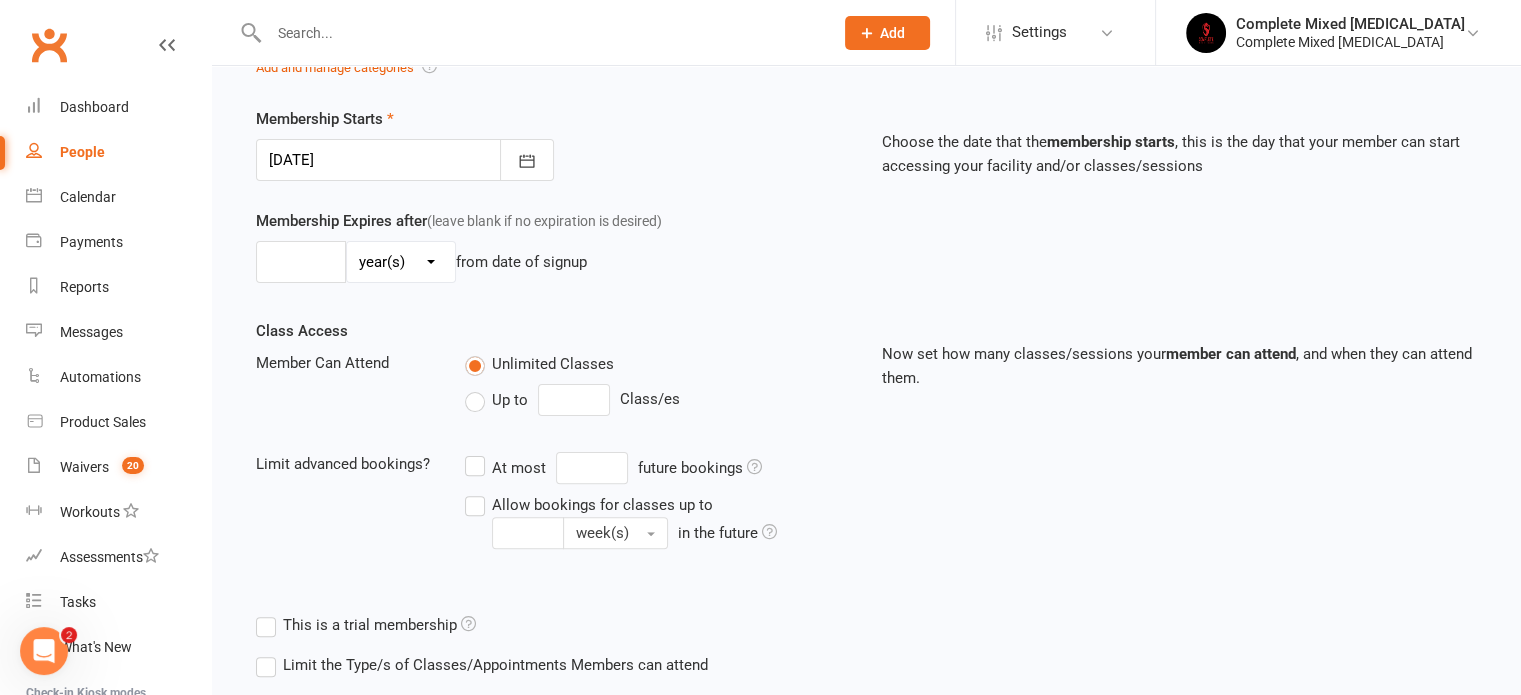 scroll, scrollTop: 0, scrollLeft: 0, axis: both 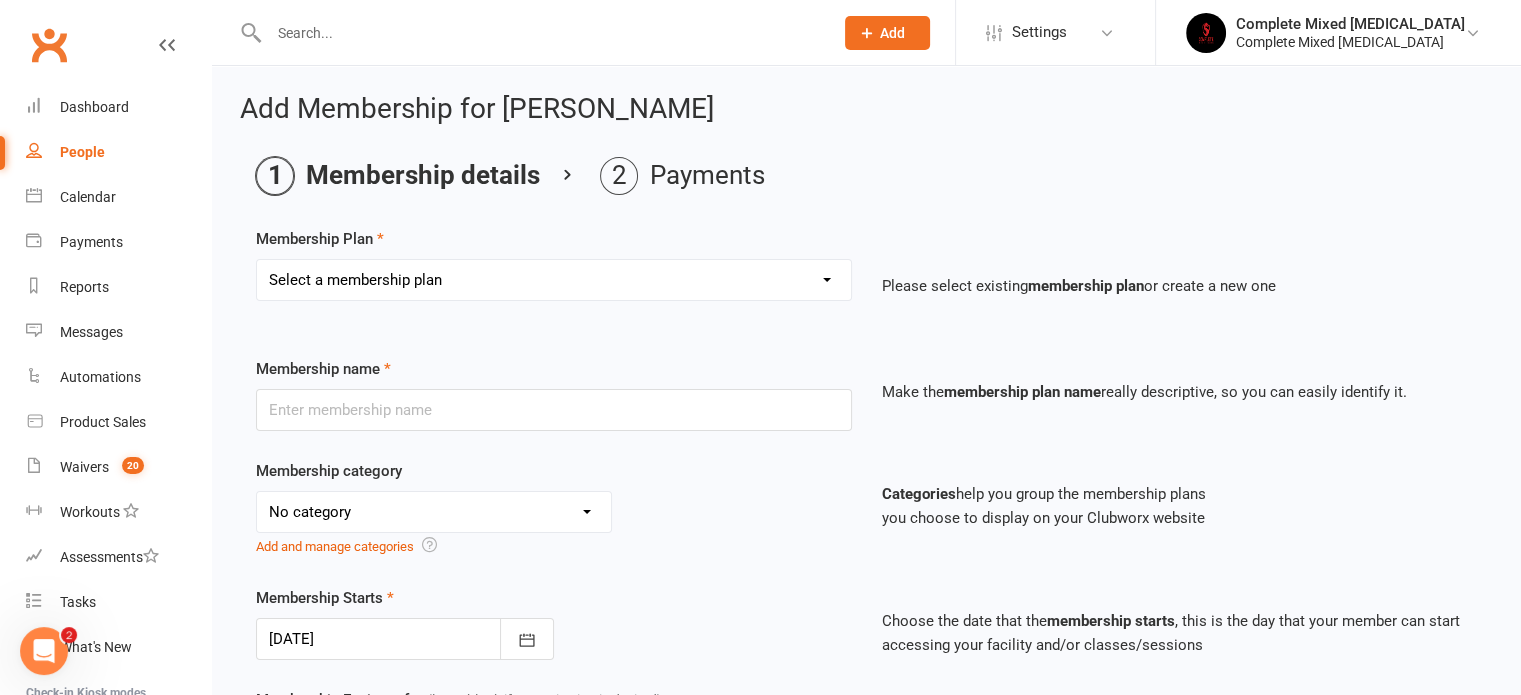 click on "Select a membership plan Create new Membership Plan Adults_01_$40 Adults_02_$70 Adults_03_$90 Adults_04_$100 Adults_UNLIMITED_$110 Youth_01_$40 Youth_02_$70 Youth_03_$80 Youth_UNLIMITED_$90 Aviu Family [PERSON_NAME] Family [PERSON_NAME] [PERSON_NAME] [PERSON_NAME] [PERSON_NAME] Family [PERSON_NAME] [PERSON_NAME] Family Mesto Musawy [PERSON_NAME] [PERSON_NAME] [PERSON_NAME] [PERSON_NAME] [PERSON_NAME] [PERSON_NAME] [PERSON_NAME] CASUAL [PERSON_NAME] [PERSON_NAME] [PERSON_NAME] [PERSON_NAME] [PERSON_NAME] [PERSON_NAME] [PERSON_NAME] Katak [PERSON_NAME] Patti_6 Months Brendan Low_12 Months Davud Nuhambasic_6 Months [PERSON_NAME] Basic_6 Months Grace n [PERSON_NAME] Premkumar_3 Months [PERSON_NAME] Abdo_6 Months [PERSON_NAME] Nesci_6 Months [PERSON_NAME] Family Suyfan Abdulle_6 Months [PERSON_NAME] Family Yavuncu Fam Mohamed Sanad_6 Months El Hawli_12 Months Muneib Rauf_12 Months AmeliaGianna_Youth 1_x2 28_Days_$220 Ben Huang_3 Months [PERSON_NAME] [PERSON_NAME] & Winry [PERSON_NAME] Family 2kids_2classes [PERSON_NAME] khan_1 MONTH" at bounding box center (554, 280) 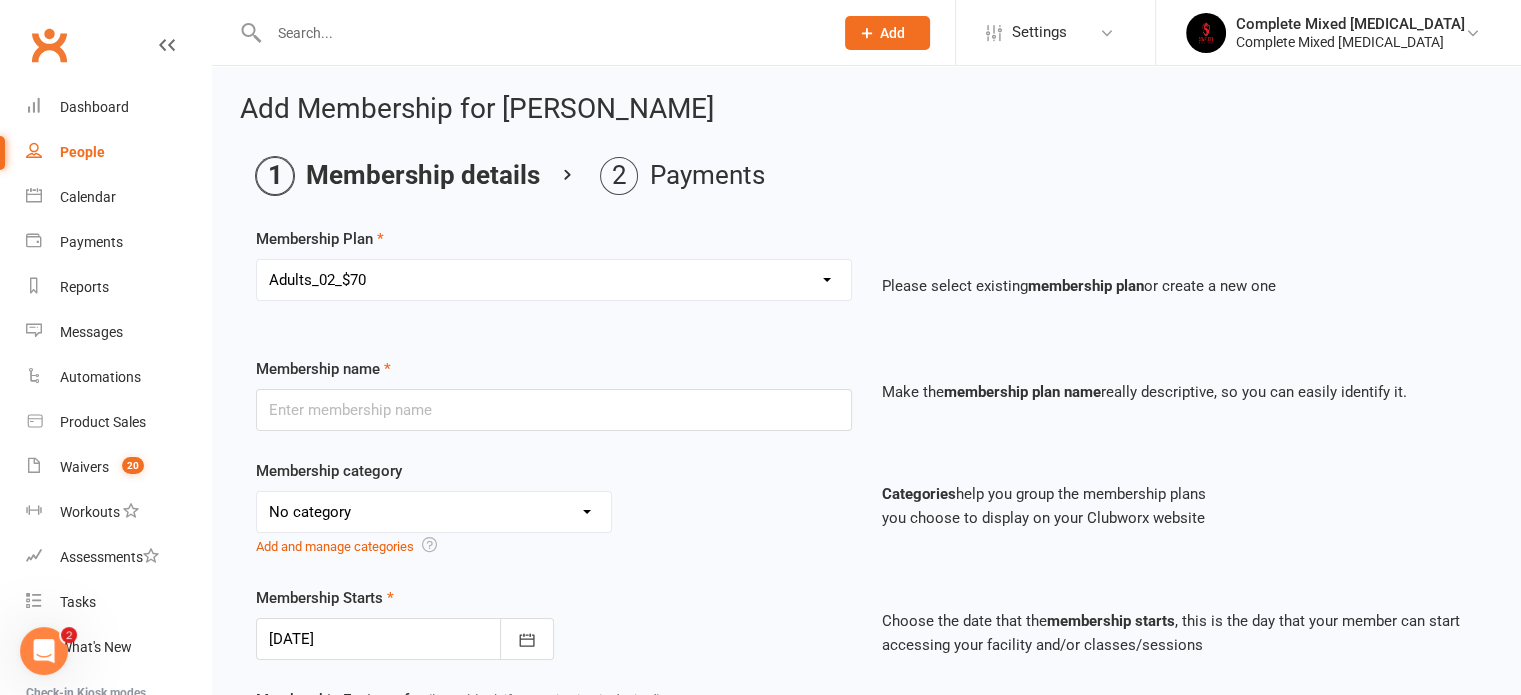 click on "Select a membership plan Create new Membership Plan Adults_01_$40 Adults_02_$70 Adults_03_$90 Adults_04_$100 Adults_UNLIMITED_$110 Youth_01_$40 Youth_02_$70 Youth_03_$80 Youth_UNLIMITED_$90 Aviu Family [PERSON_NAME] Family [PERSON_NAME] [PERSON_NAME] [PERSON_NAME] [PERSON_NAME] Family [PERSON_NAME] [PERSON_NAME] Family Mesto Musawy [PERSON_NAME] [PERSON_NAME] [PERSON_NAME] [PERSON_NAME] [PERSON_NAME] [PERSON_NAME] [PERSON_NAME] CASUAL [PERSON_NAME] [PERSON_NAME] [PERSON_NAME] [PERSON_NAME] [PERSON_NAME] [PERSON_NAME] [PERSON_NAME] Katak [PERSON_NAME] Patti_6 Months Brendan Low_12 Months Davud Nuhambasic_6 Months [PERSON_NAME] Basic_6 Months Grace n [PERSON_NAME] Premkumar_3 Months [PERSON_NAME] Abdo_6 Months [PERSON_NAME] Nesci_6 Months [PERSON_NAME] Family Suyfan Abdulle_6 Months [PERSON_NAME] Family Yavuncu Fam Mohamed Sanad_6 Months El Hawli_12 Months Muneib Rauf_12 Months AmeliaGianna_Youth 1_x2 28_Days_$220 Ben Huang_3 Months [PERSON_NAME] [PERSON_NAME] & Winry [PERSON_NAME] Family 2kids_2classes [PERSON_NAME] khan_1 MONTH" at bounding box center [554, 280] 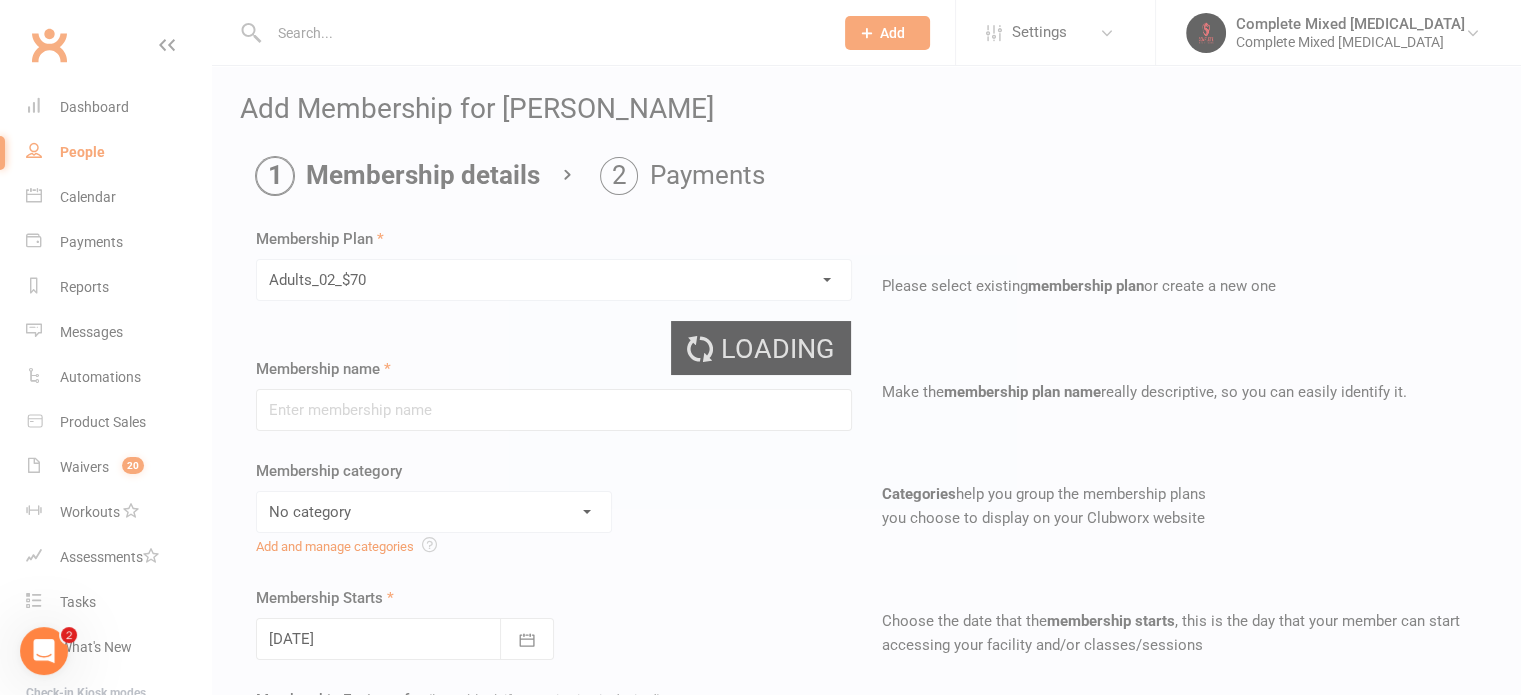 type on "Adults_02_$70" 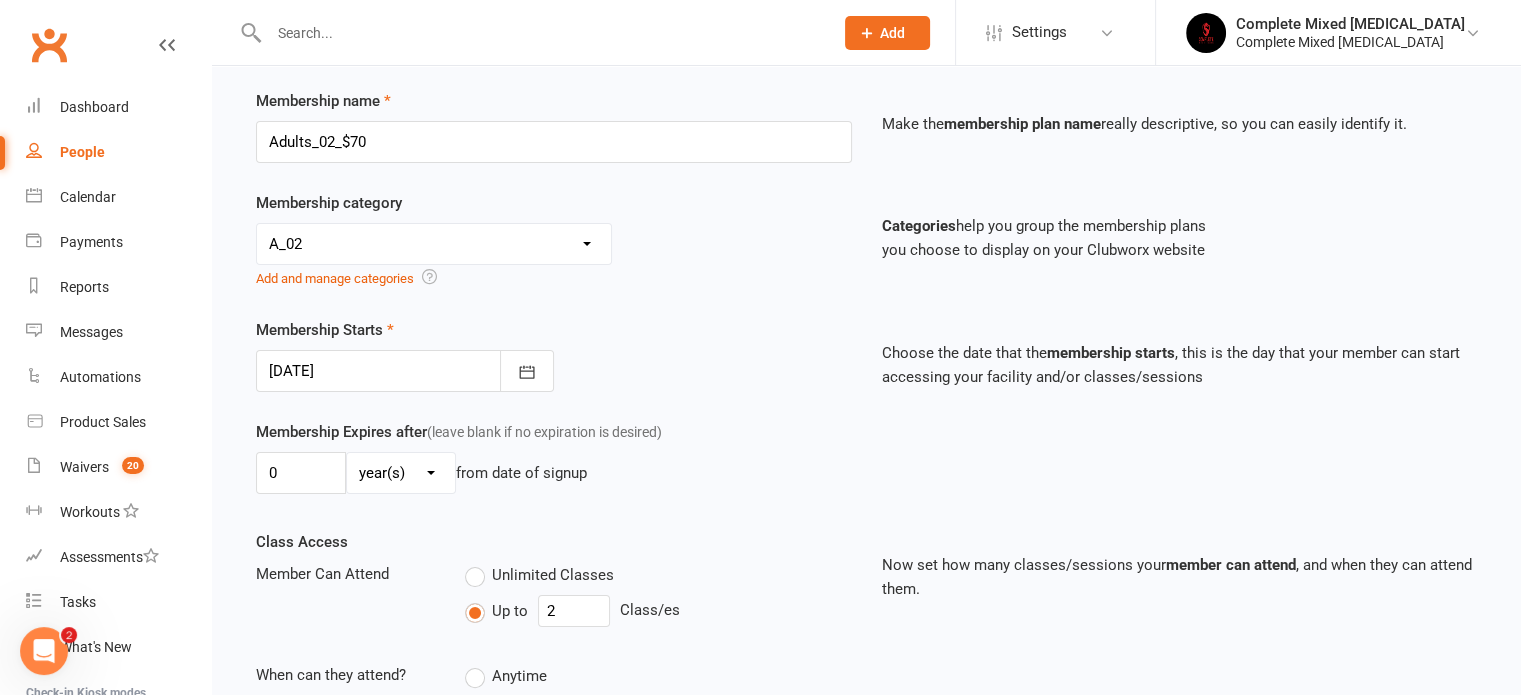 scroll, scrollTop: 702, scrollLeft: 0, axis: vertical 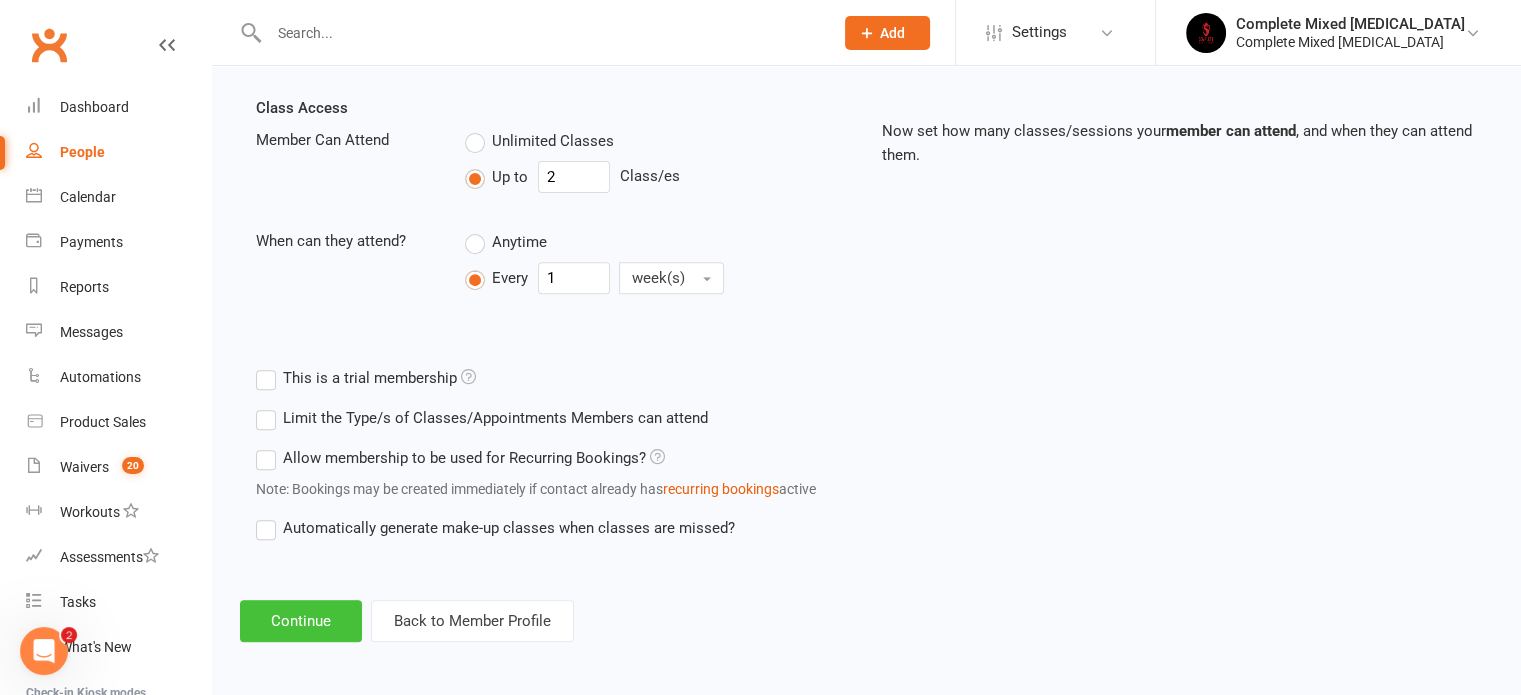 click on "Continue" at bounding box center (301, 621) 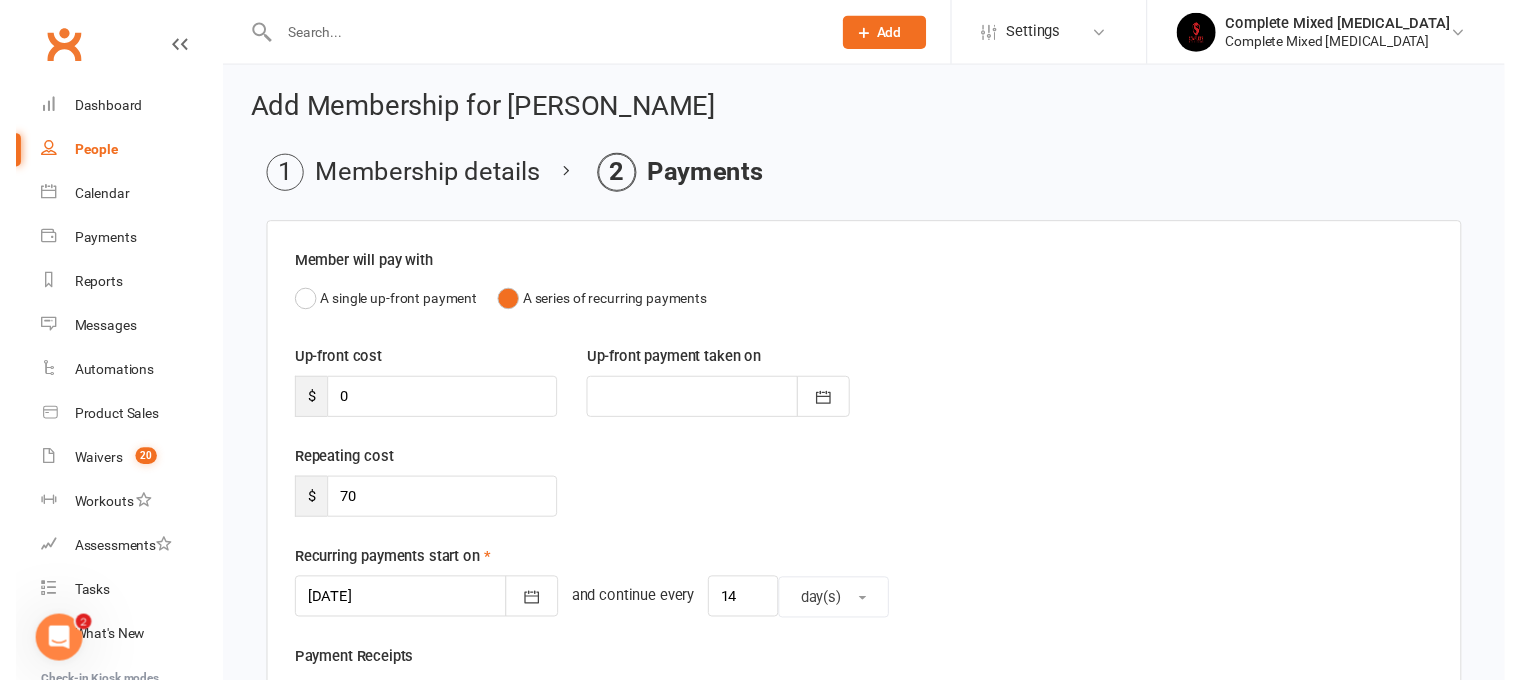 scroll, scrollTop: 1068, scrollLeft: 0, axis: vertical 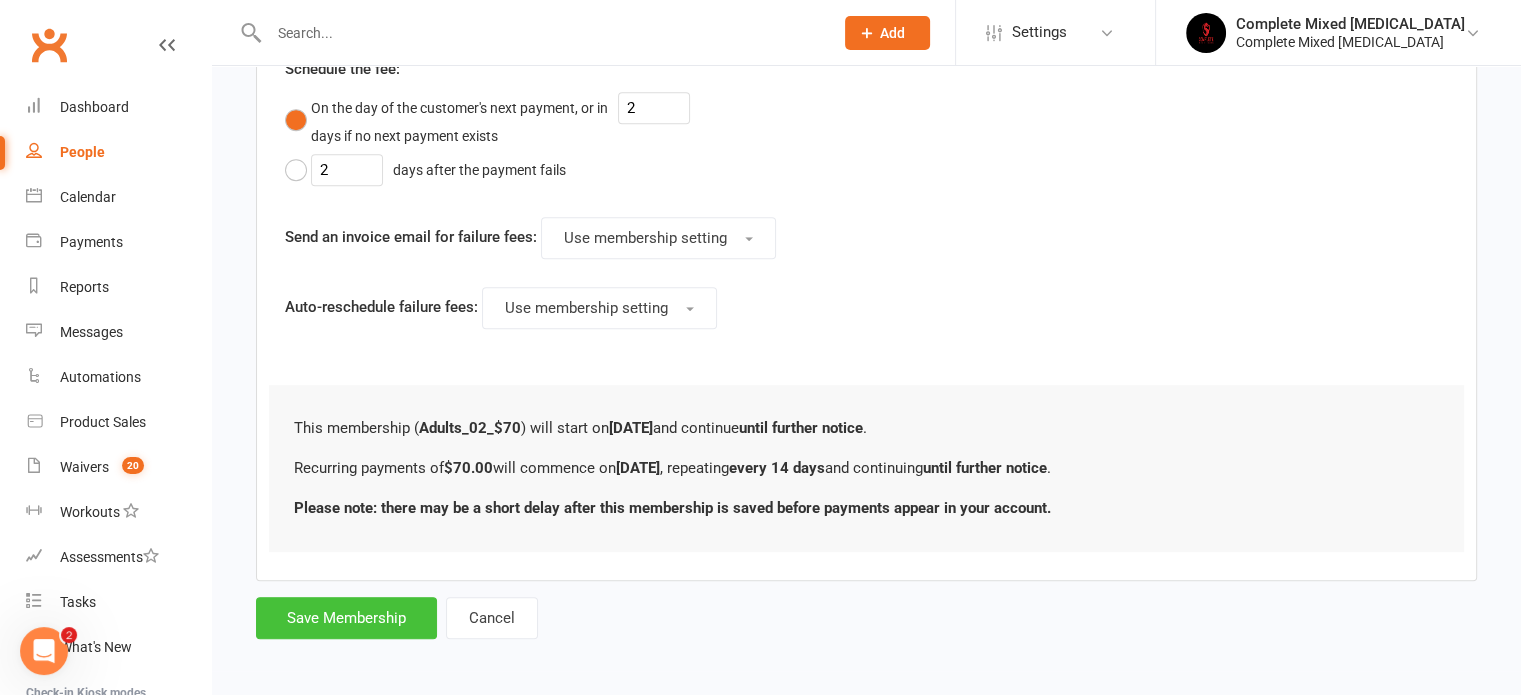 click on "Save Membership" at bounding box center [346, 618] 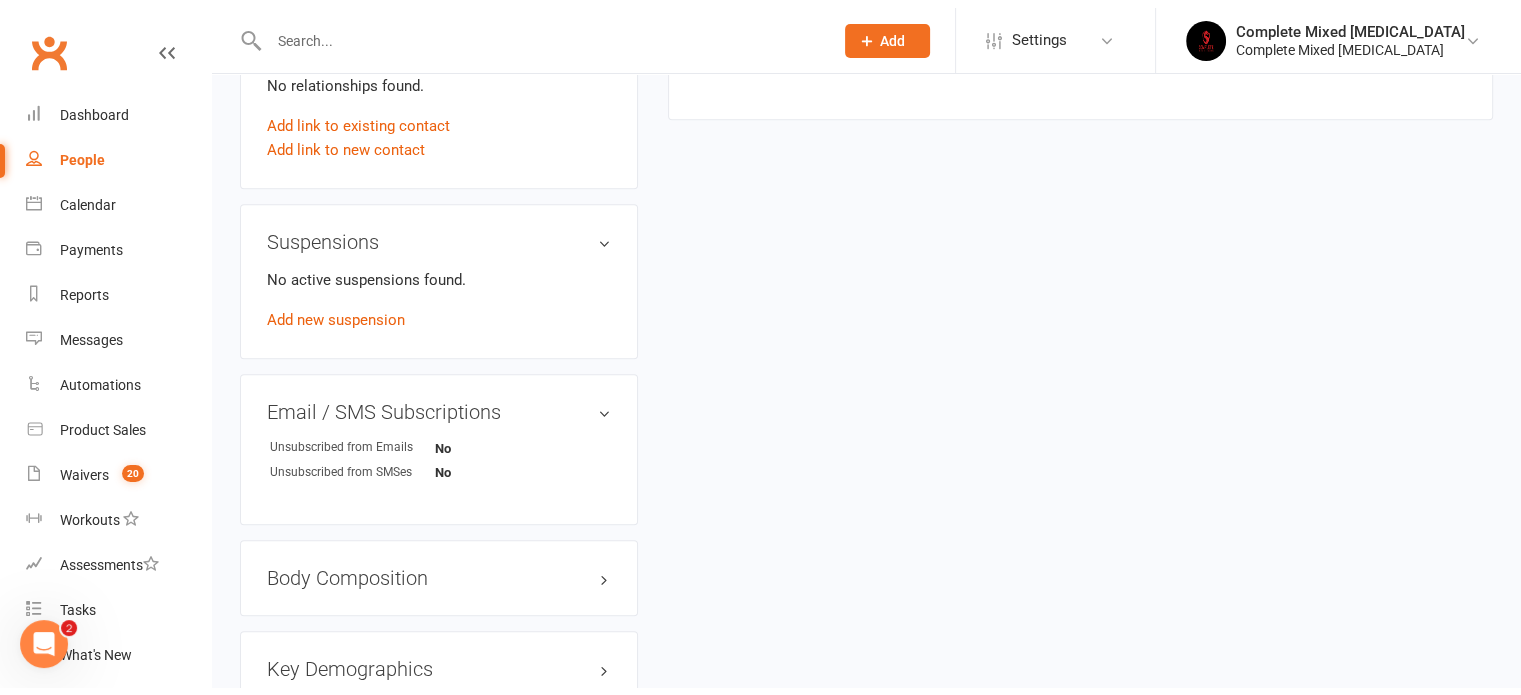 scroll, scrollTop: 0, scrollLeft: 0, axis: both 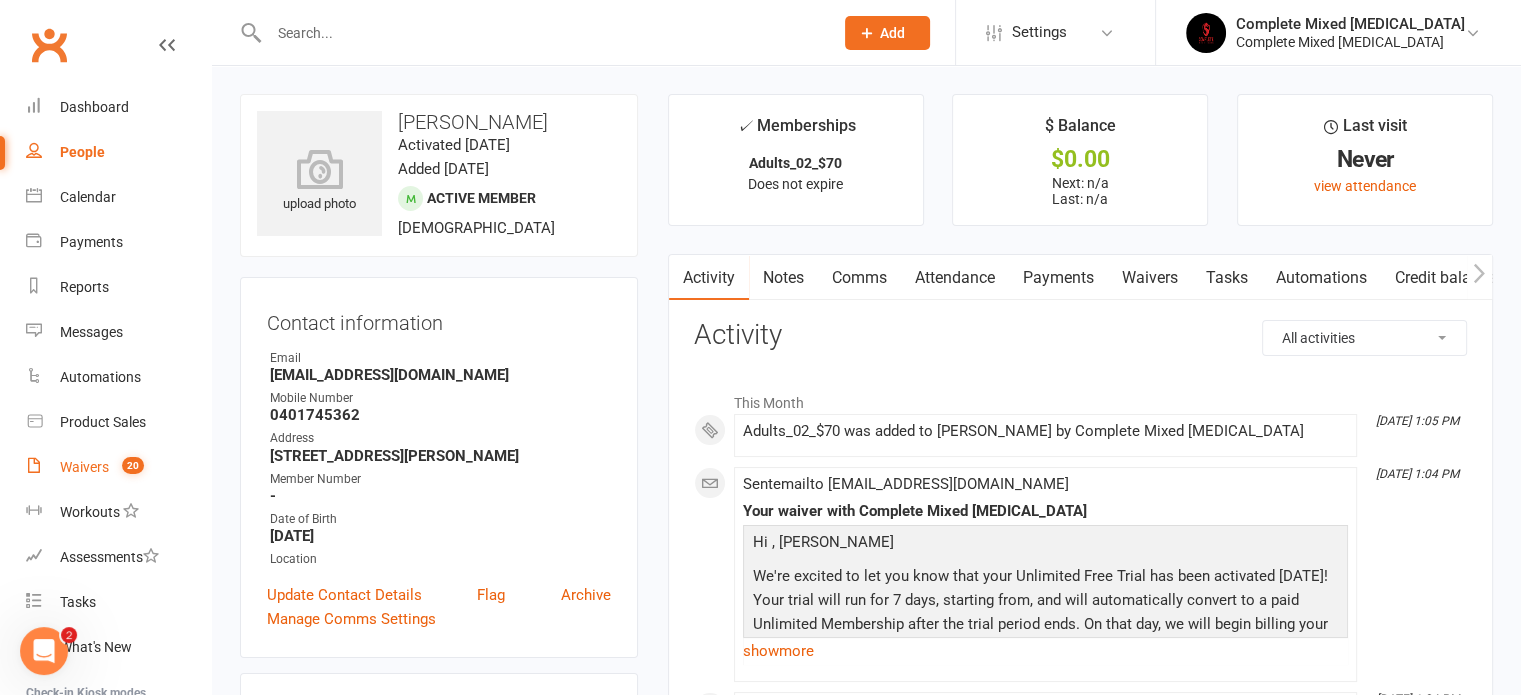 click on "Waivers   20" at bounding box center [118, 467] 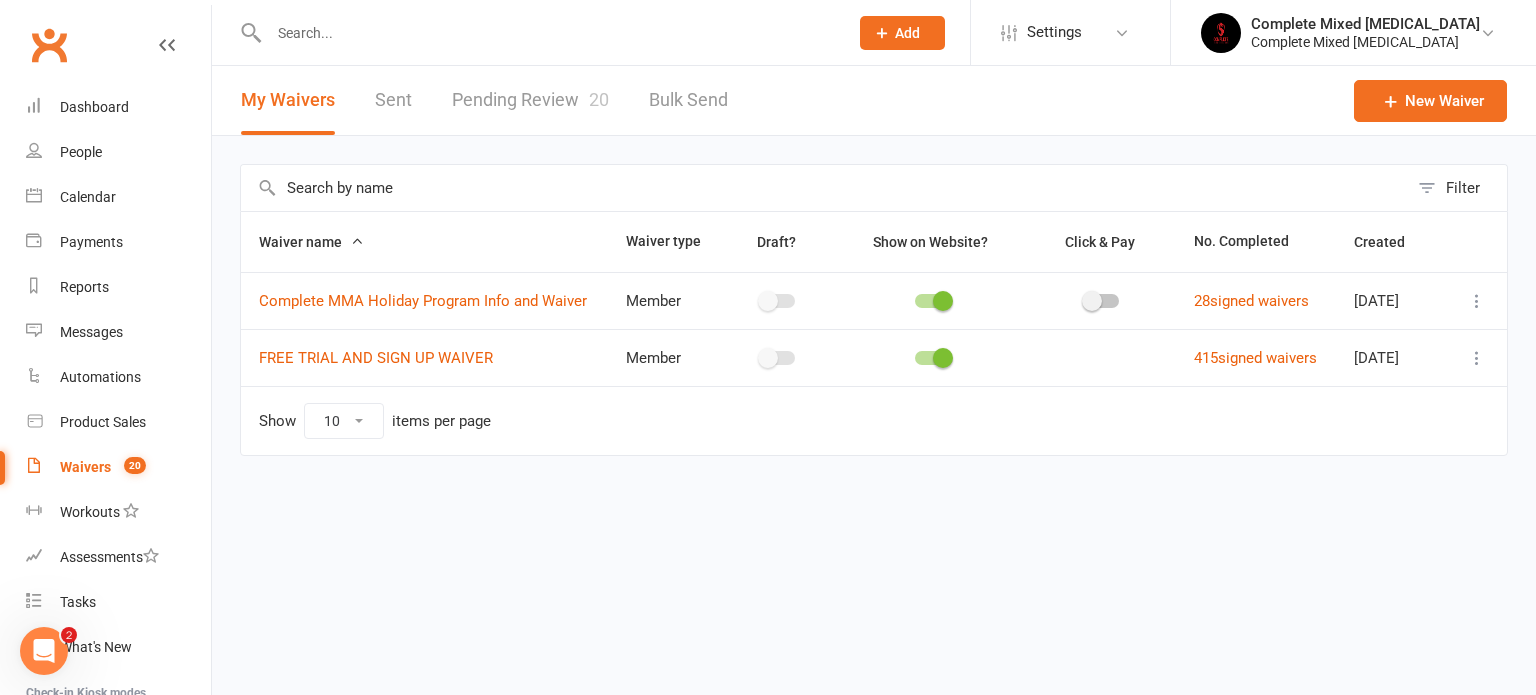 click on "Pending Review 20" at bounding box center [530, 100] 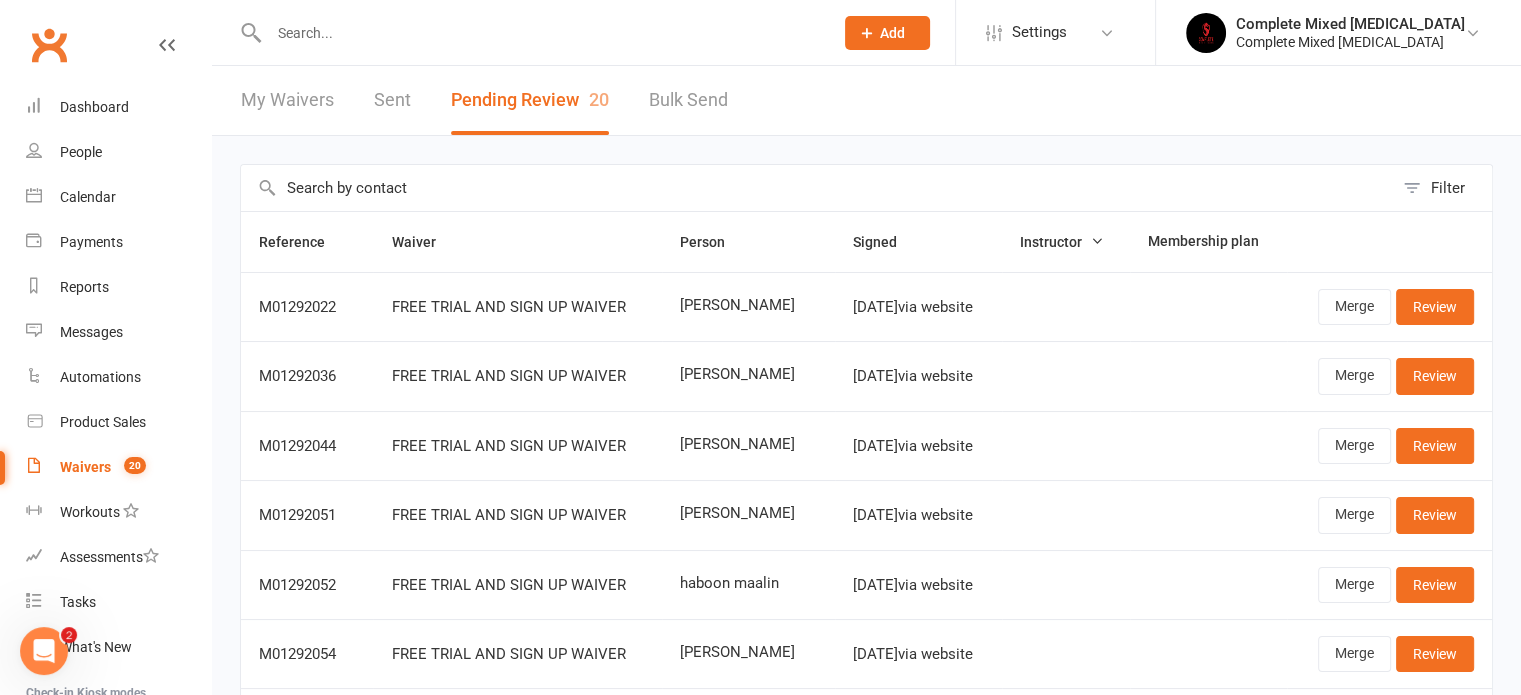 scroll, scrollTop: 418, scrollLeft: 0, axis: vertical 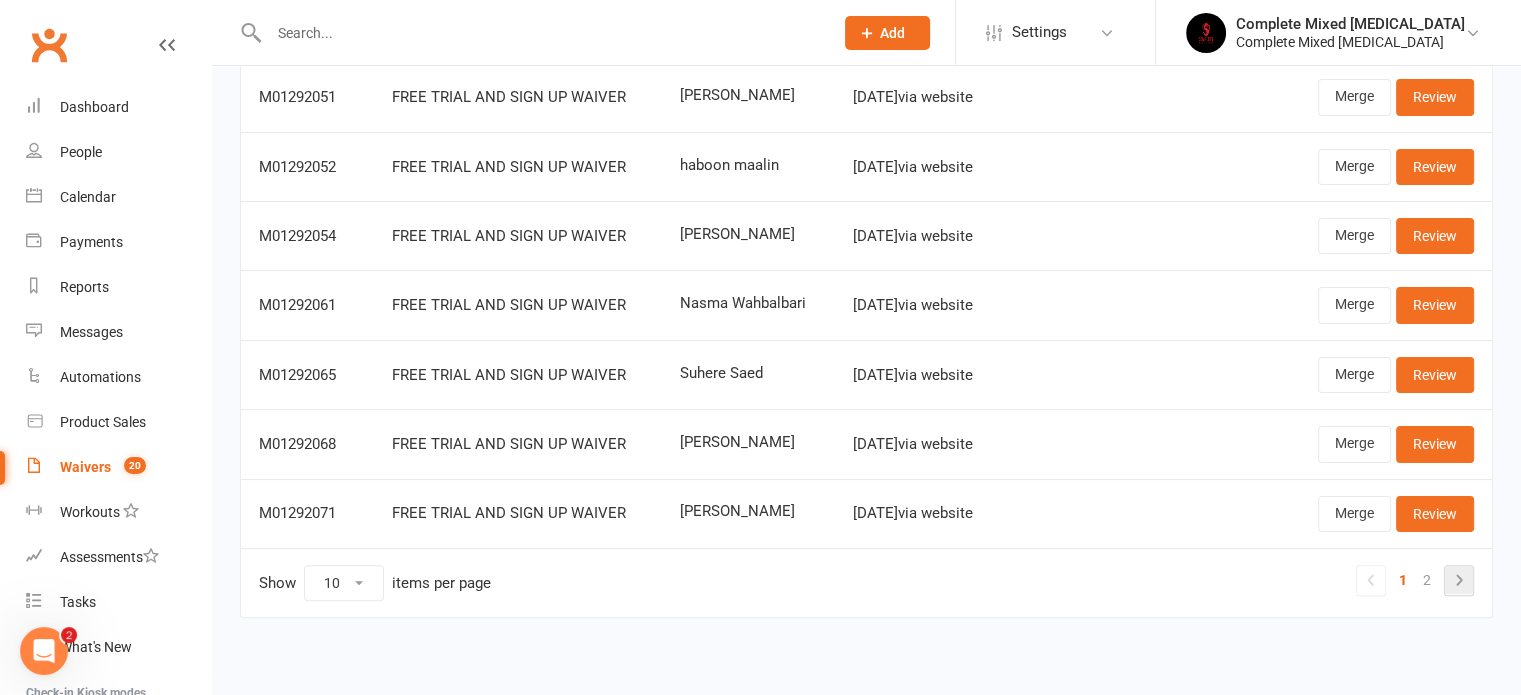 click 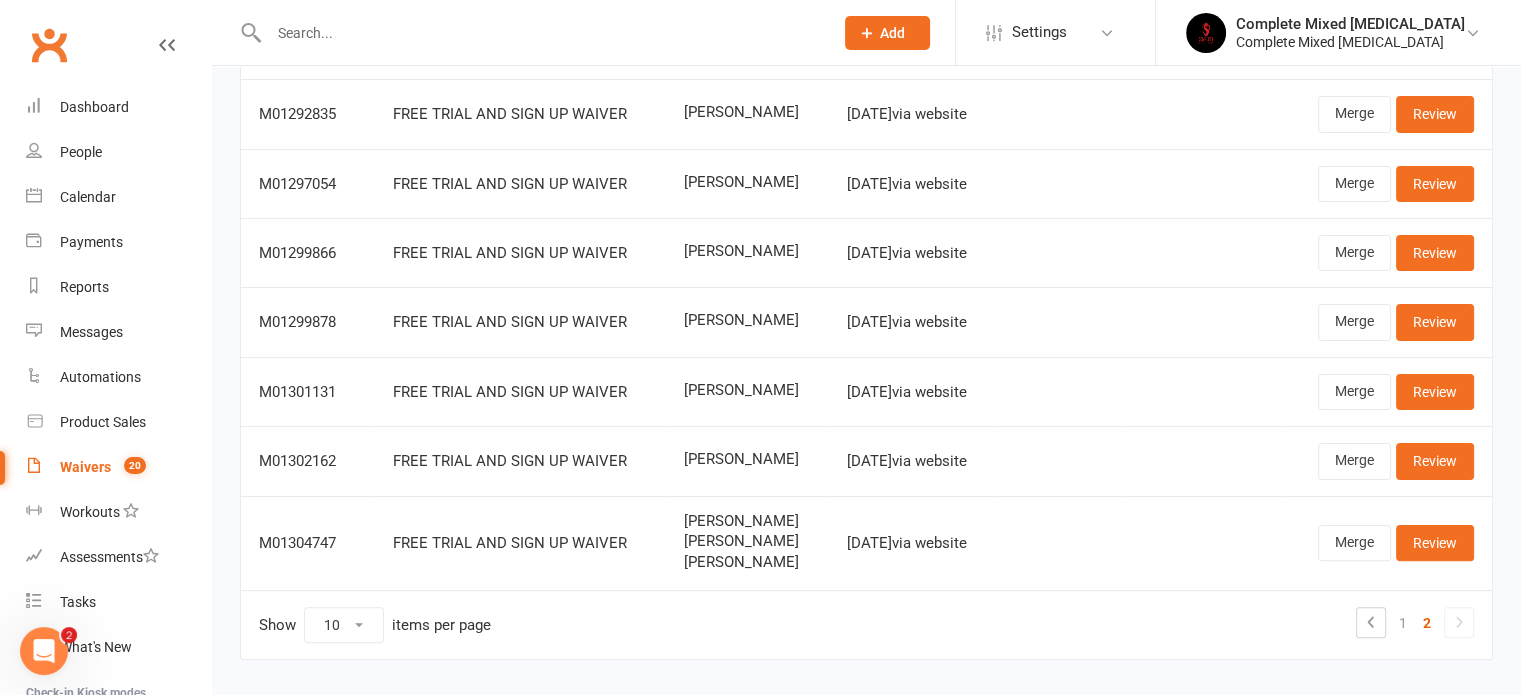 scroll, scrollTop: 400, scrollLeft: 0, axis: vertical 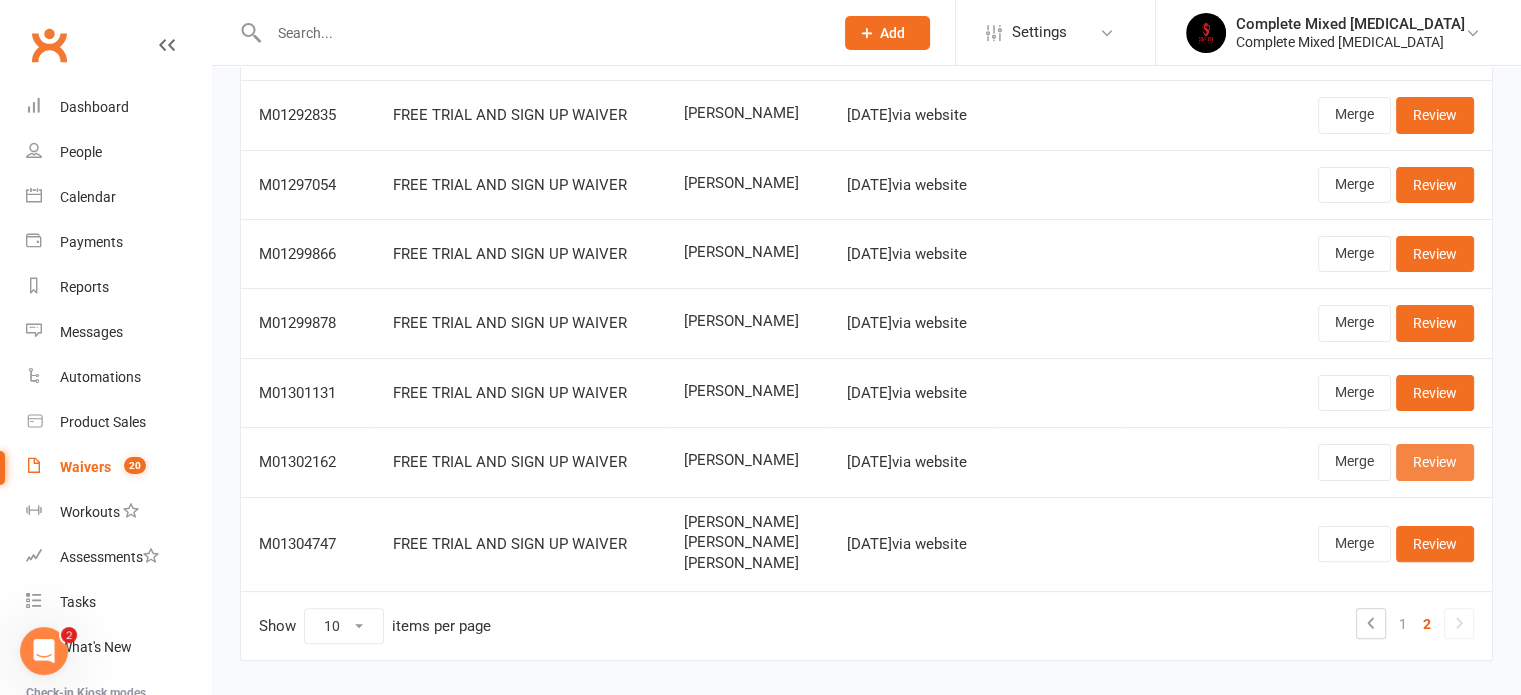 click on "Review" at bounding box center (1435, 462) 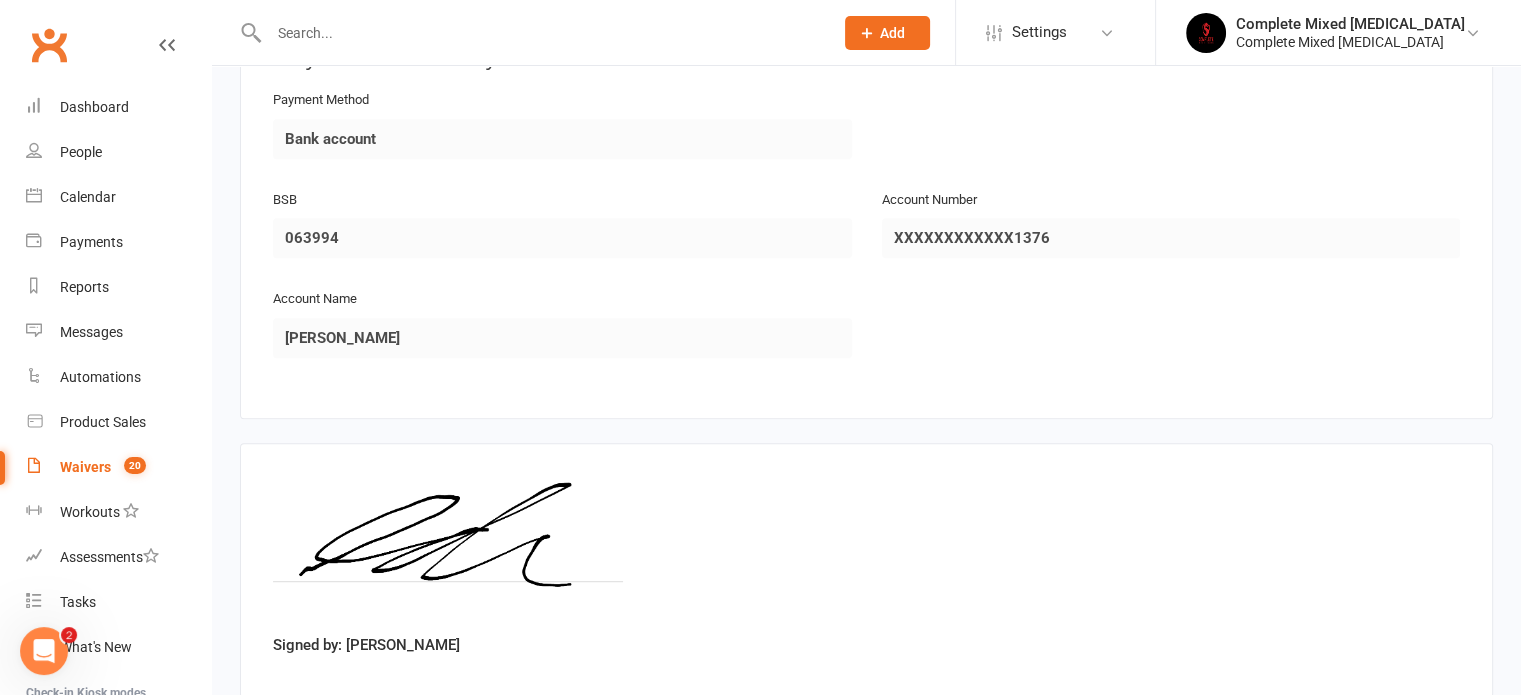 scroll, scrollTop: 1072, scrollLeft: 0, axis: vertical 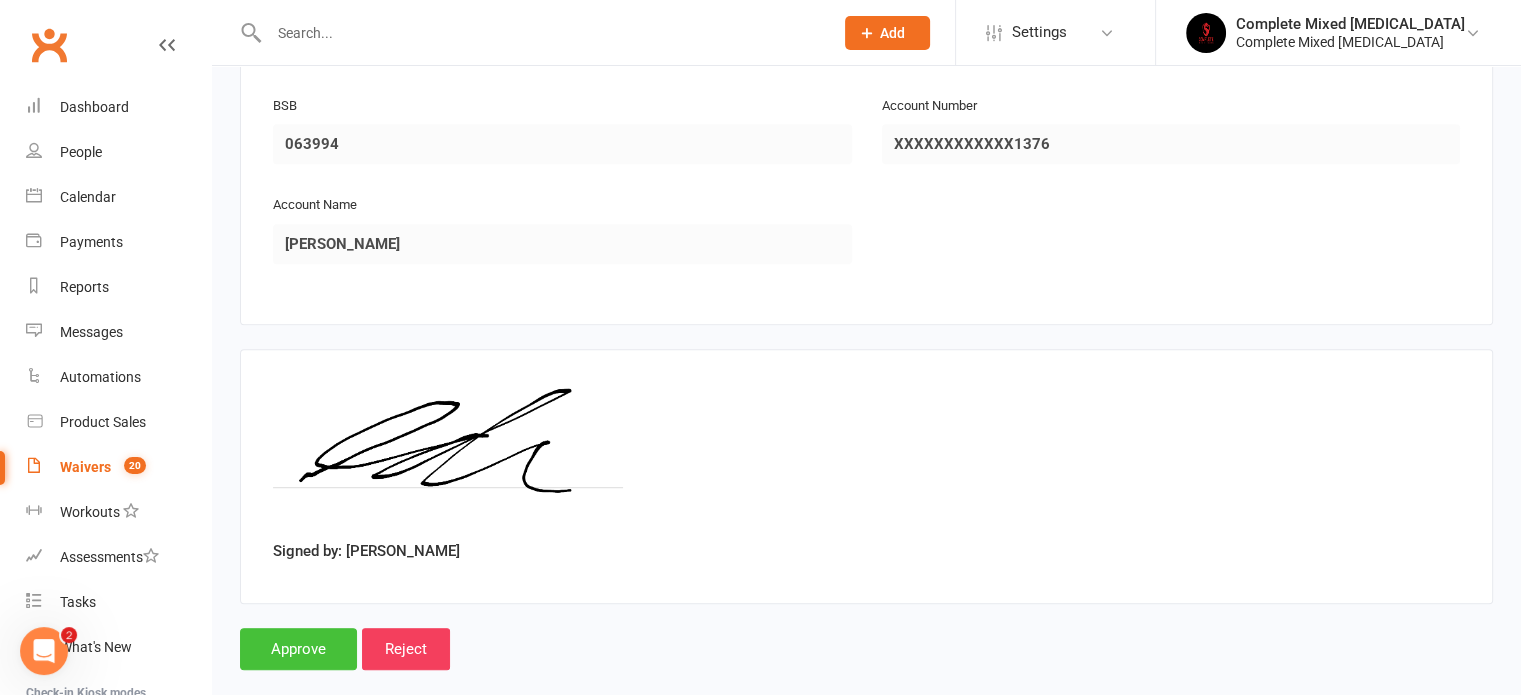 click on "Approve" at bounding box center [298, 649] 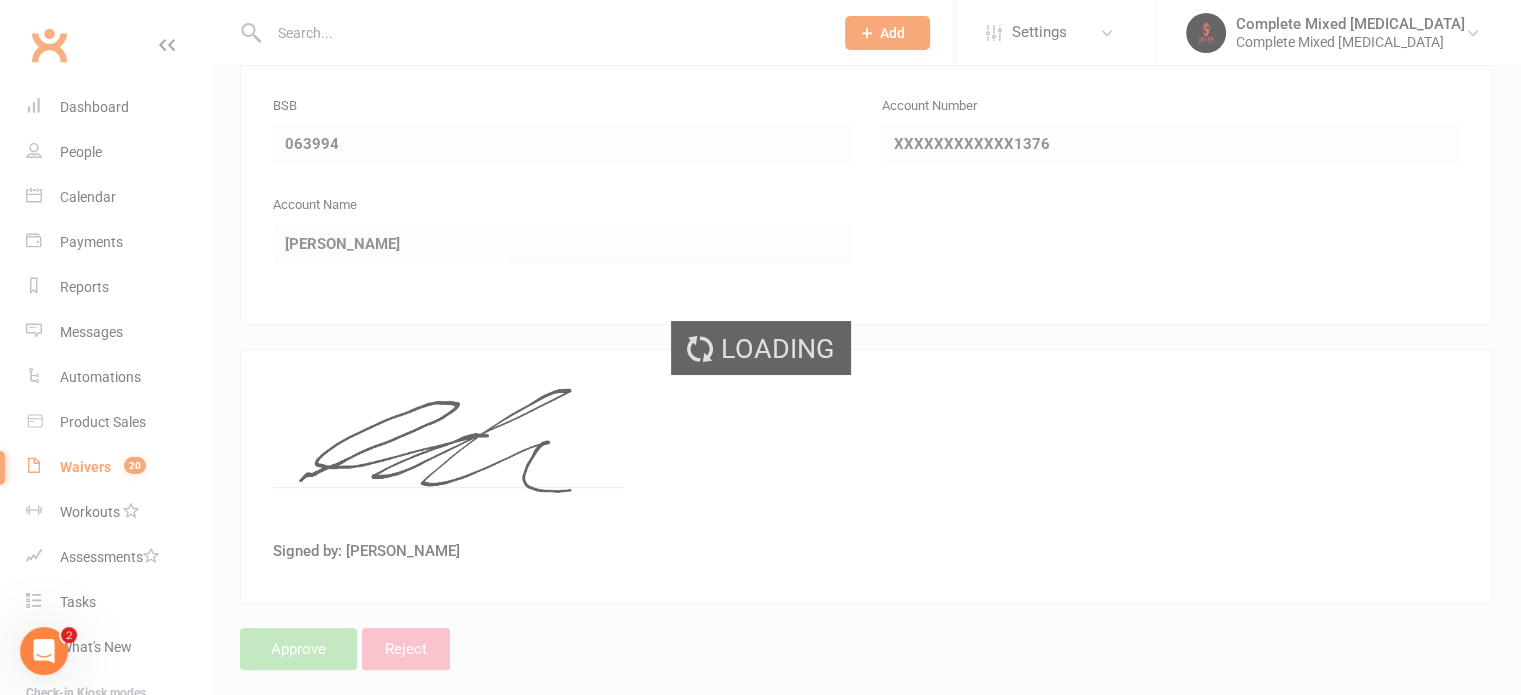 scroll, scrollTop: 0, scrollLeft: 0, axis: both 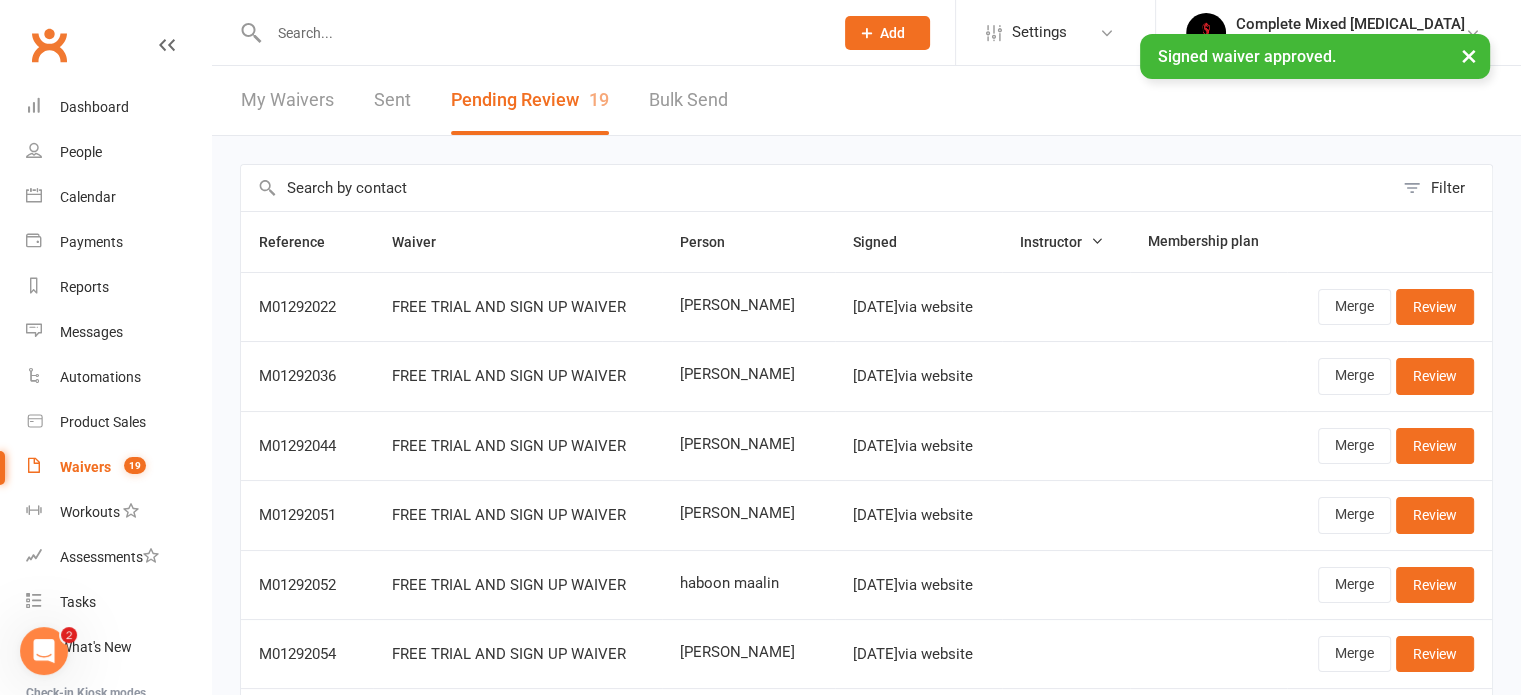 click at bounding box center (541, 33) 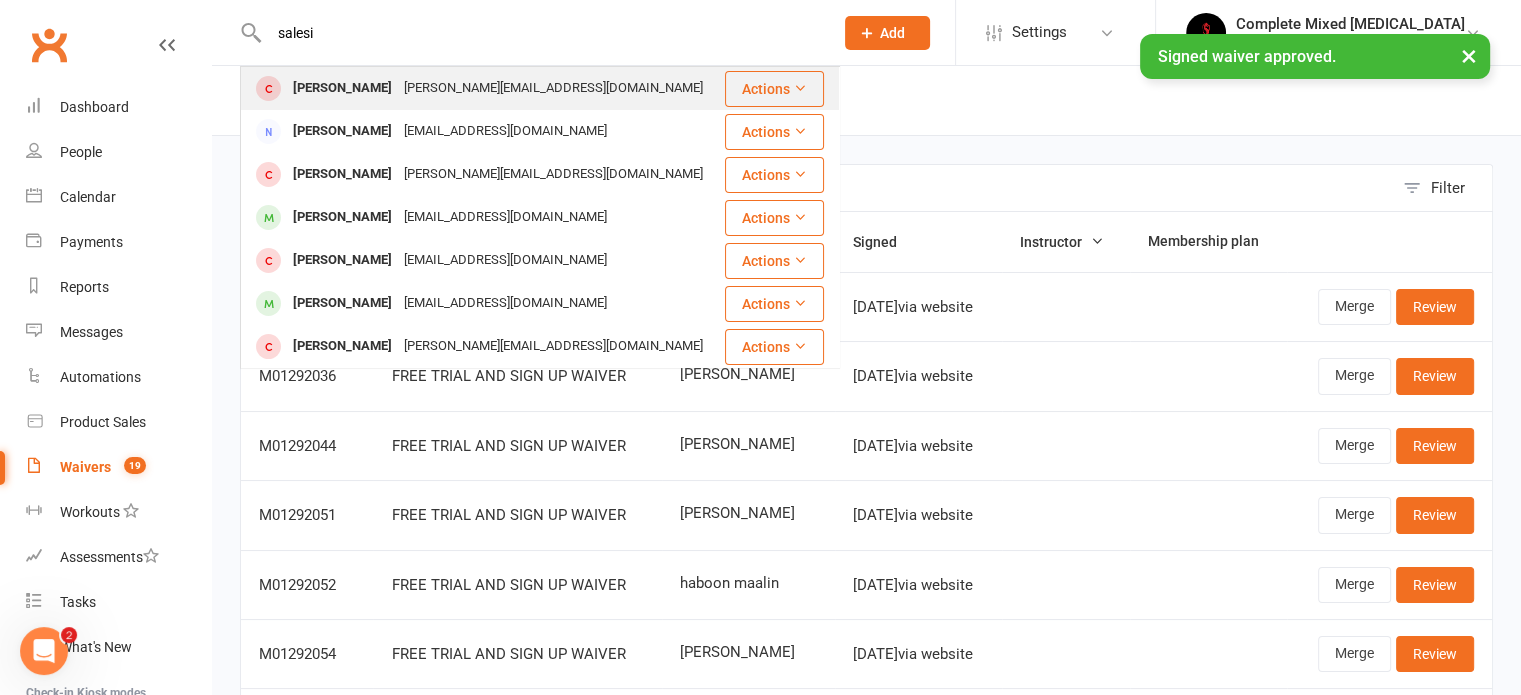 type on "salesi" 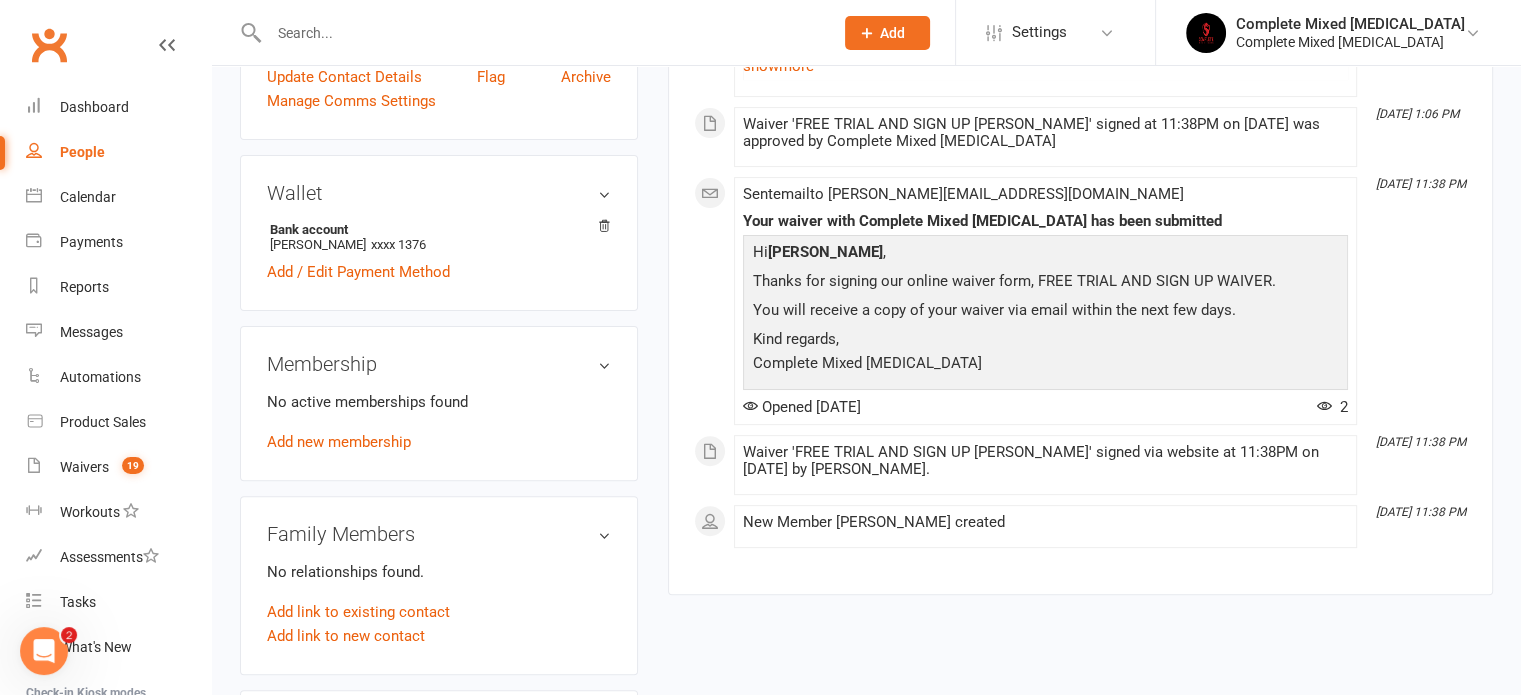scroll, scrollTop: 535, scrollLeft: 0, axis: vertical 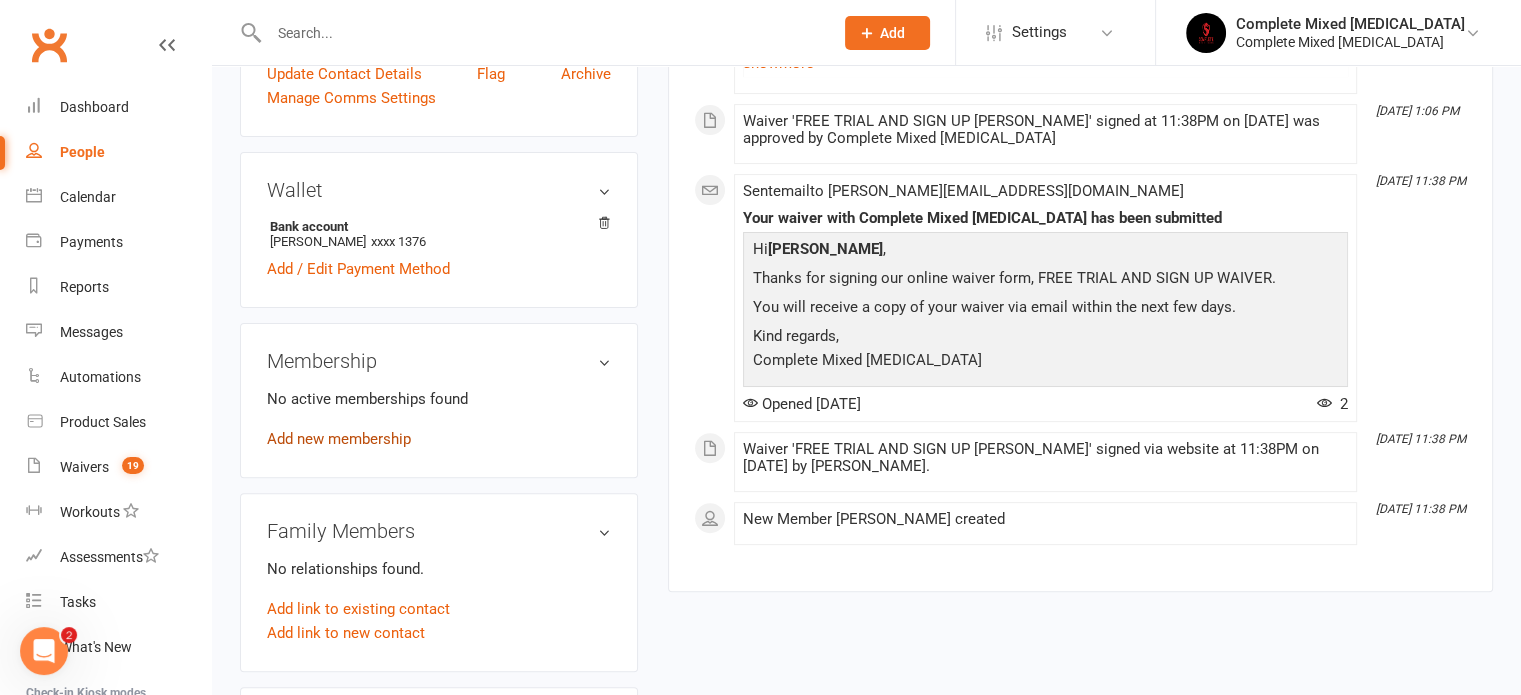 click on "Add new membership" at bounding box center (339, 439) 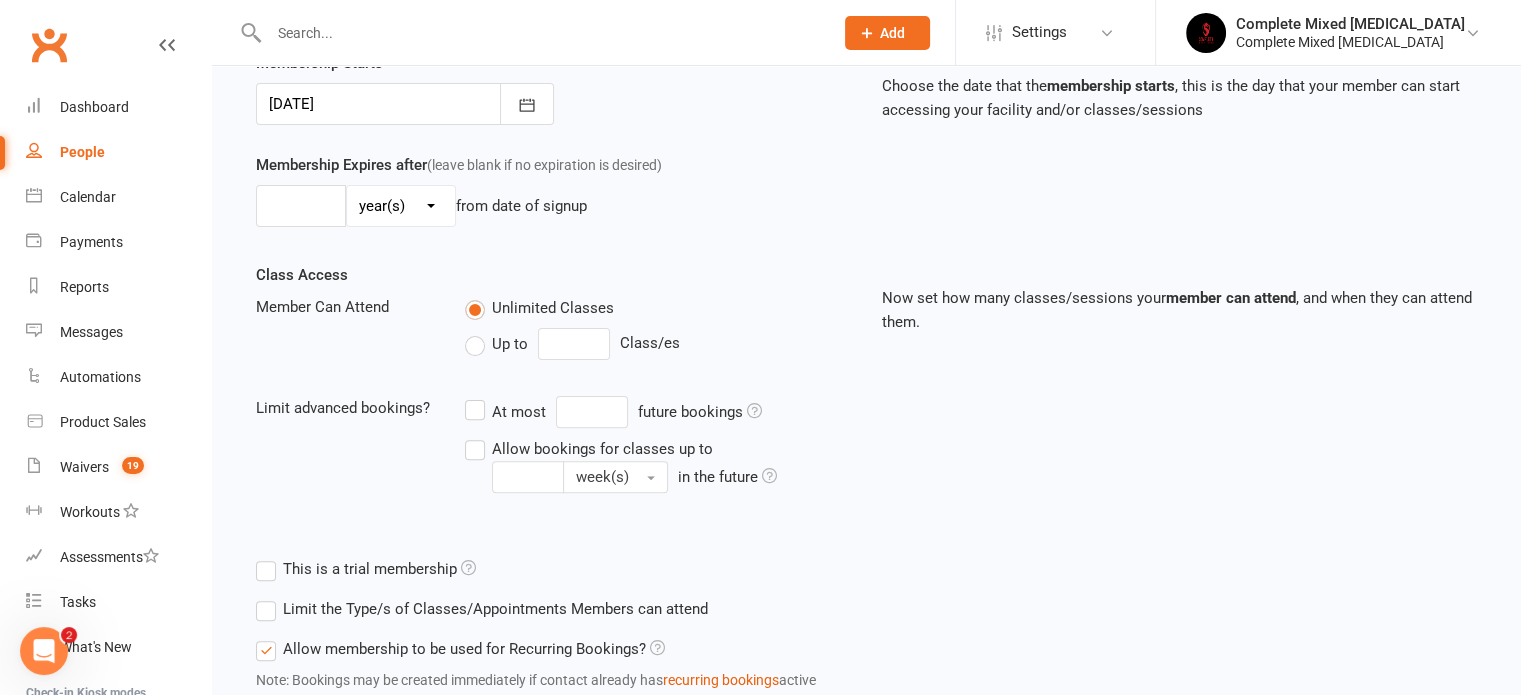 scroll, scrollTop: 0, scrollLeft: 0, axis: both 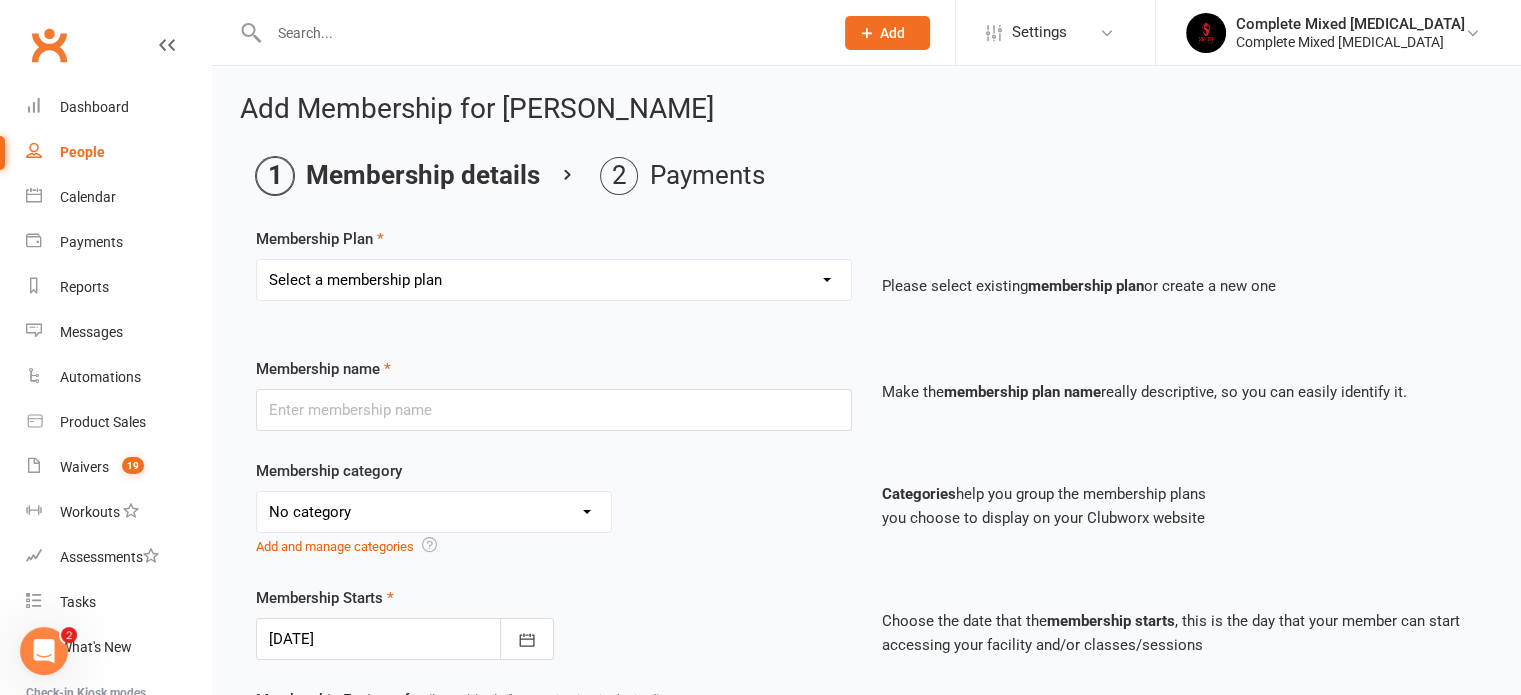 click on "Select a membership plan Create new Membership Plan Adults_01_$40 Adults_02_$70 Adults_03_$90 Adults_04_$100 Adults_UNLIMITED_$110 Youth_01_$40 Youth_02_$70 Youth_03_$80 Youth_UNLIMITED_$90 Aviu Family [PERSON_NAME] Family [PERSON_NAME] [PERSON_NAME] [PERSON_NAME] [PERSON_NAME] Family [PERSON_NAME] [PERSON_NAME] Family Mesto Musawy [PERSON_NAME] [PERSON_NAME] [PERSON_NAME] [PERSON_NAME] [PERSON_NAME] [PERSON_NAME] [PERSON_NAME] CASUAL [PERSON_NAME] [PERSON_NAME] [PERSON_NAME] [PERSON_NAME] [PERSON_NAME] [PERSON_NAME] [PERSON_NAME] Katak [PERSON_NAME] Patti_6 Months Brendan Low_12 Months Davud Nuhambasic_6 Months [PERSON_NAME] Basic_6 Months Grace n [PERSON_NAME] Premkumar_3 Months [PERSON_NAME] Abdo_6 Months [PERSON_NAME] Nesci_6 Months [PERSON_NAME] Family Suyfan Abdulle_6 Months [PERSON_NAME] Family Yavuncu Fam Mohamed Sanad_6 Months El Hawli_12 Months Muneib Rauf_12 Months AmeliaGianna_Youth 1_x2 28_Days_$220 Ben Huang_3 Months [PERSON_NAME] [PERSON_NAME] & Winry [PERSON_NAME] Family 2kids_2classes [PERSON_NAME] khan_1 MONTH" at bounding box center (554, 280) 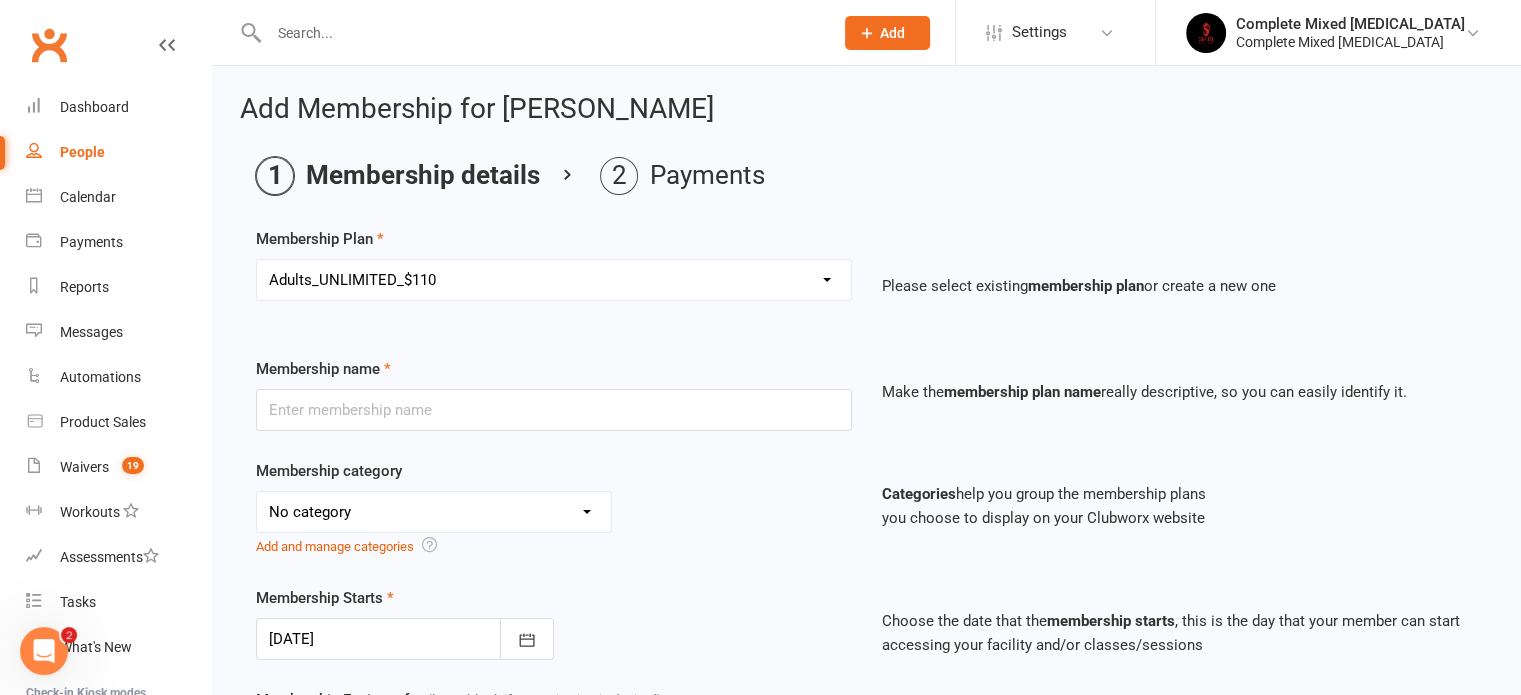 click on "Select a membership plan Create new Membership Plan Adults_01_$40 Adults_02_$70 Adults_03_$90 Adults_04_$100 Adults_UNLIMITED_$110 Youth_01_$40 Youth_02_$70 Youth_03_$80 Youth_UNLIMITED_$90 Aviu Family [PERSON_NAME] Family [PERSON_NAME] [PERSON_NAME] [PERSON_NAME] [PERSON_NAME] Family [PERSON_NAME] [PERSON_NAME] Family Mesto Musawy [PERSON_NAME] [PERSON_NAME] [PERSON_NAME] [PERSON_NAME] [PERSON_NAME] [PERSON_NAME] [PERSON_NAME] CASUAL [PERSON_NAME] [PERSON_NAME] [PERSON_NAME] [PERSON_NAME] [PERSON_NAME] [PERSON_NAME] [PERSON_NAME] Katak [PERSON_NAME] Patti_6 Months Brendan Low_12 Months Davud Nuhambasic_6 Months [PERSON_NAME] Basic_6 Months Grace n [PERSON_NAME] Premkumar_3 Months [PERSON_NAME] Abdo_6 Months [PERSON_NAME] Nesci_6 Months [PERSON_NAME] Family Suyfan Abdulle_6 Months [PERSON_NAME] Family Yavuncu Fam Mohamed Sanad_6 Months El Hawli_12 Months Muneib Rauf_12 Months AmeliaGianna_Youth 1_x2 28_Days_$220 Ben Huang_3 Months [PERSON_NAME] [PERSON_NAME] & Winry [PERSON_NAME] Family 2kids_2classes [PERSON_NAME] khan_1 MONTH" at bounding box center [554, 280] 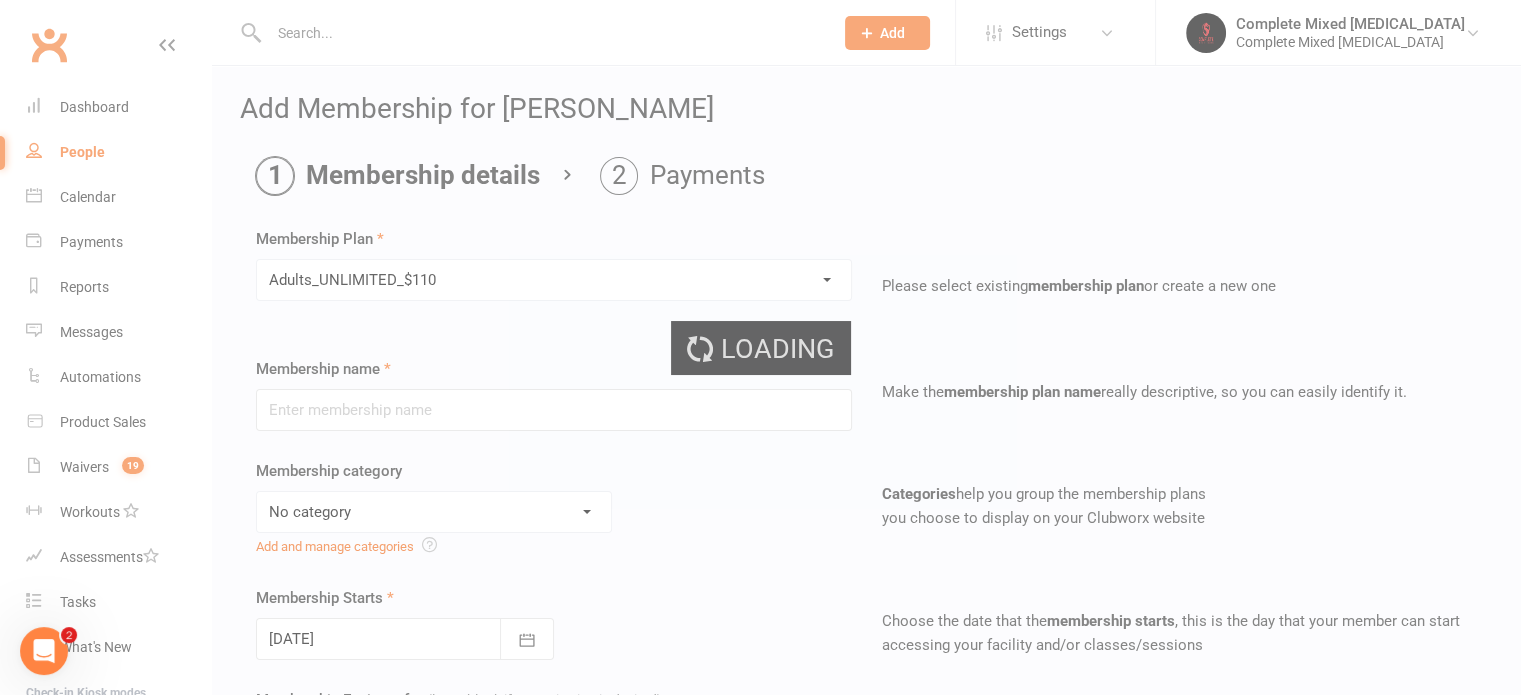 type on "Adults_UNLIMITED_$110" 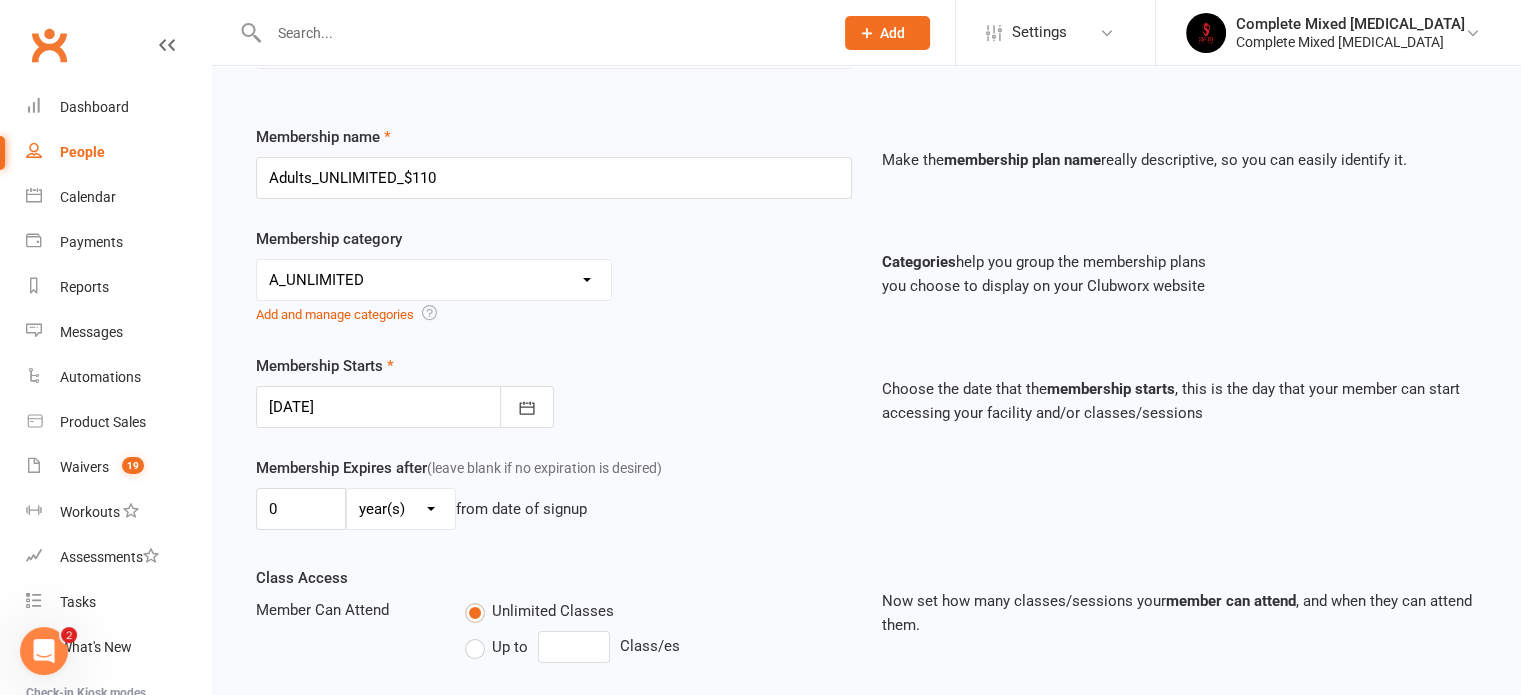 scroll, scrollTop: 147, scrollLeft: 0, axis: vertical 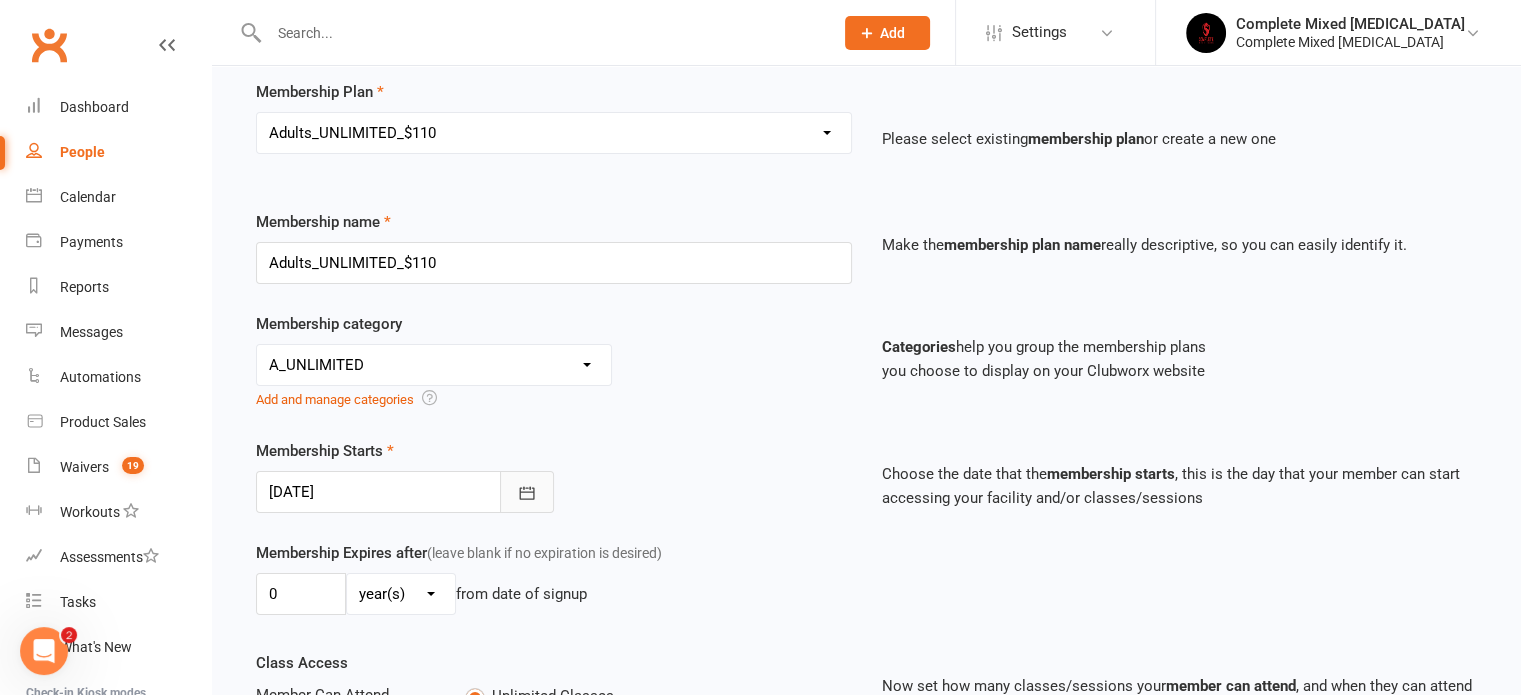 click at bounding box center (527, 492) 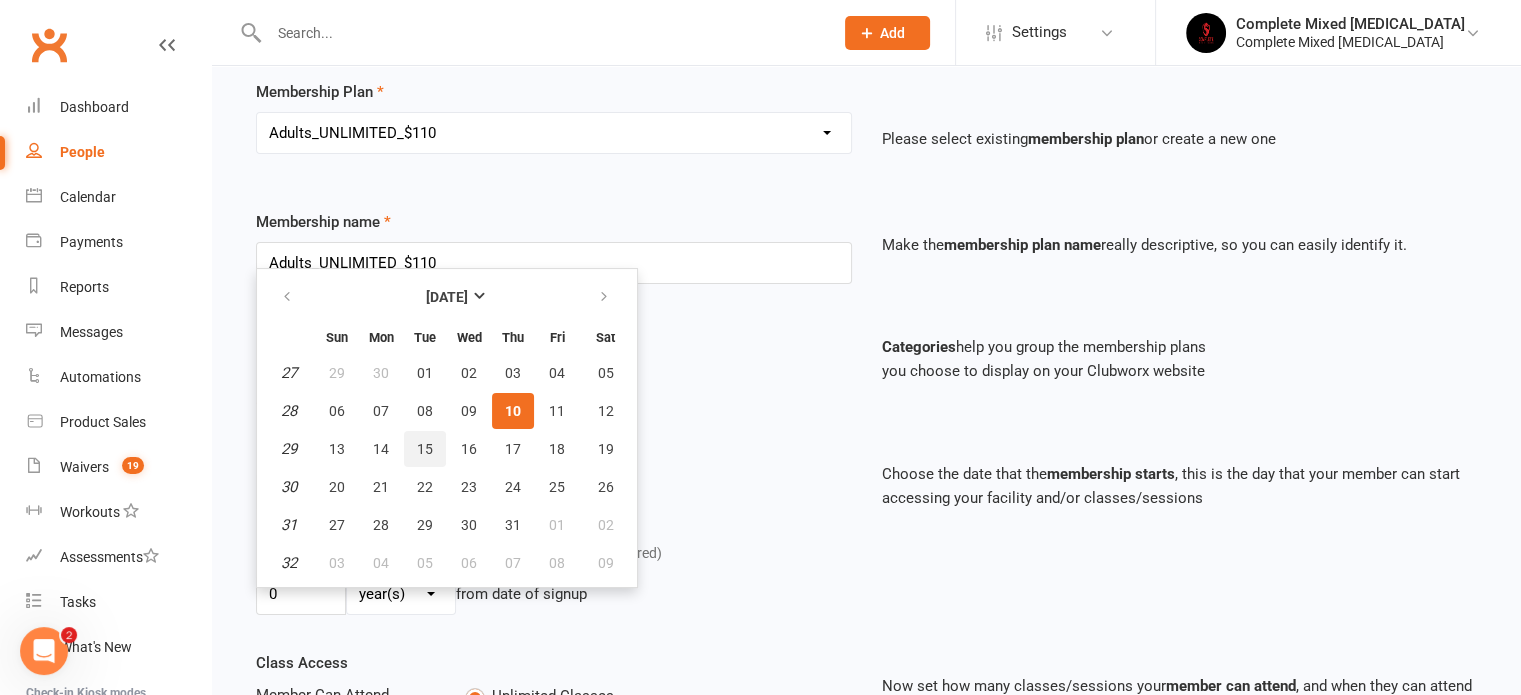 click on "15" at bounding box center (425, 449) 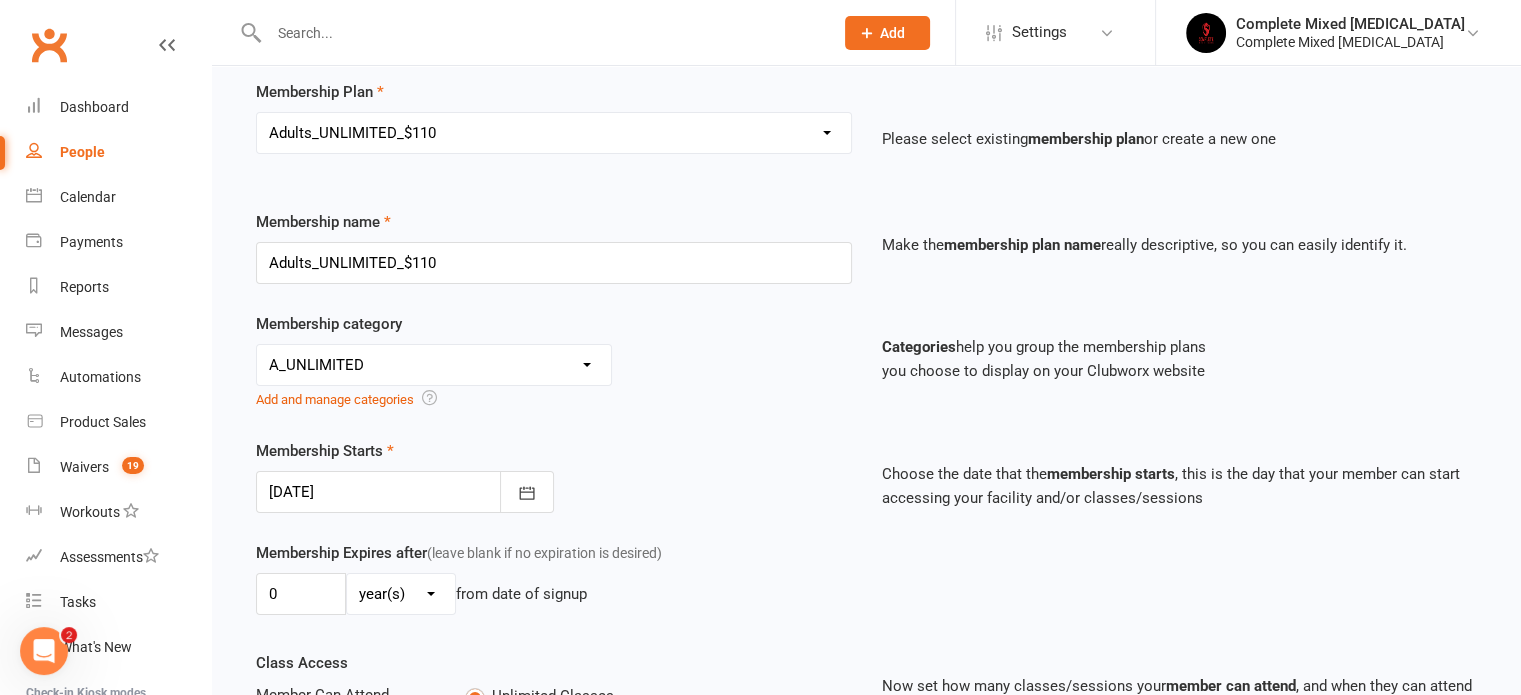 scroll, scrollTop: 674, scrollLeft: 0, axis: vertical 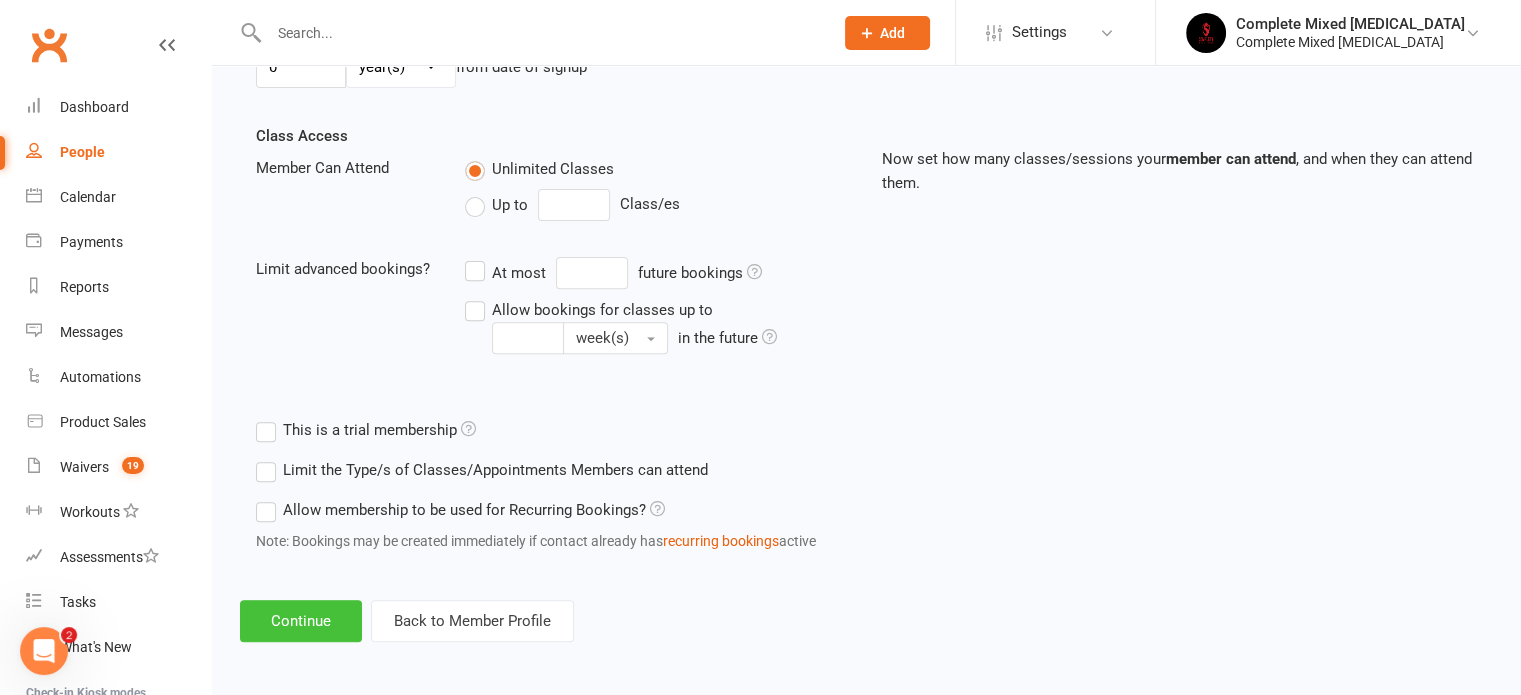 click on "Continue" at bounding box center (301, 621) 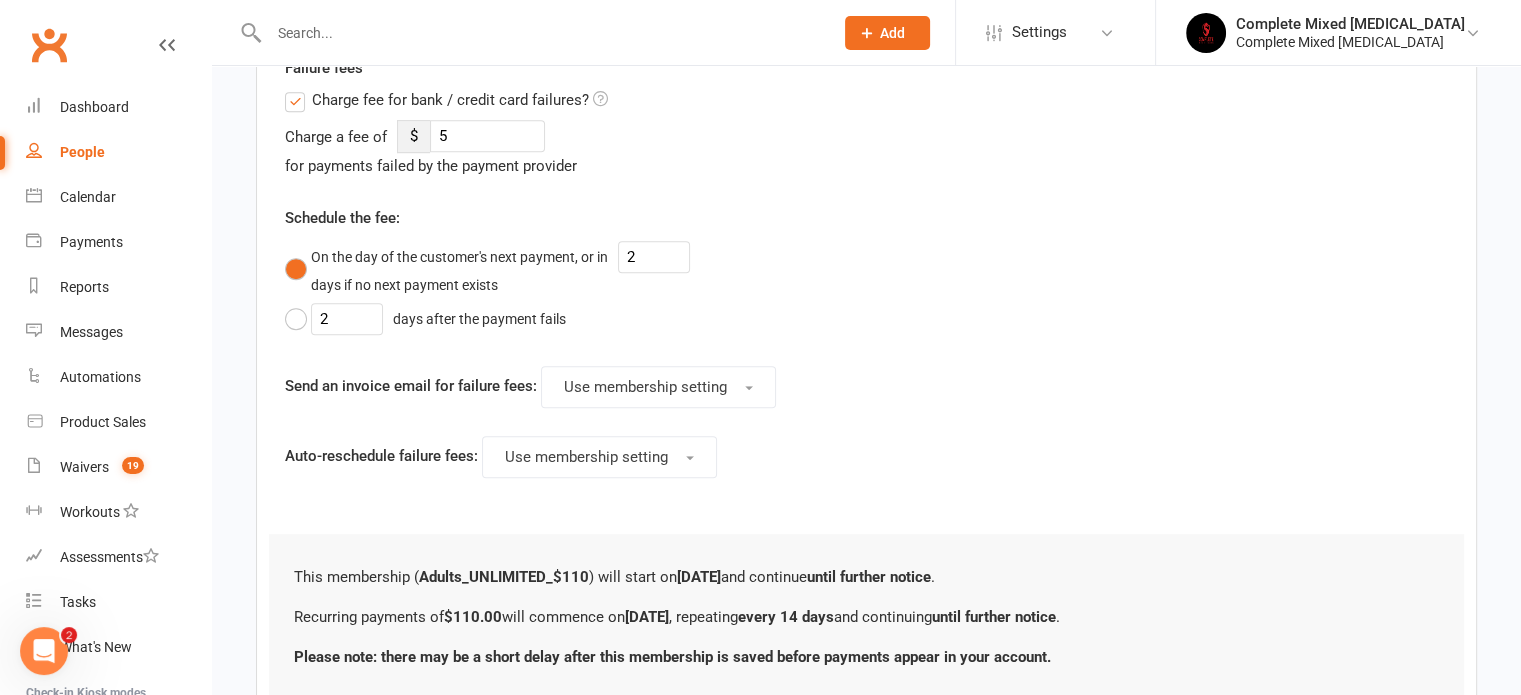 scroll, scrollTop: 1068, scrollLeft: 0, axis: vertical 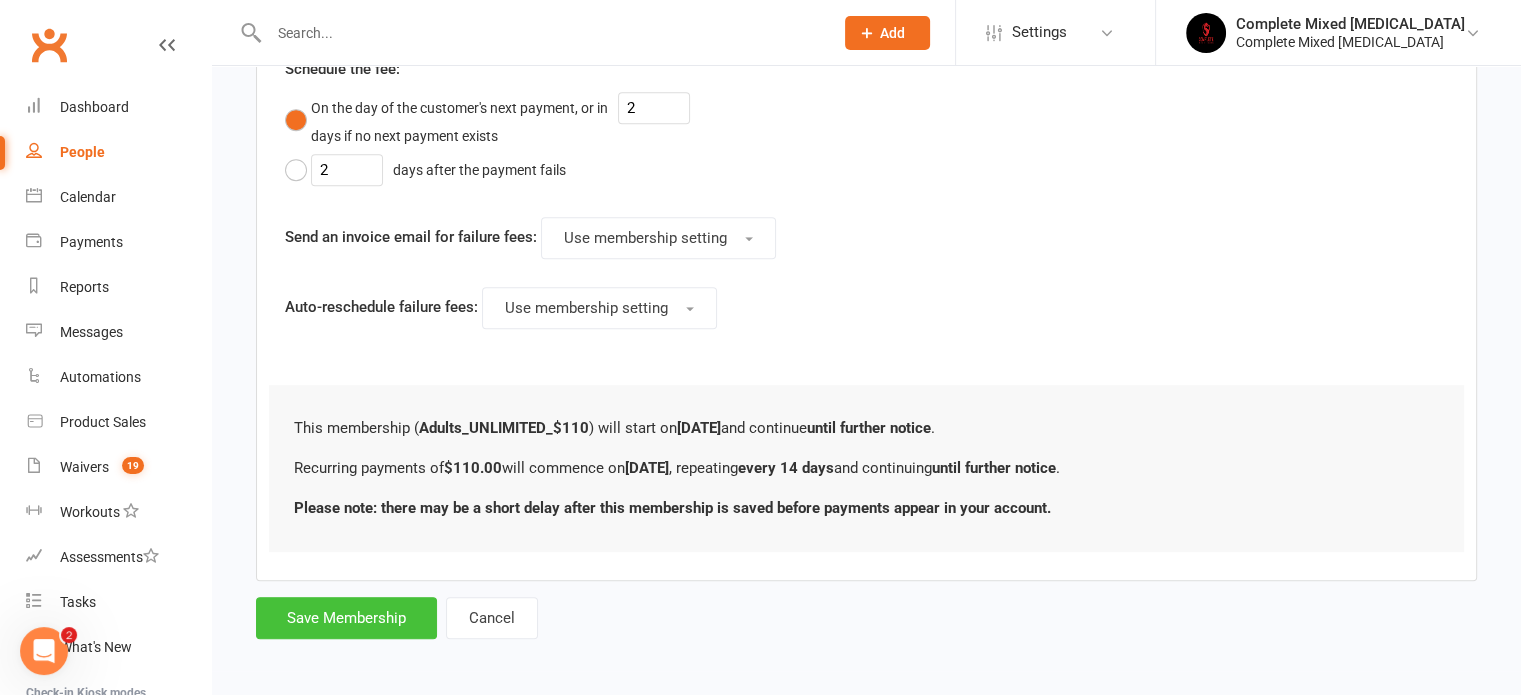 click on "Save Membership" at bounding box center (346, 618) 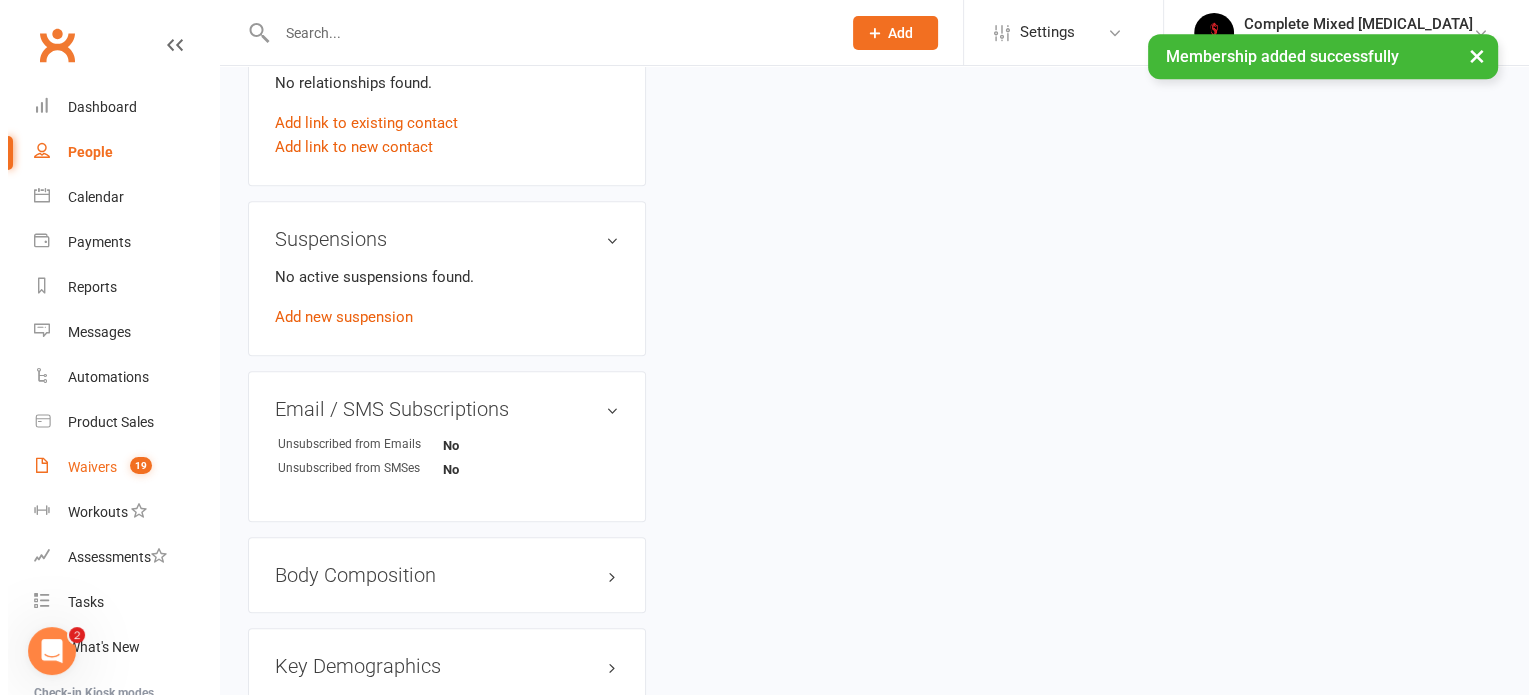 scroll, scrollTop: 0, scrollLeft: 0, axis: both 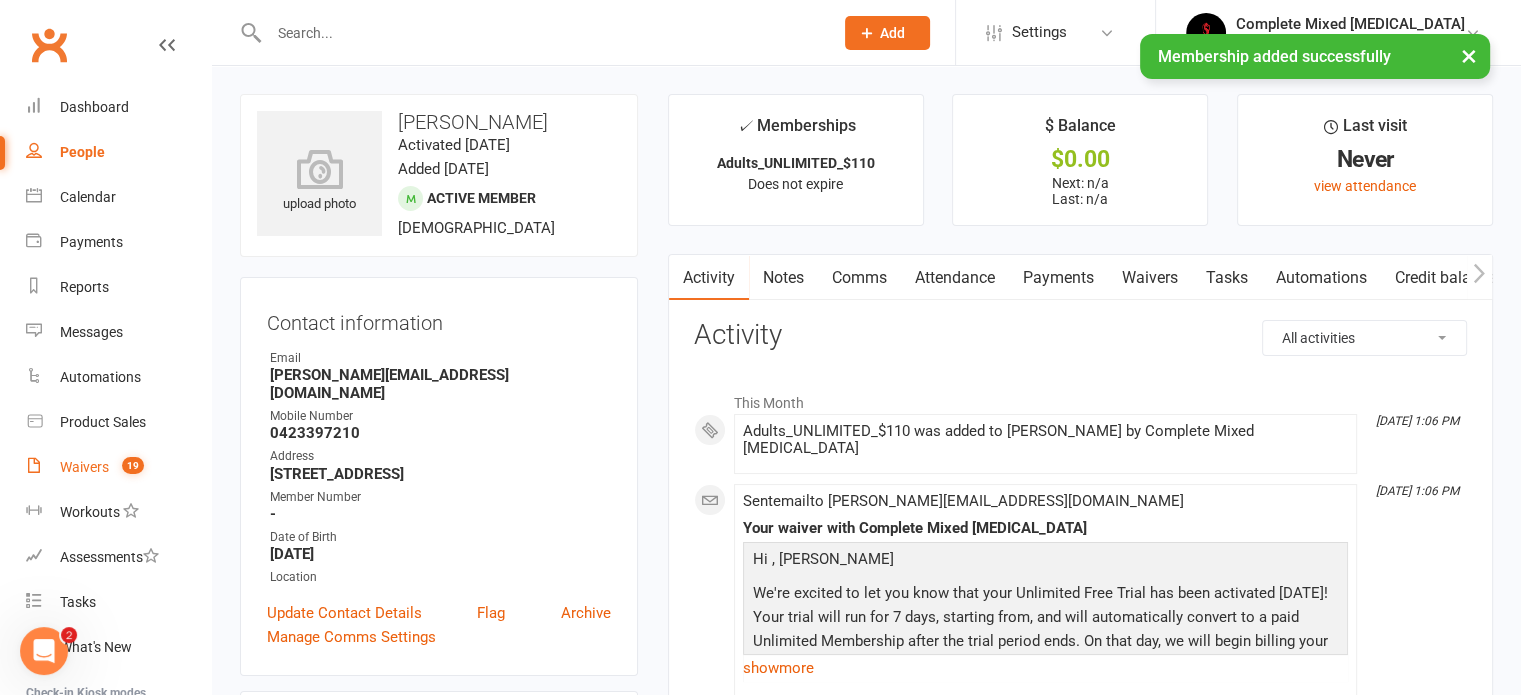 click on "19" at bounding box center [133, 465] 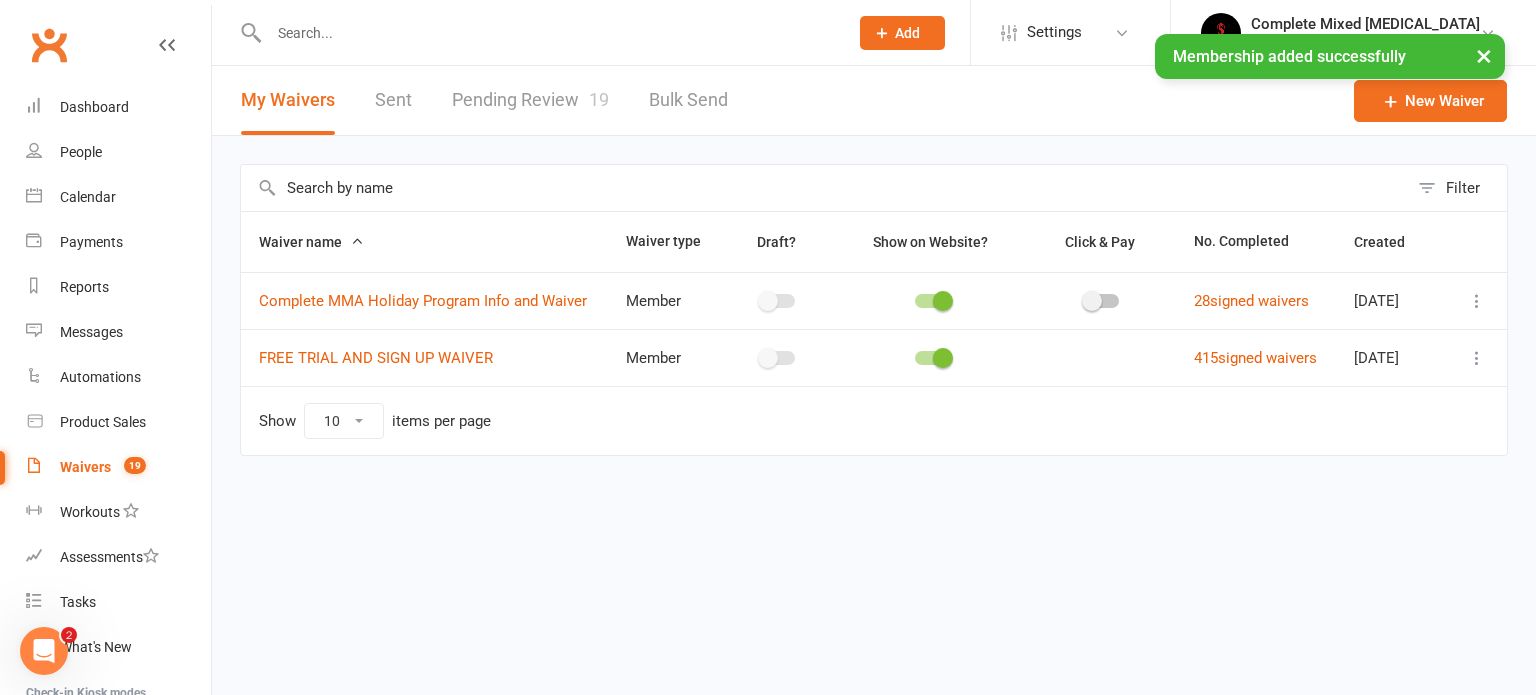 click on "Pending Review 19" at bounding box center [530, 100] 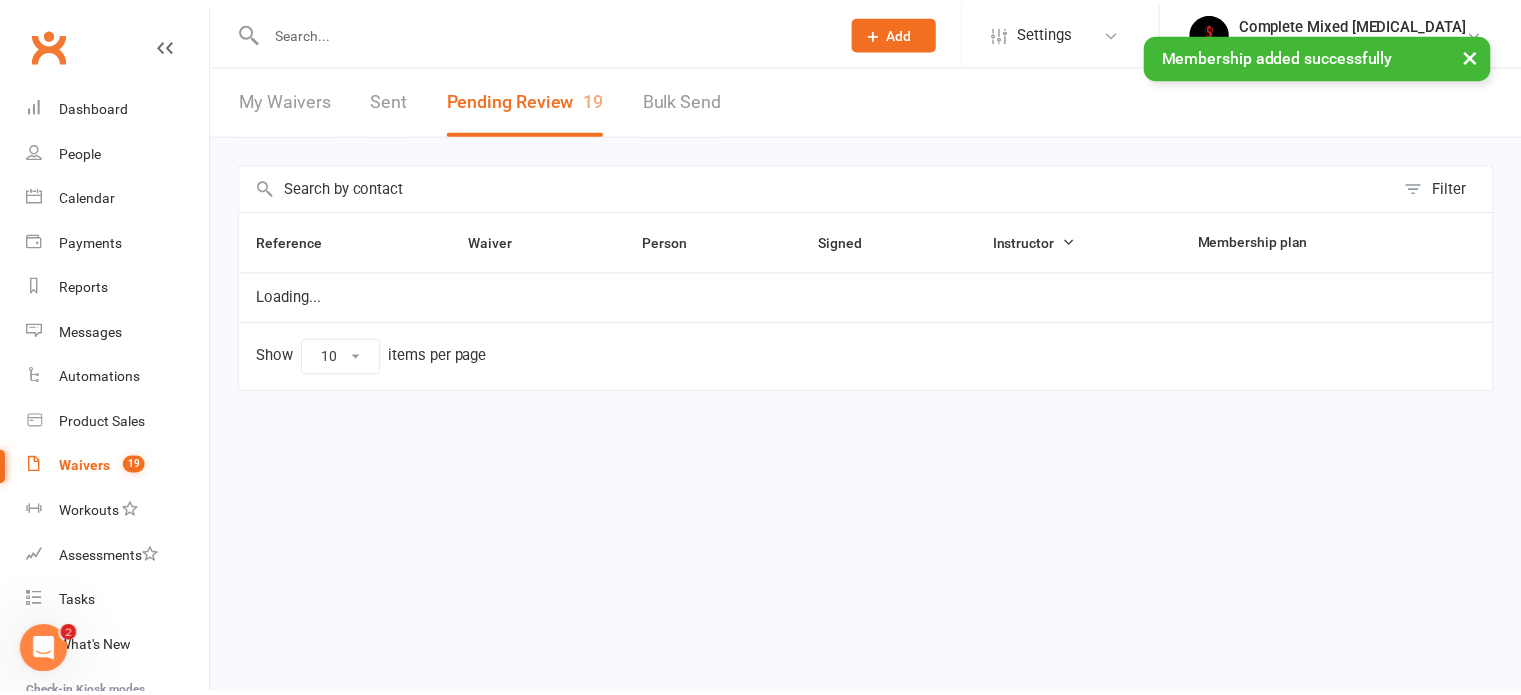 scroll, scrollTop: 418, scrollLeft: 0, axis: vertical 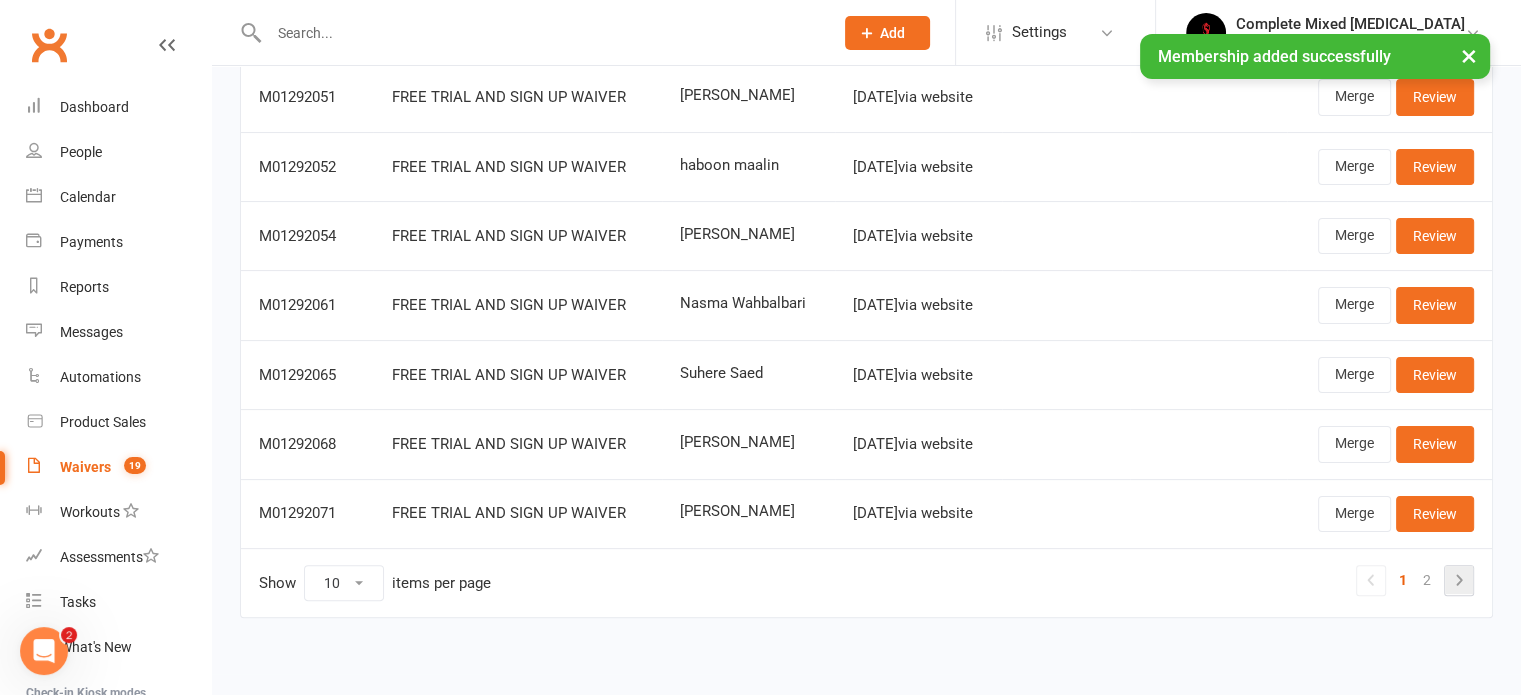 click 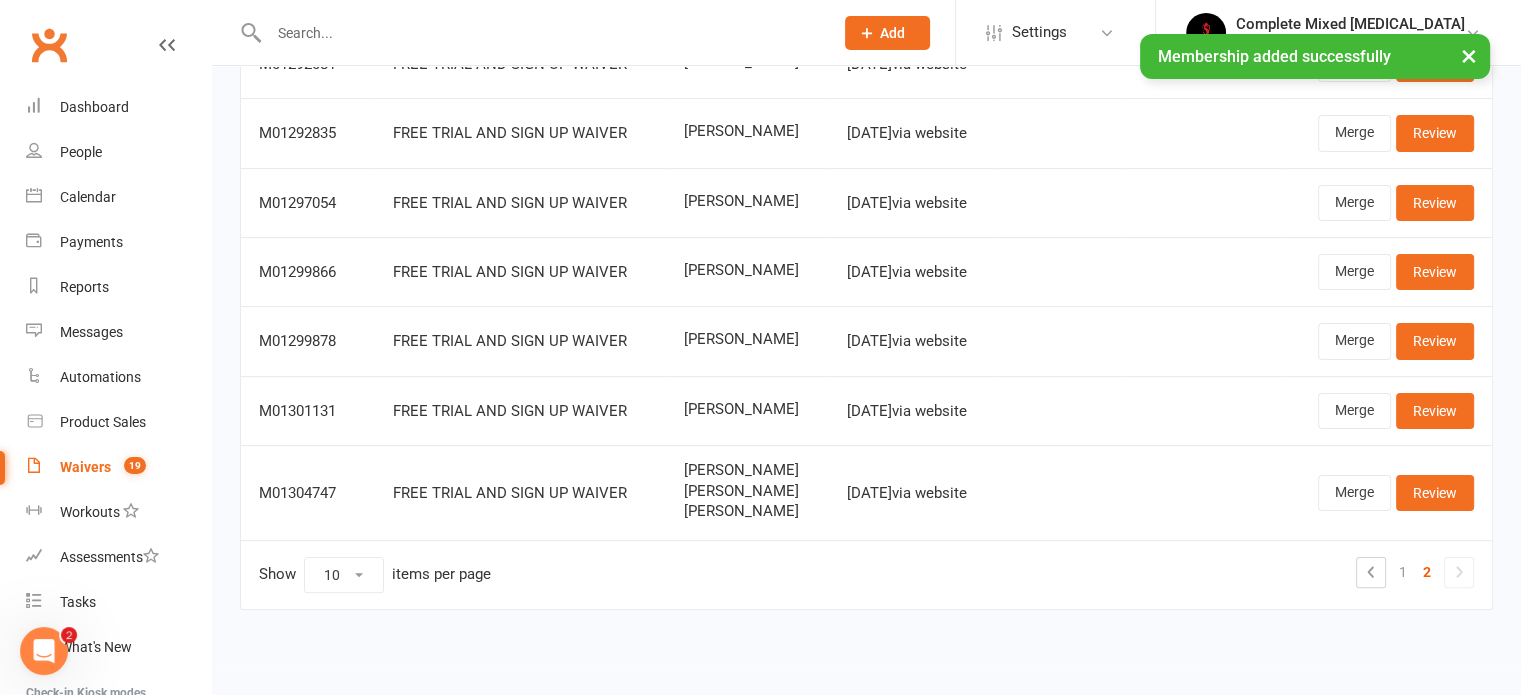 scroll, scrollTop: 383, scrollLeft: 0, axis: vertical 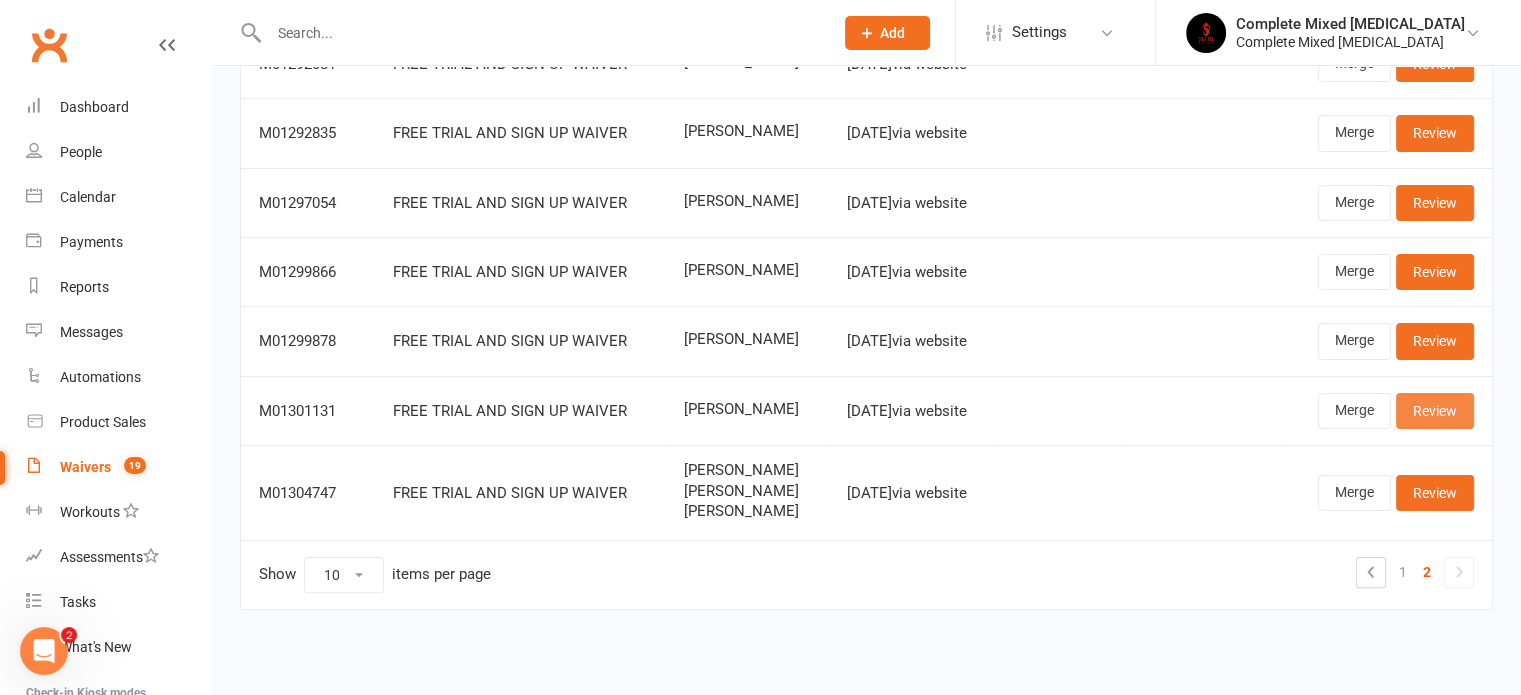 click on "Review" at bounding box center [1435, 411] 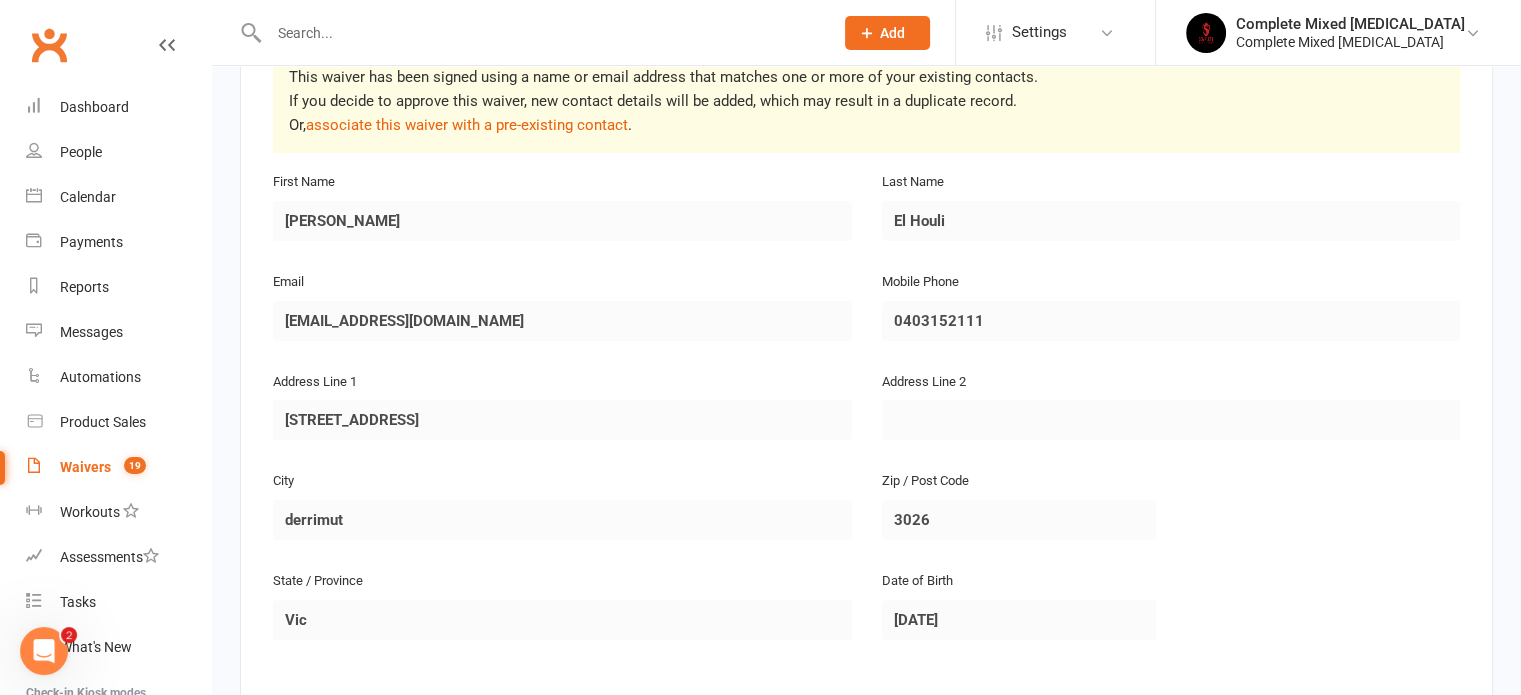 scroll, scrollTop: 0, scrollLeft: 0, axis: both 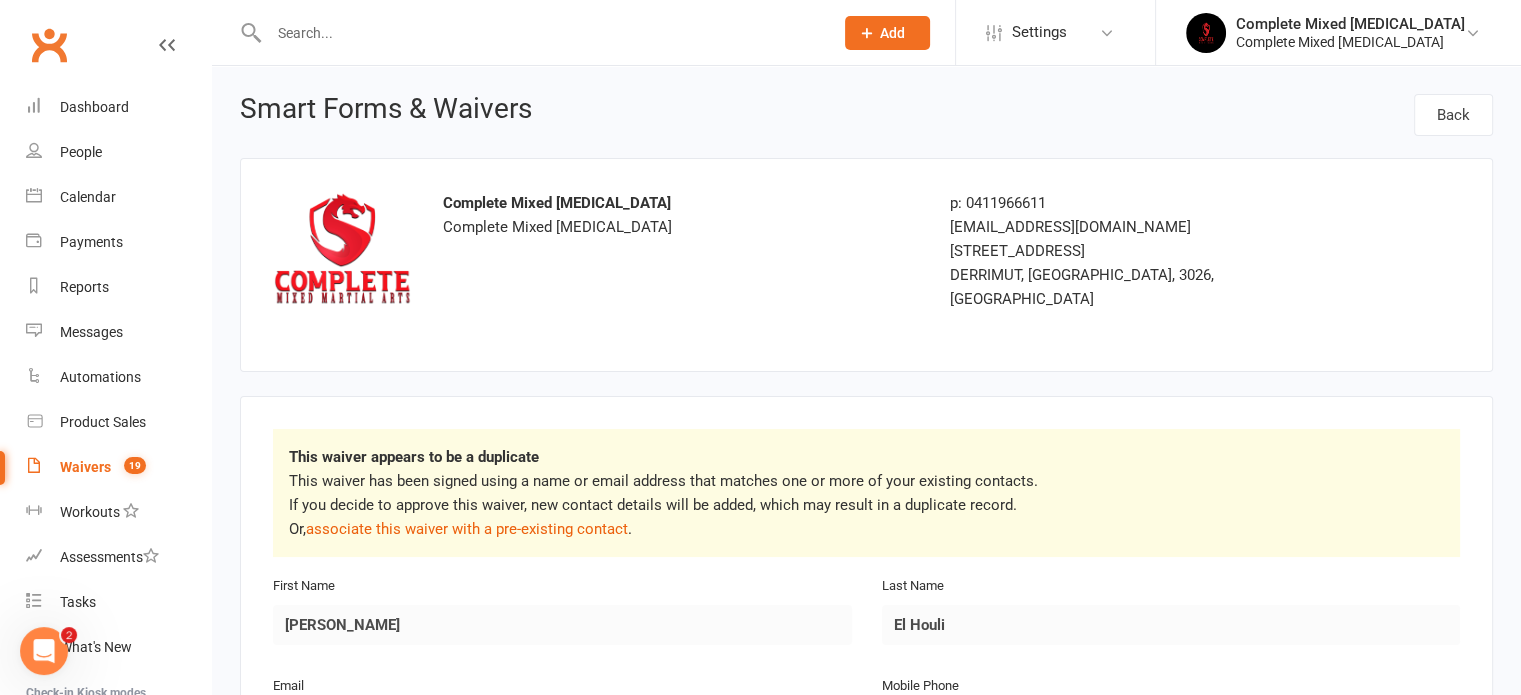 click at bounding box center (541, 33) 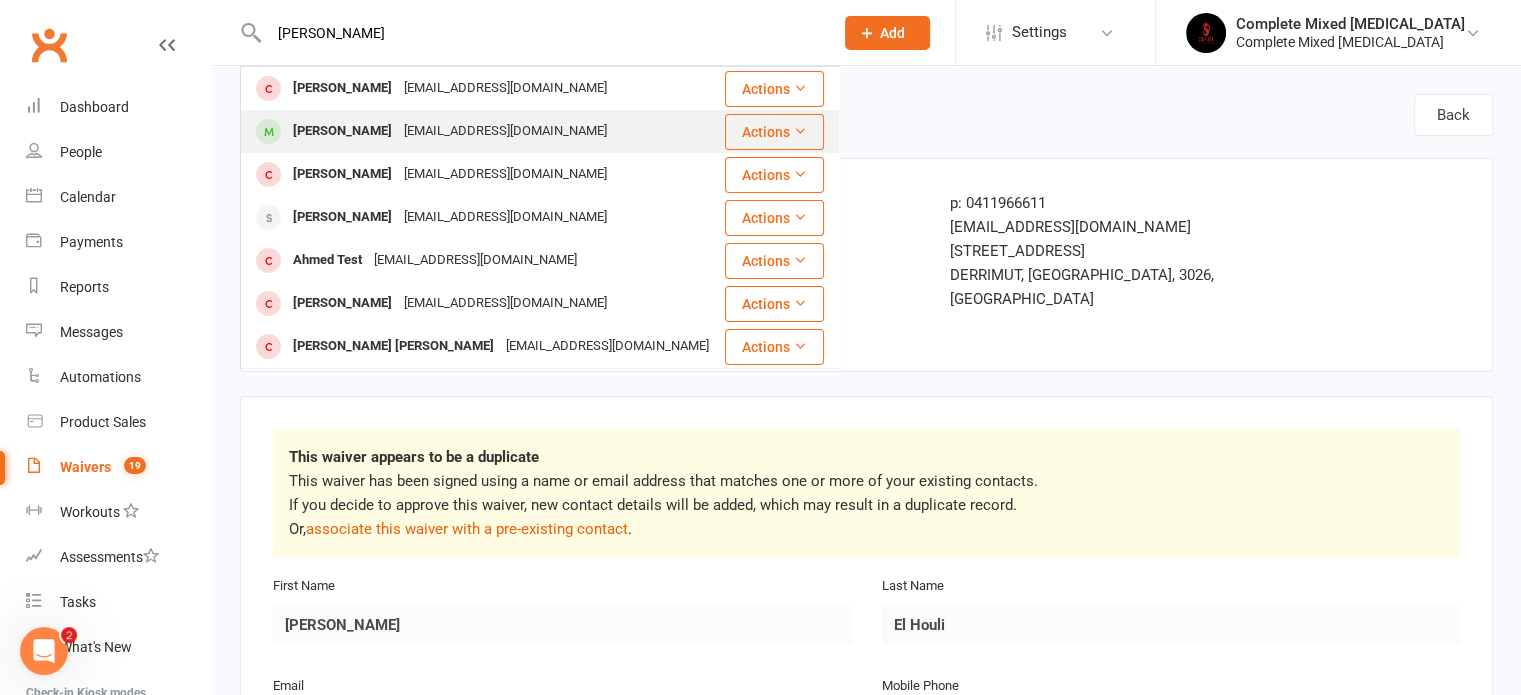 type on "[PERSON_NAME]" 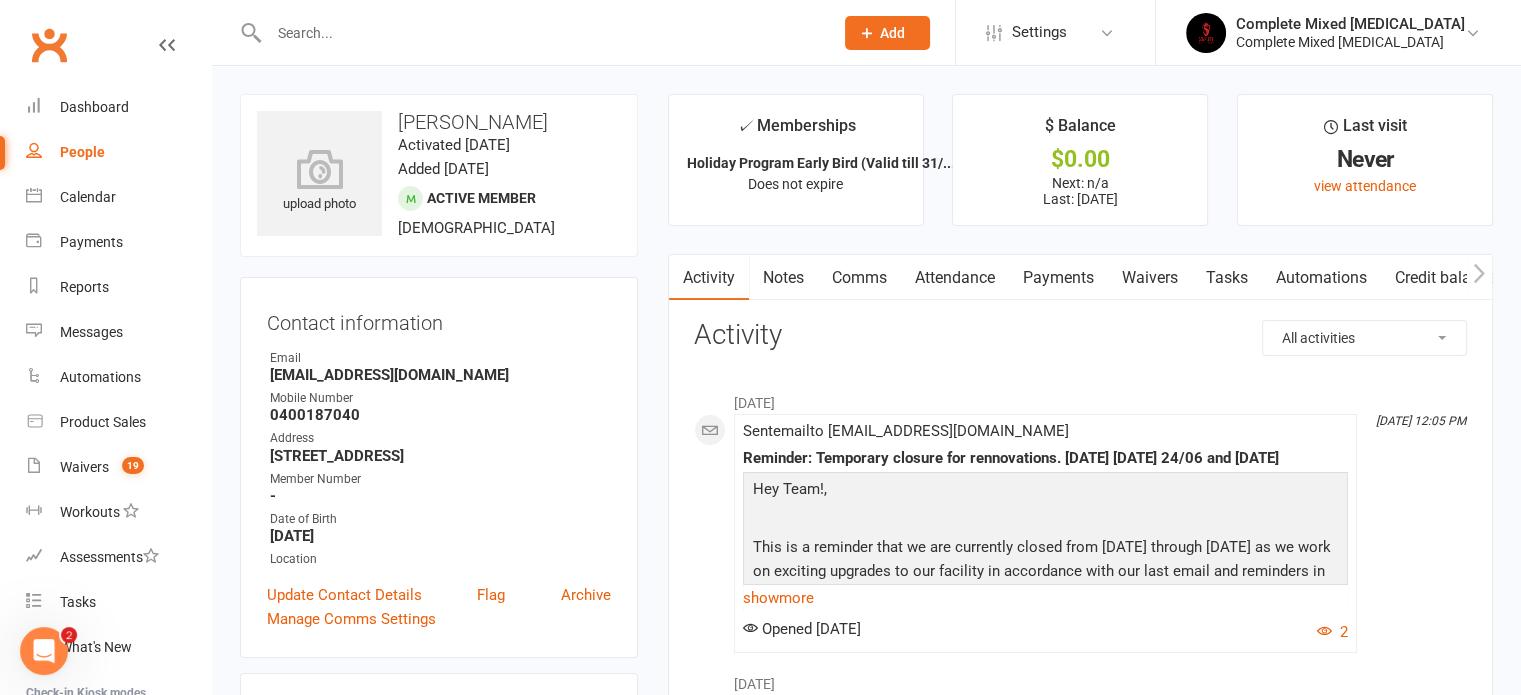 click on "Payments" at bounding box center (1058, 278) 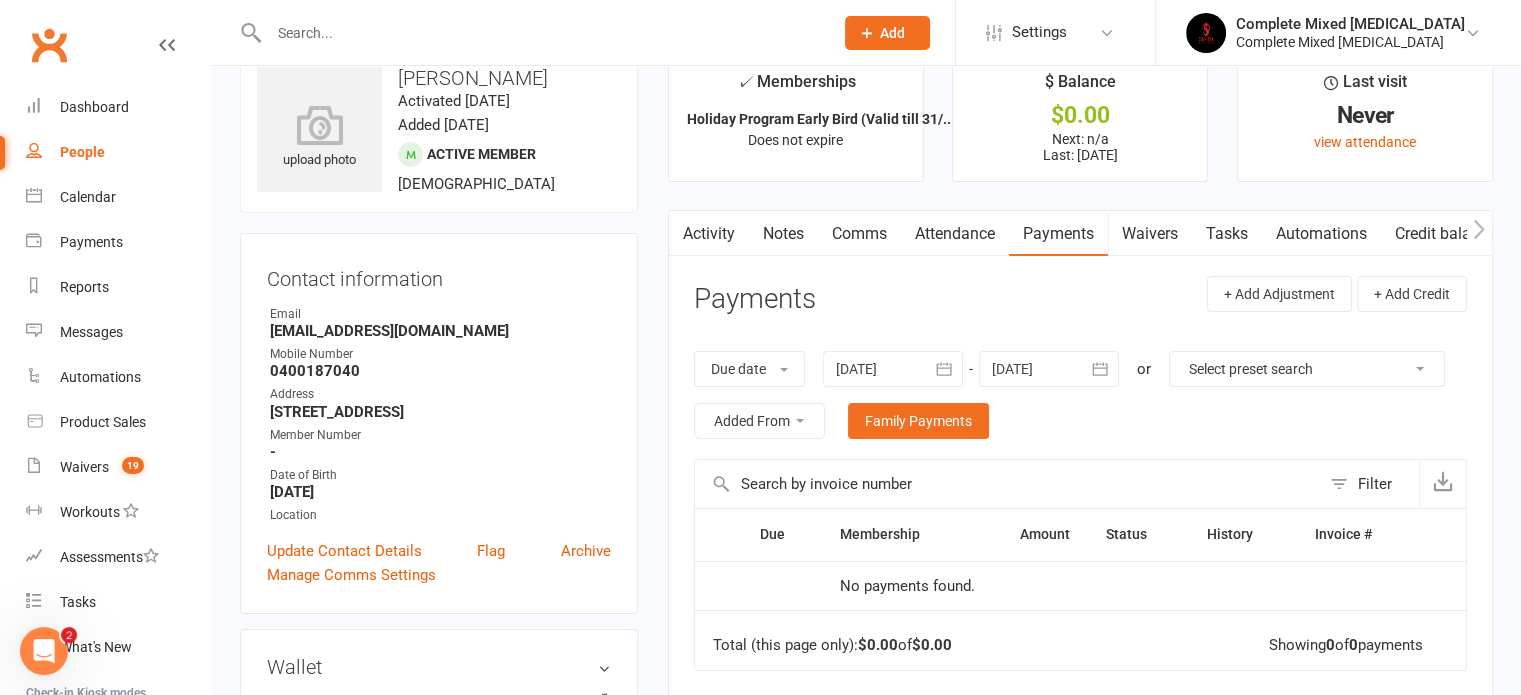 scroll, scrollTop: 0, scrollLeft: 0, axis: both 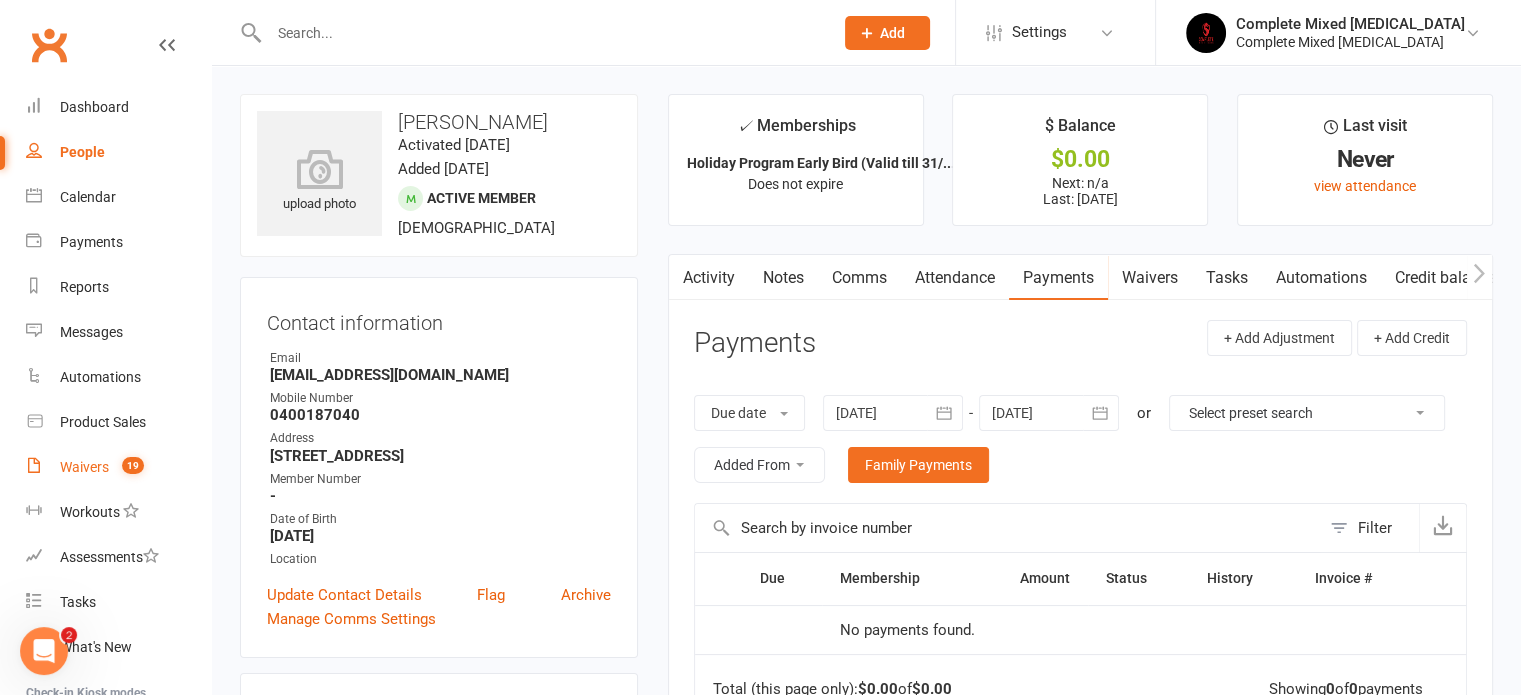 click on "Waivers" at bounding box center (84, 467) 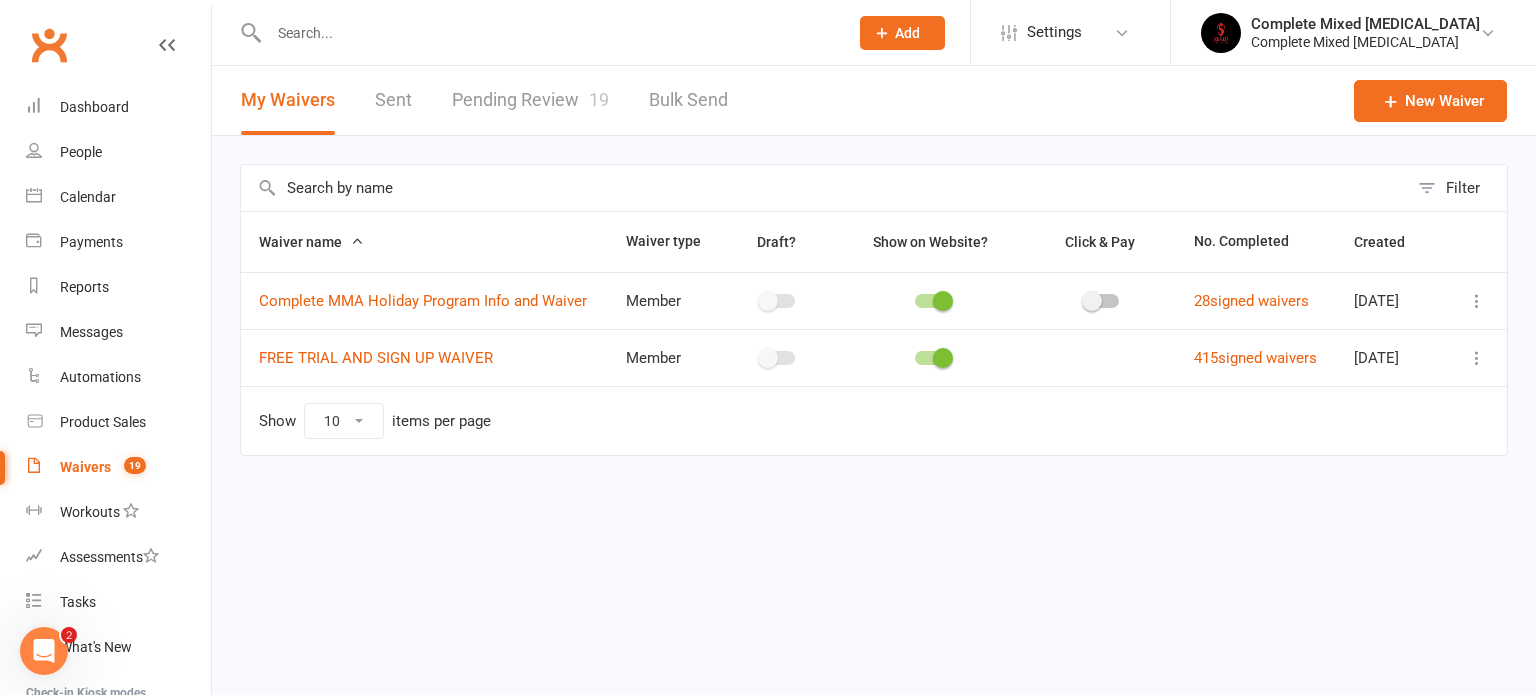 click on "Pending Review 19" at bounding box center (530, 100) 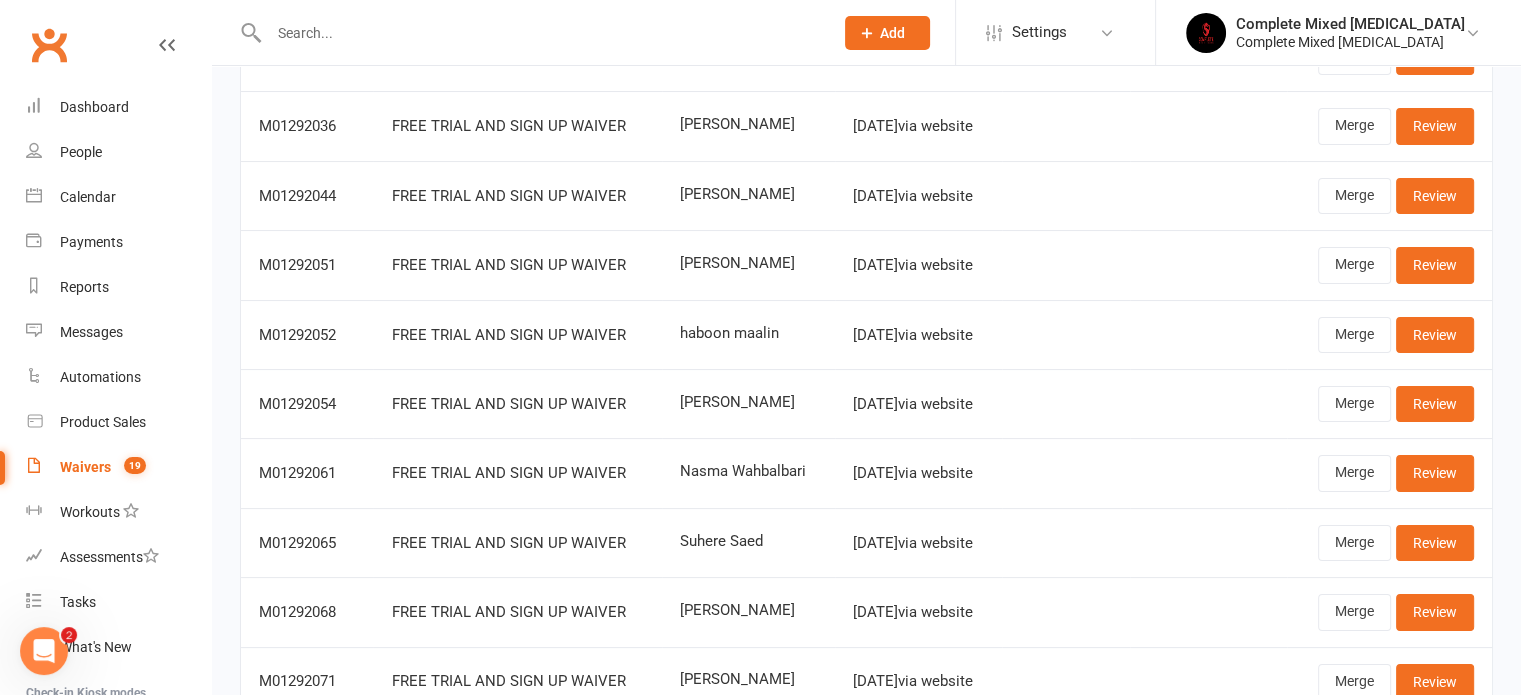 scroll, scrollTop: 418, scrollLeft: 0, axis: vertical 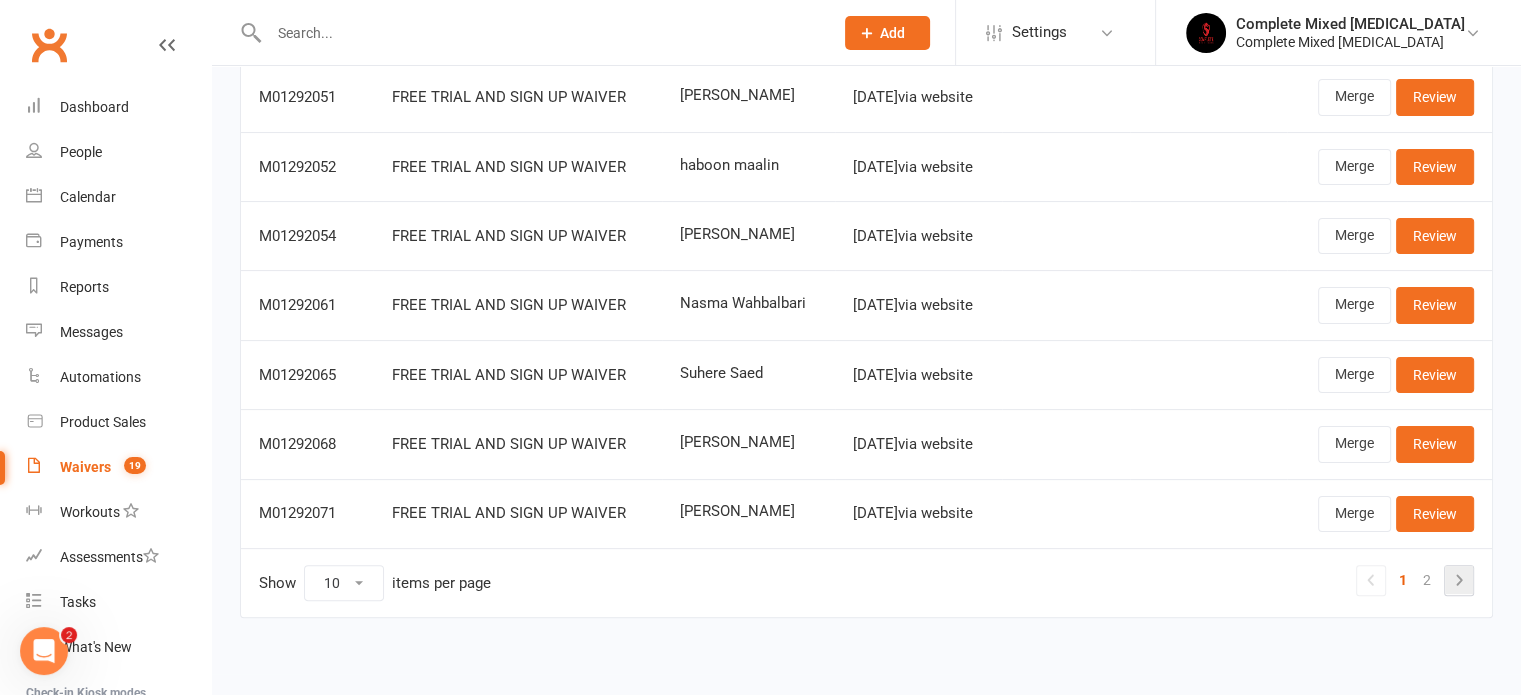 click at bounding box center (1459, 580) 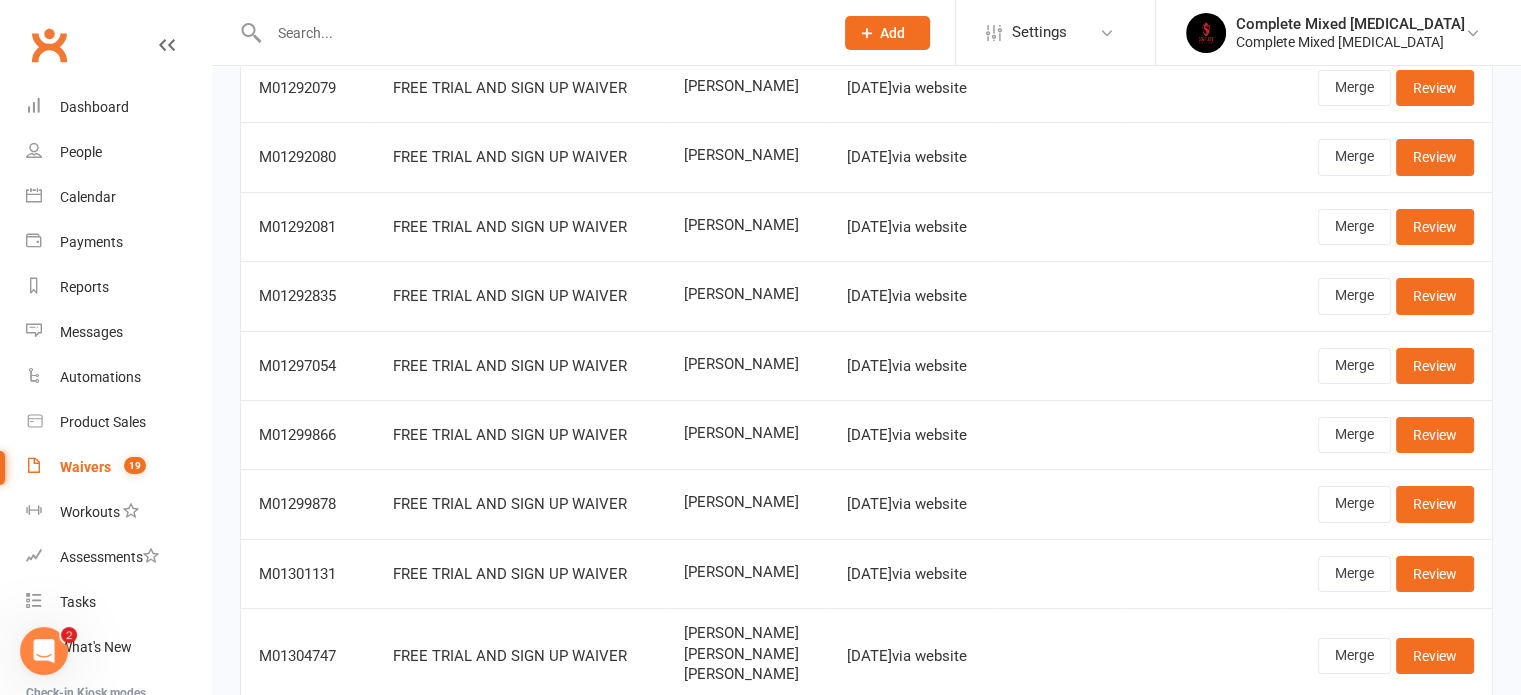 scroll, scrollTop: 281, scrollLeft: 0, axis: vertical 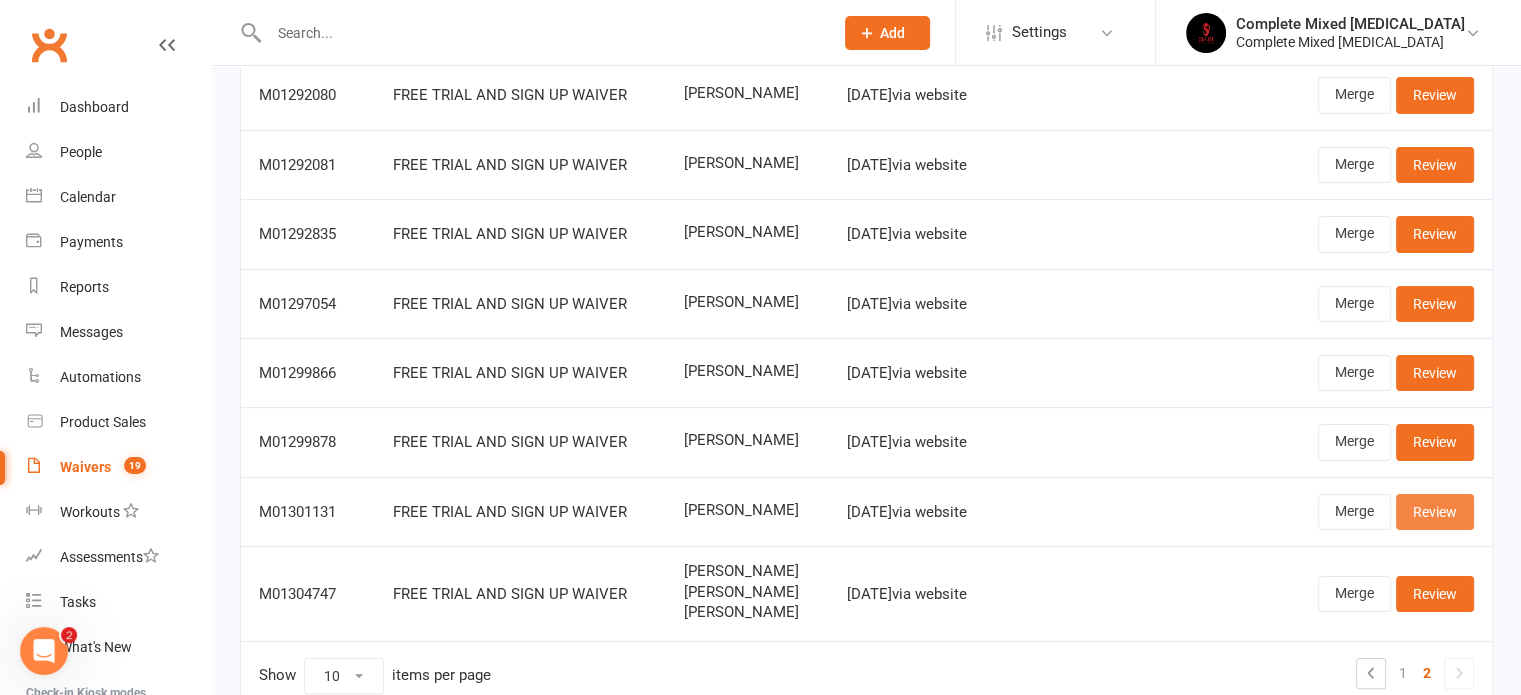 click on "Review" at bounding box center [1435, 512] 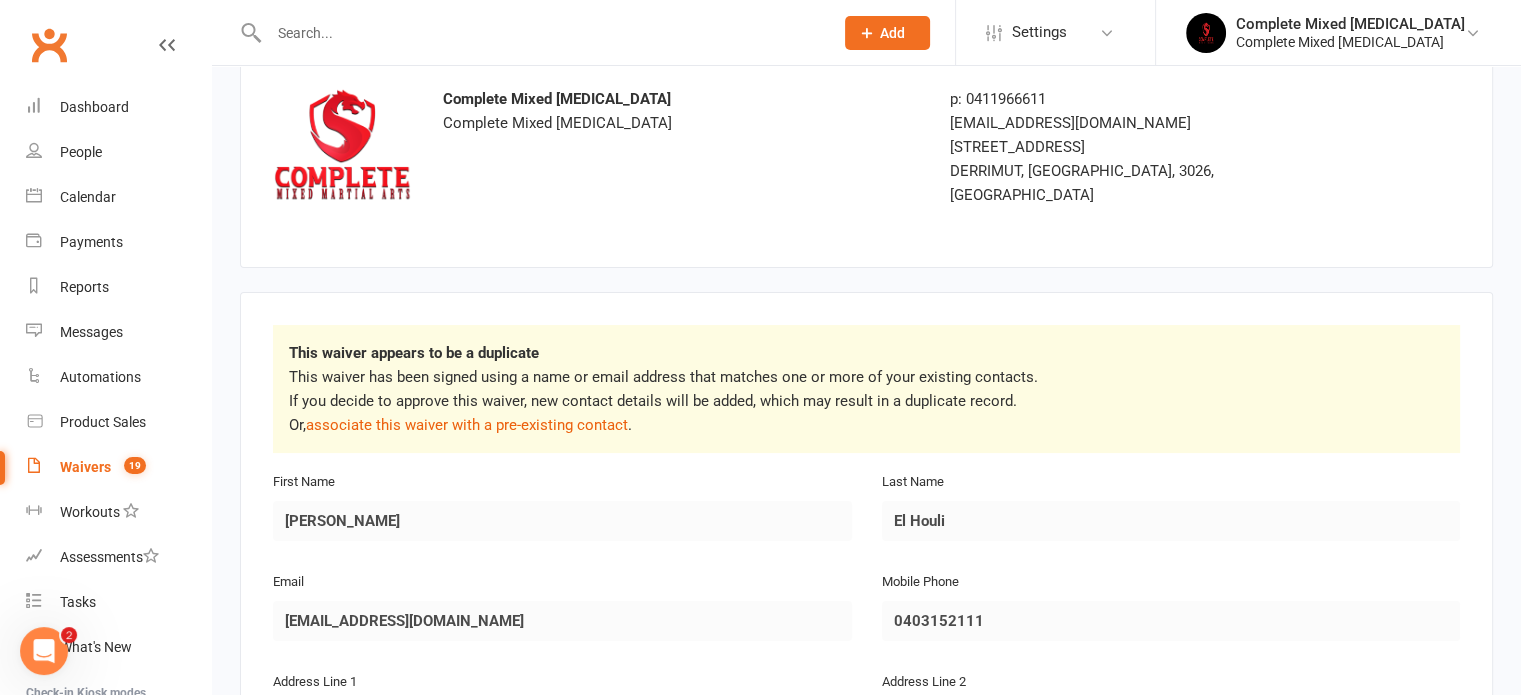 scroll, scrollTop: 71, scrollLeft: 0, axis: vertical 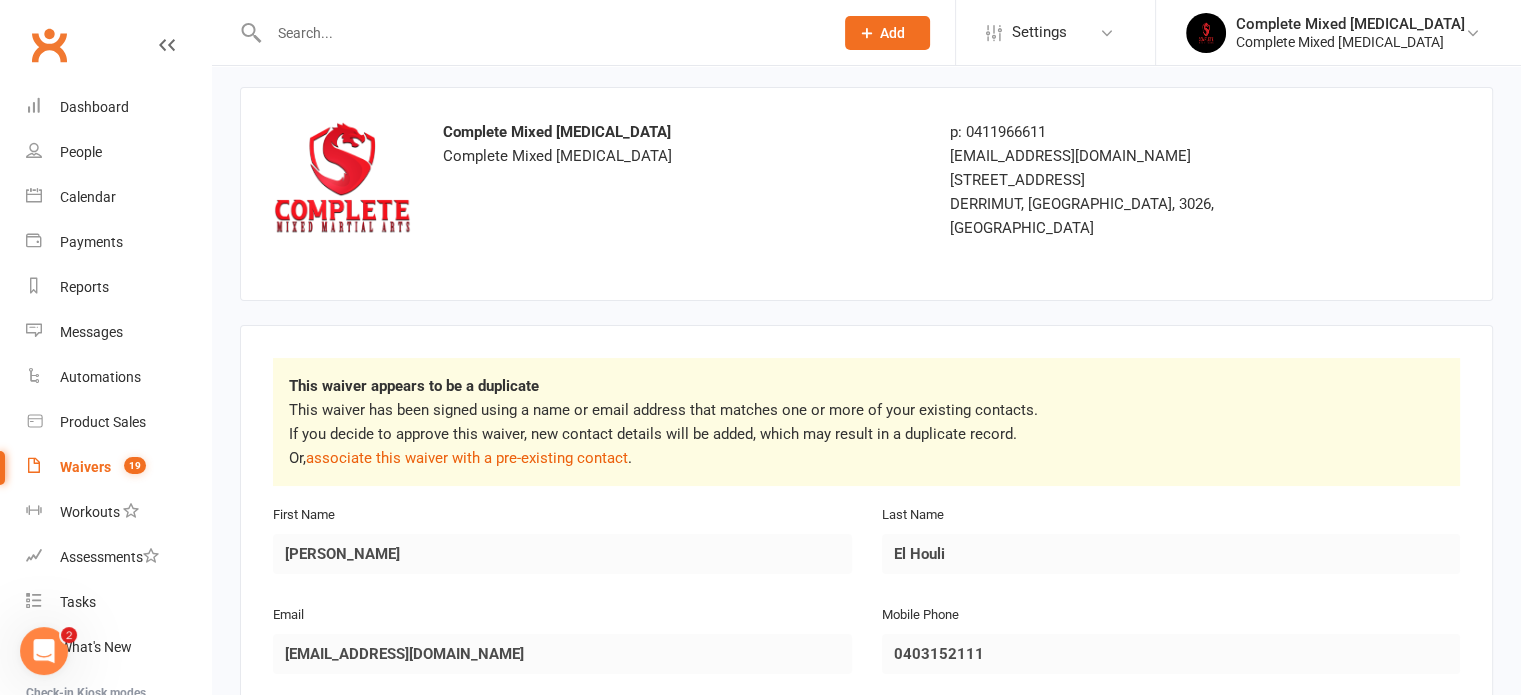 click at bounding box center [541, 33] 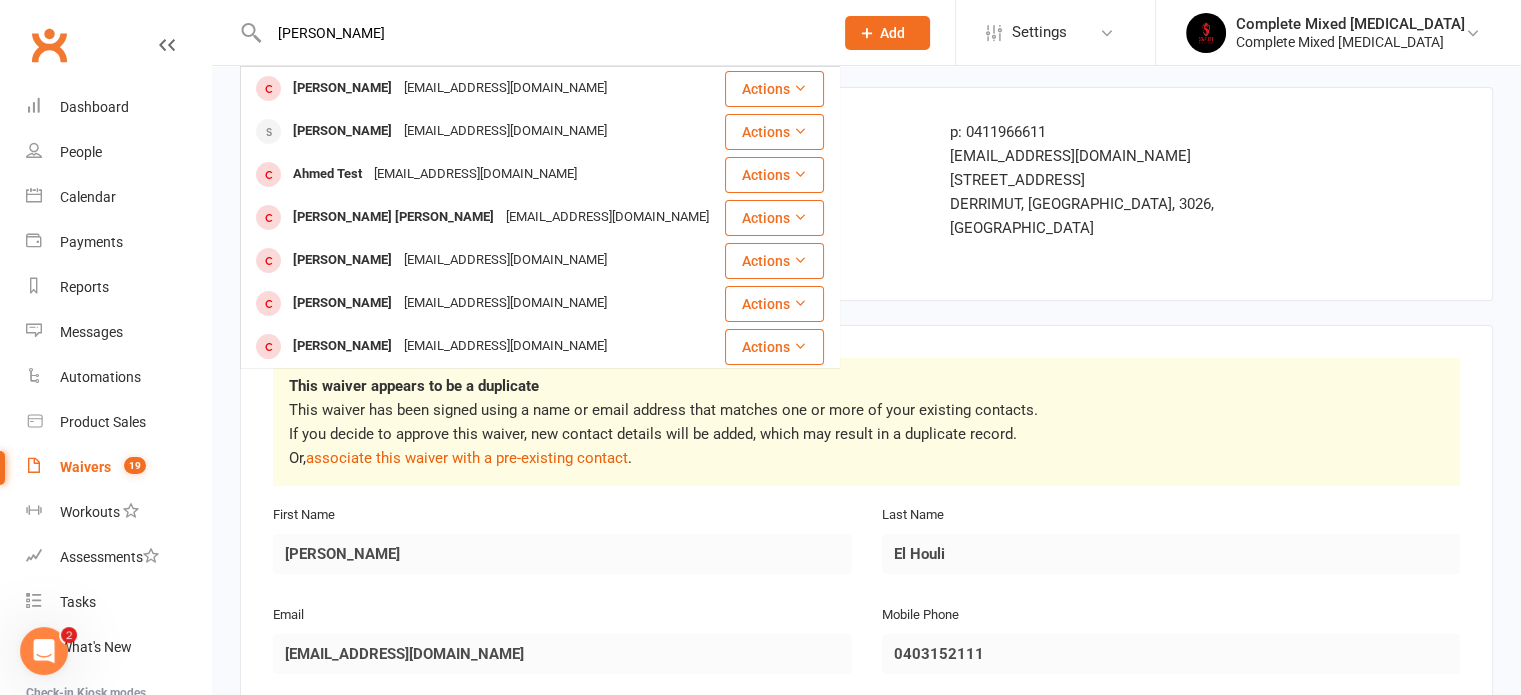 drag, startPoint x: 372, startPoint y: 36, endPoint x: 211, endPoint y: 10, distance: 163.08586 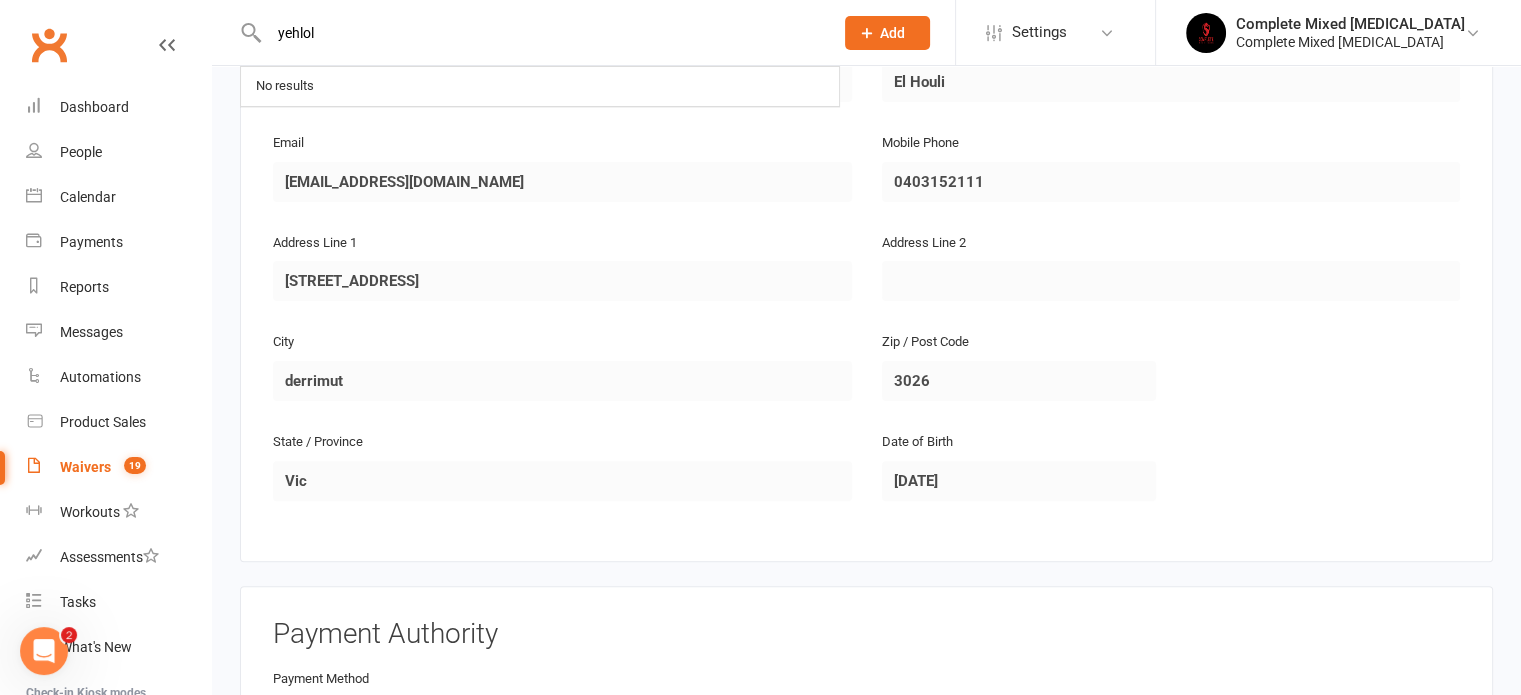 type on "yehlol" 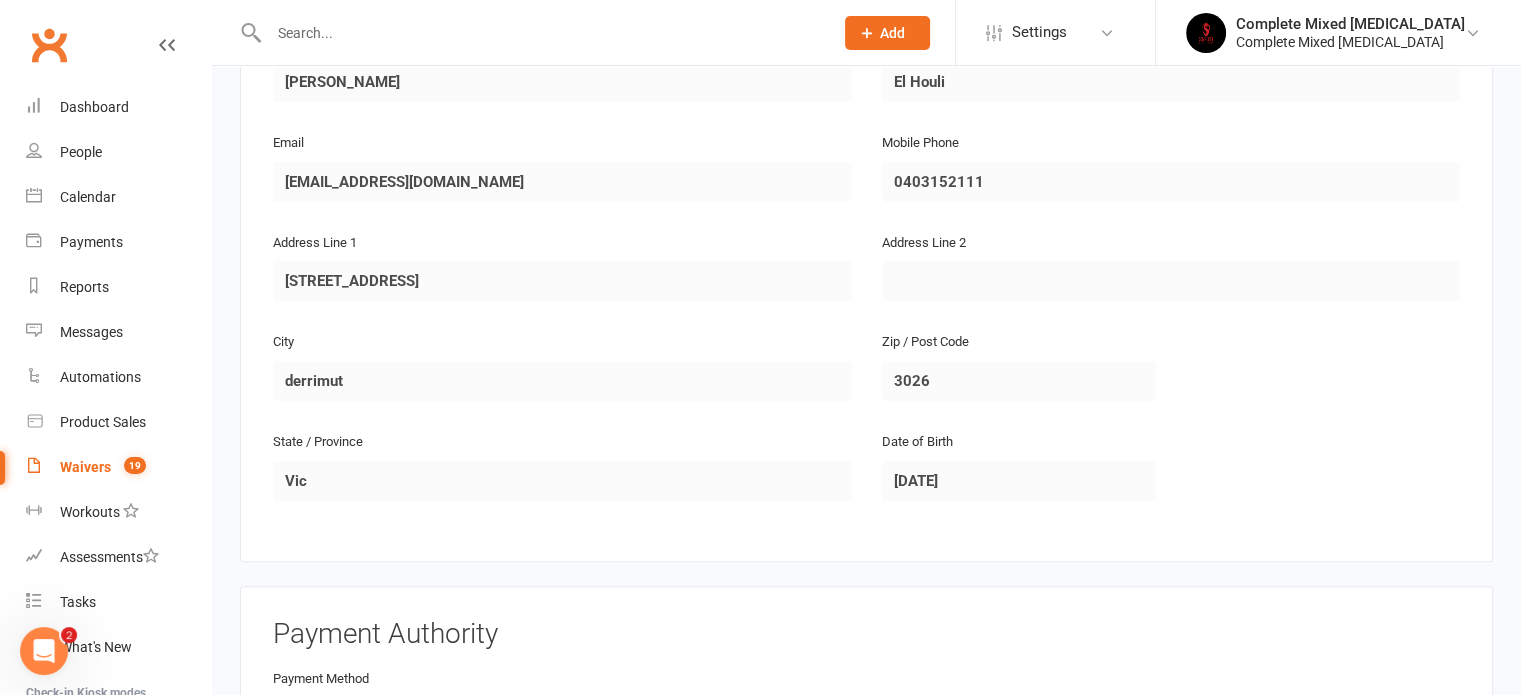 scroll, scrollTop: 1216, scrollLeft: 0, axis: vertical 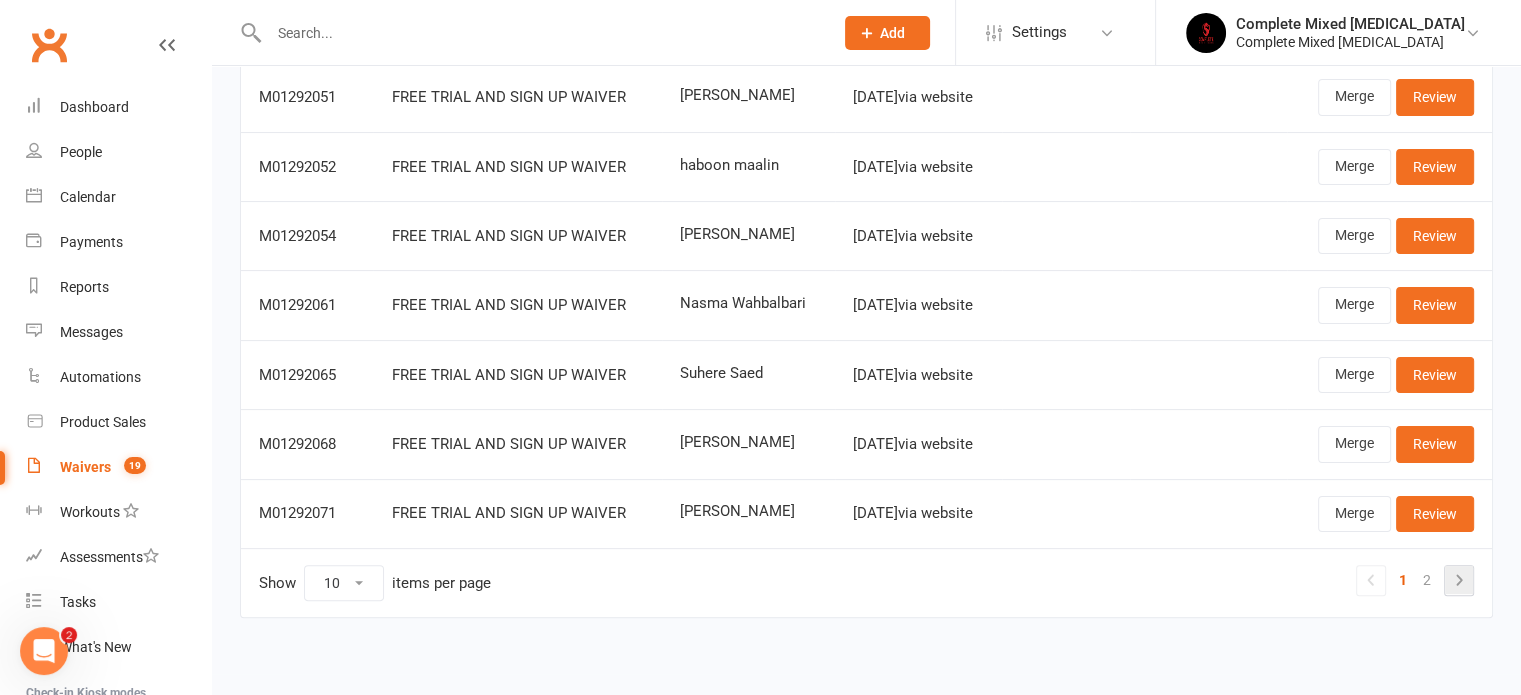 click 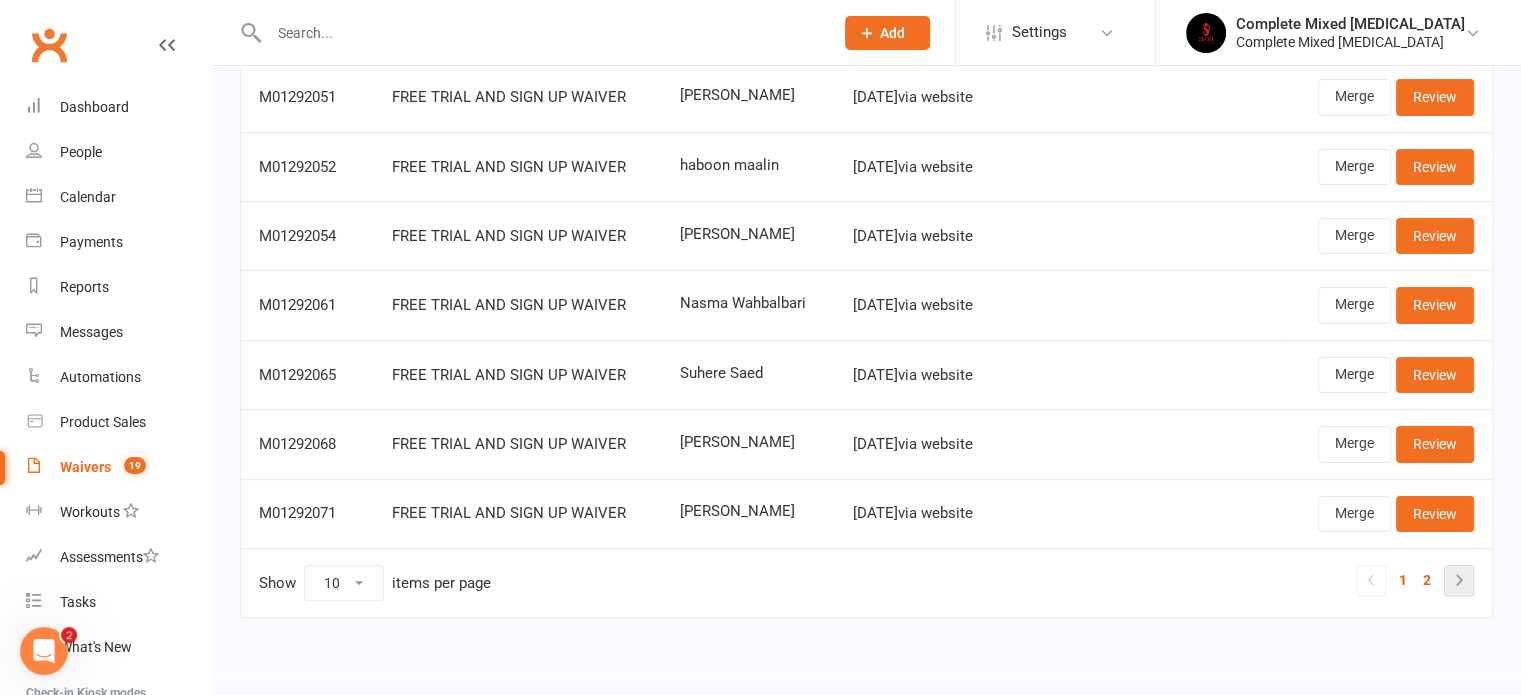 scroll, scrollTop: 383, scrollLeft: 0, axis: vertical 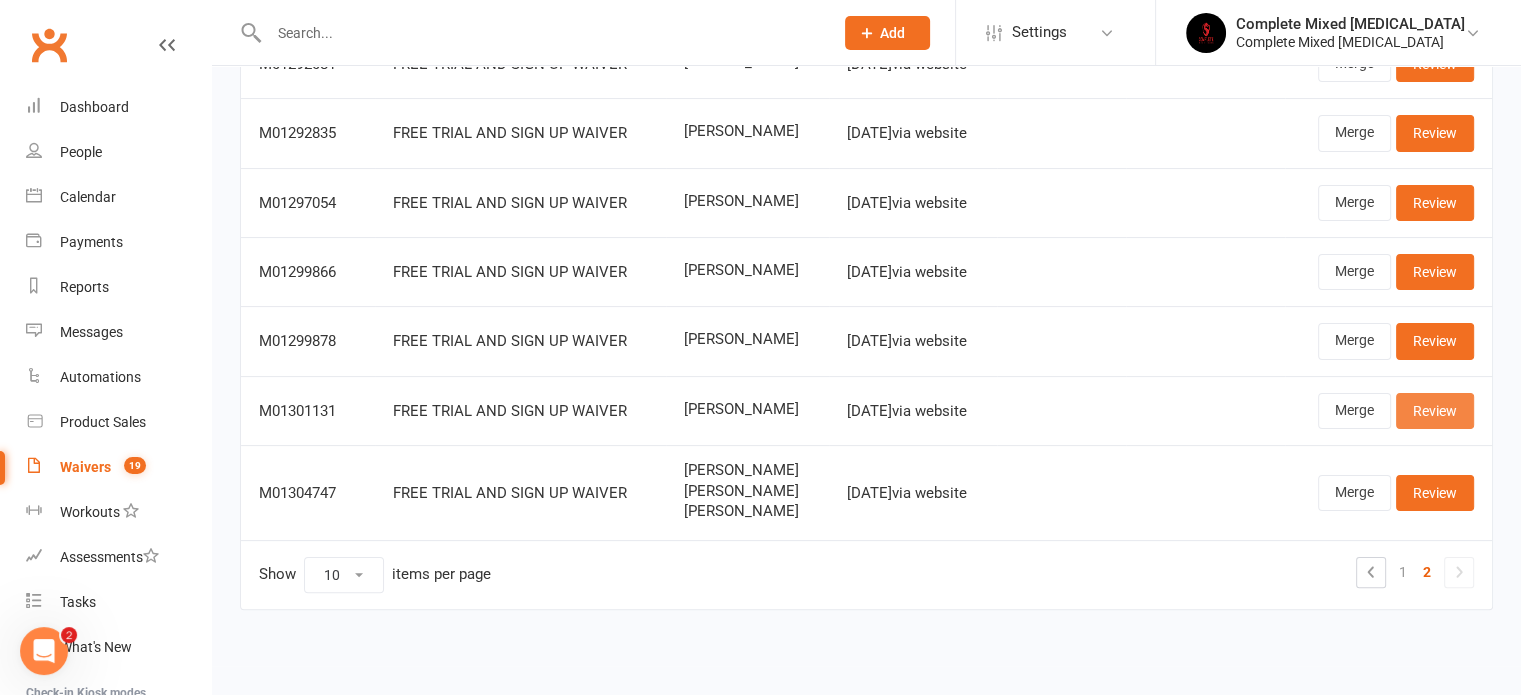 click on "Review" at bounding box center [1435, 411] 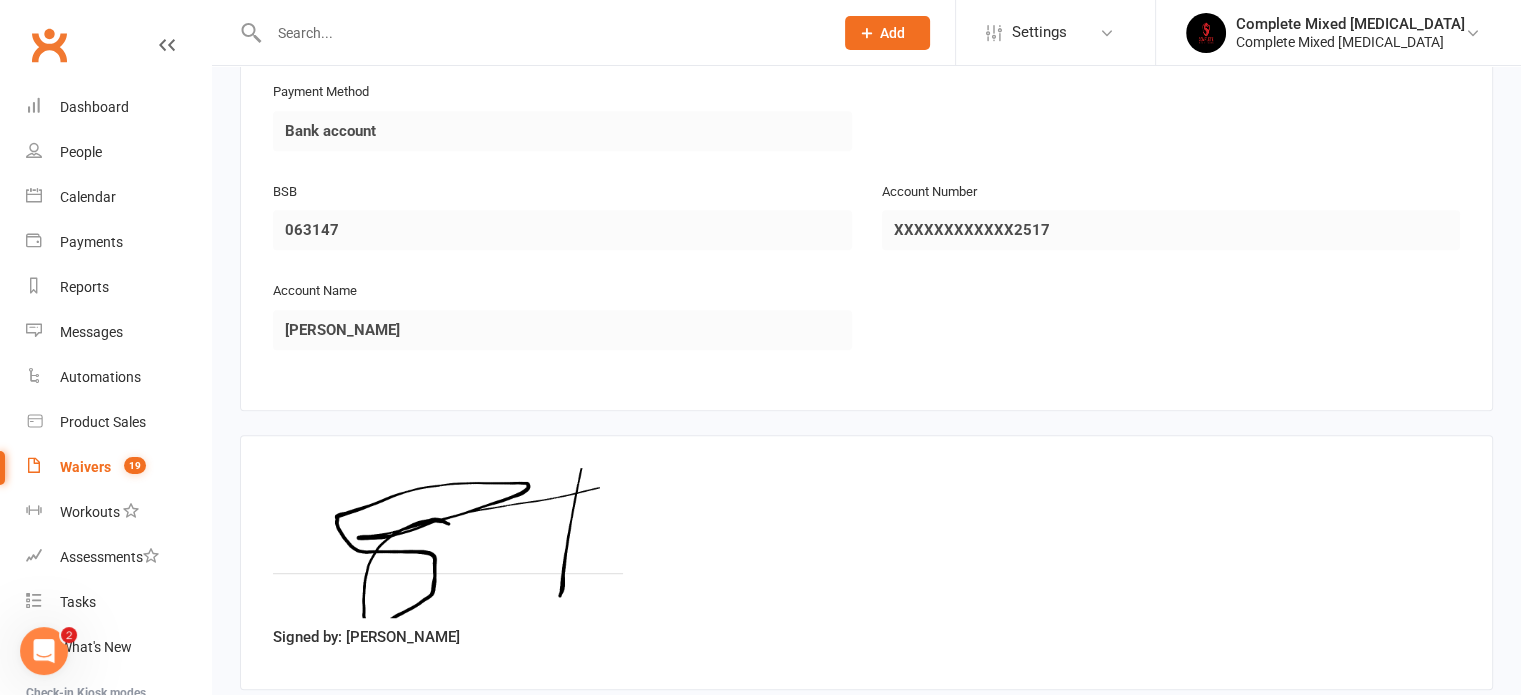 scroll, scrollTop: 1216, scrollLeft: 0, axis: vertical 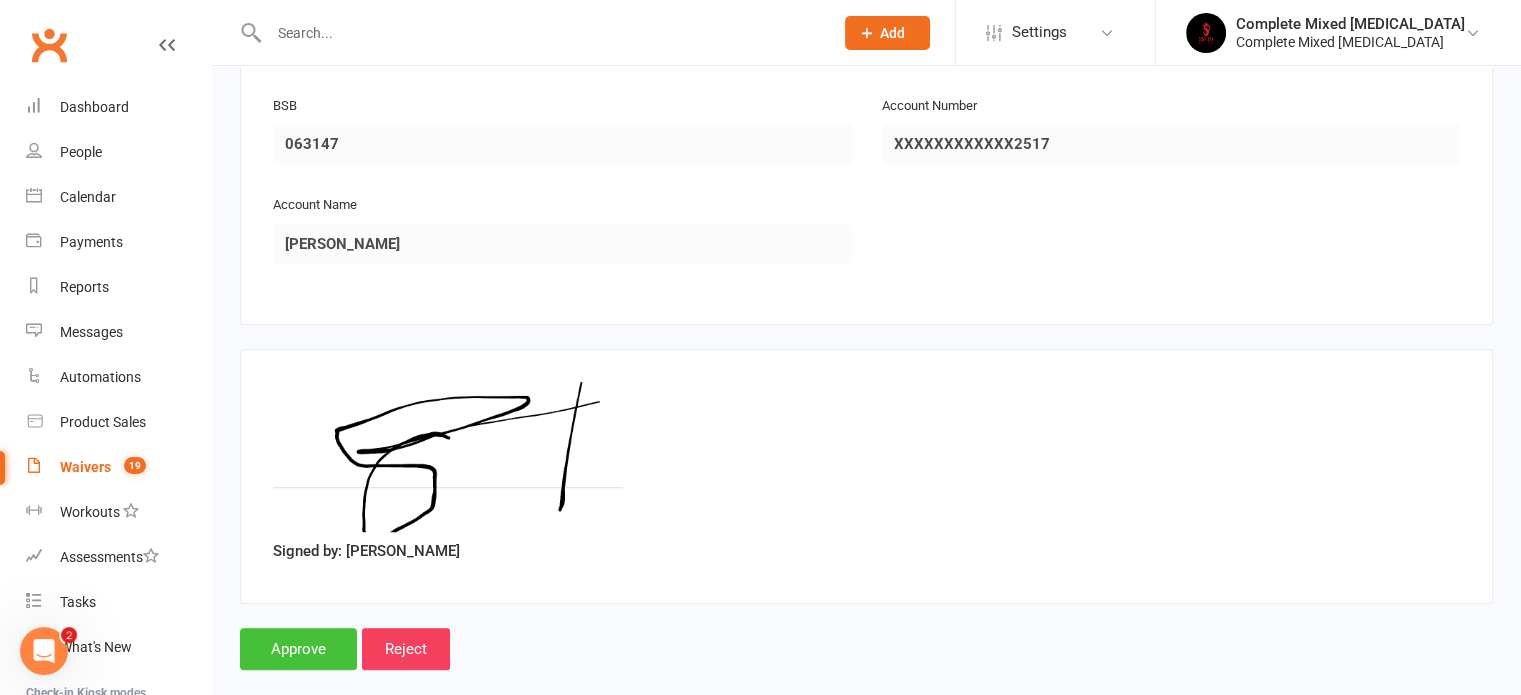 click on "Approve" at bounding box center (298, 649) 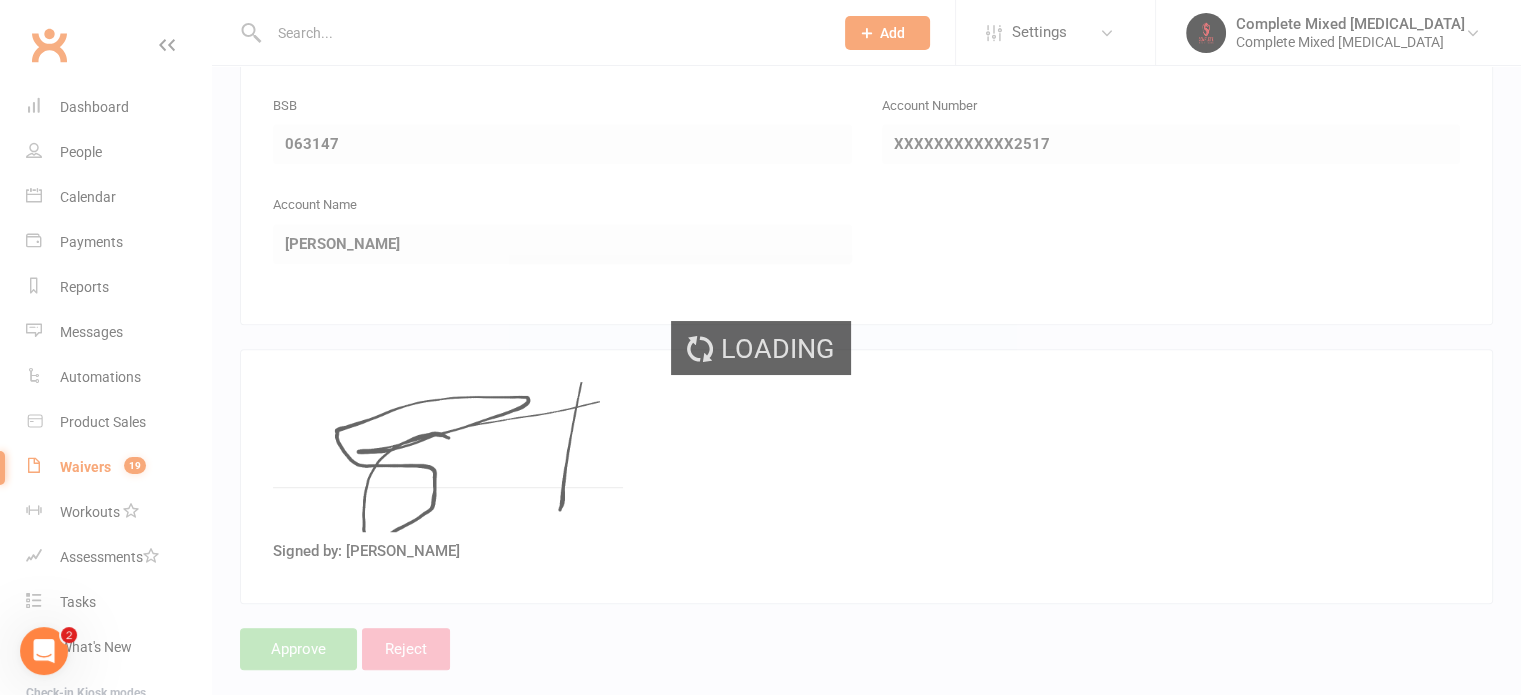 scroll, scrollTop: 0, scrollLeft: 0, axis: both 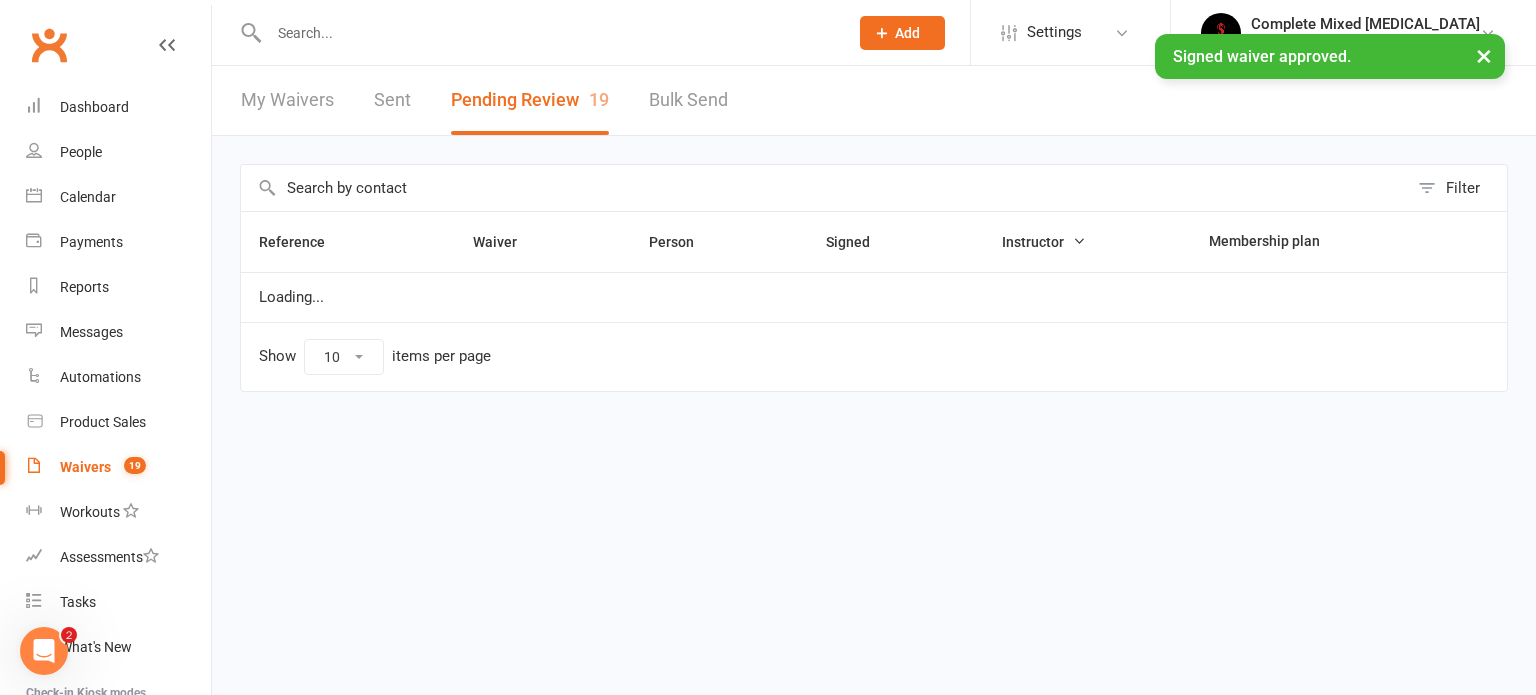 click on "× Signed waiver approved." at bounding box center [755, 34] 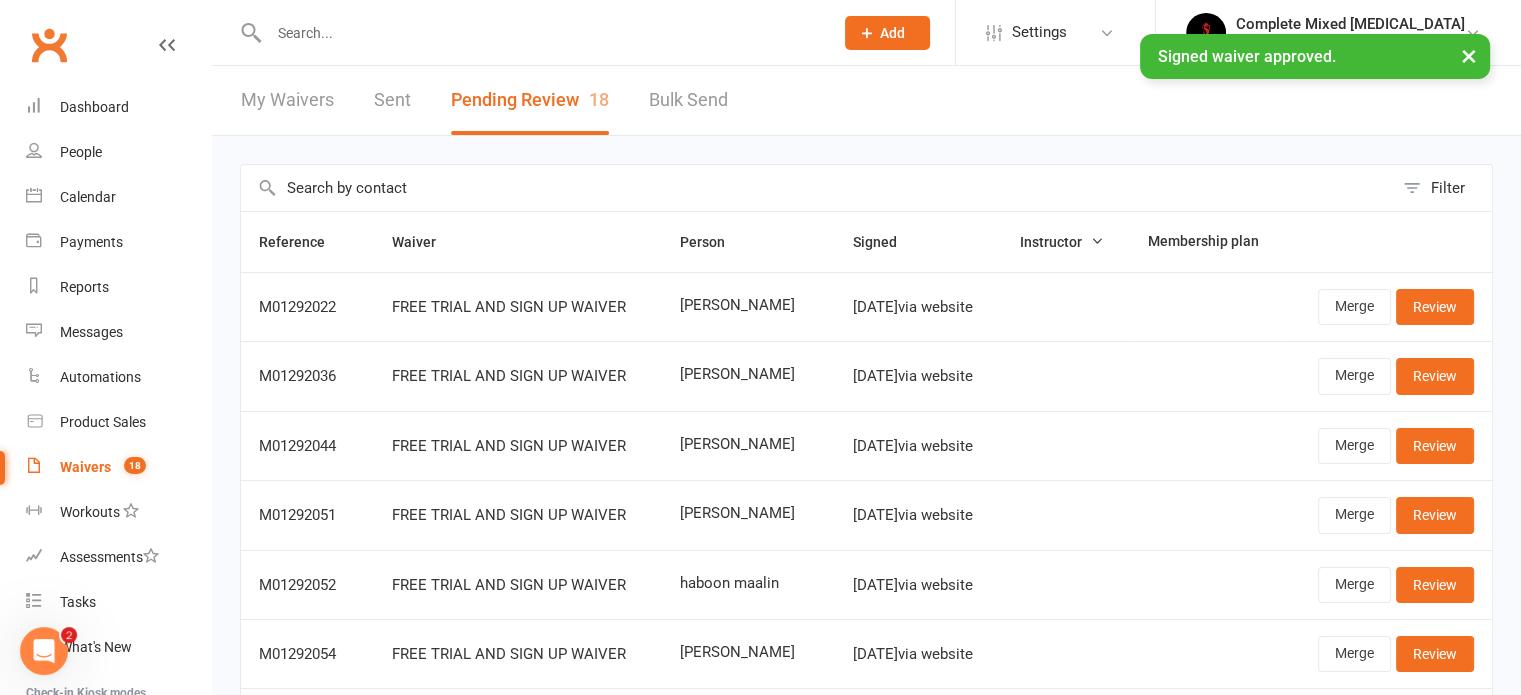click at bounding box center [541, 33] 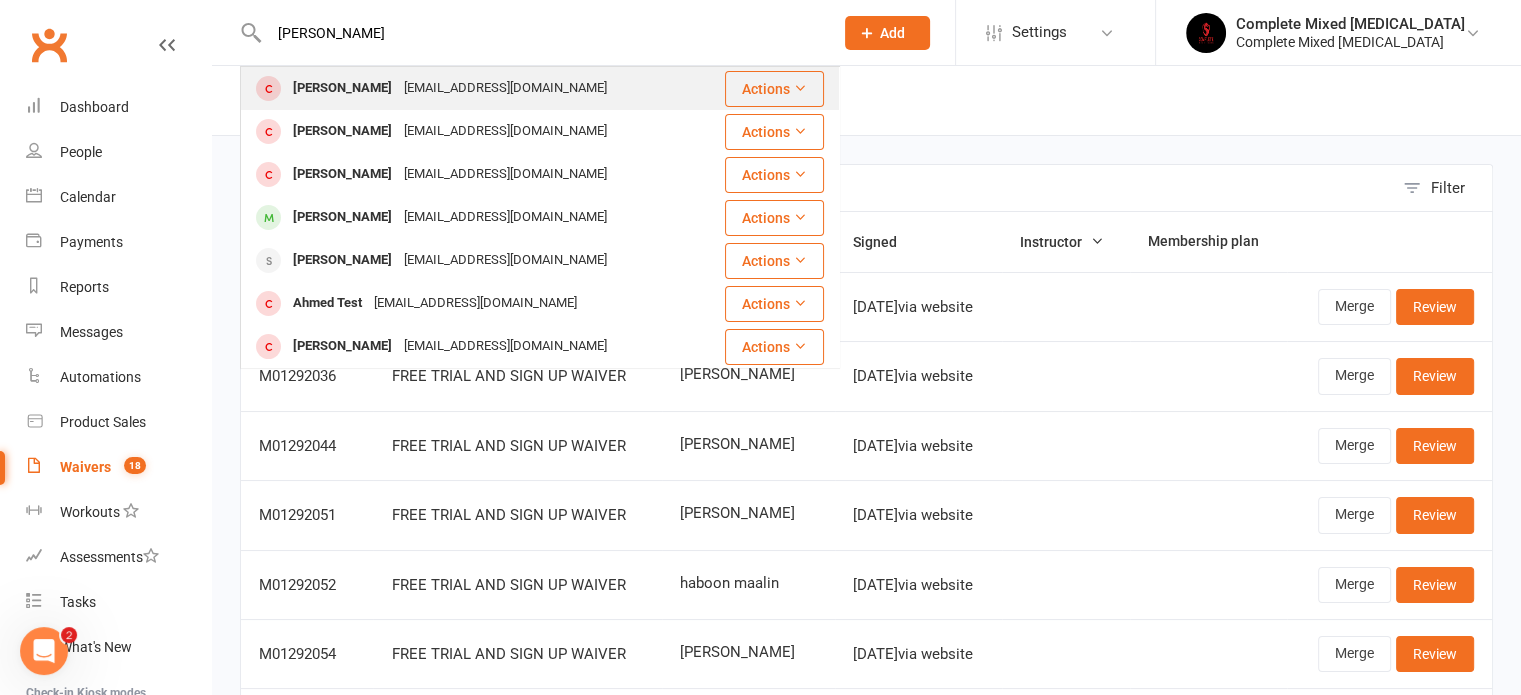 type on "[PERSON_NAME]" 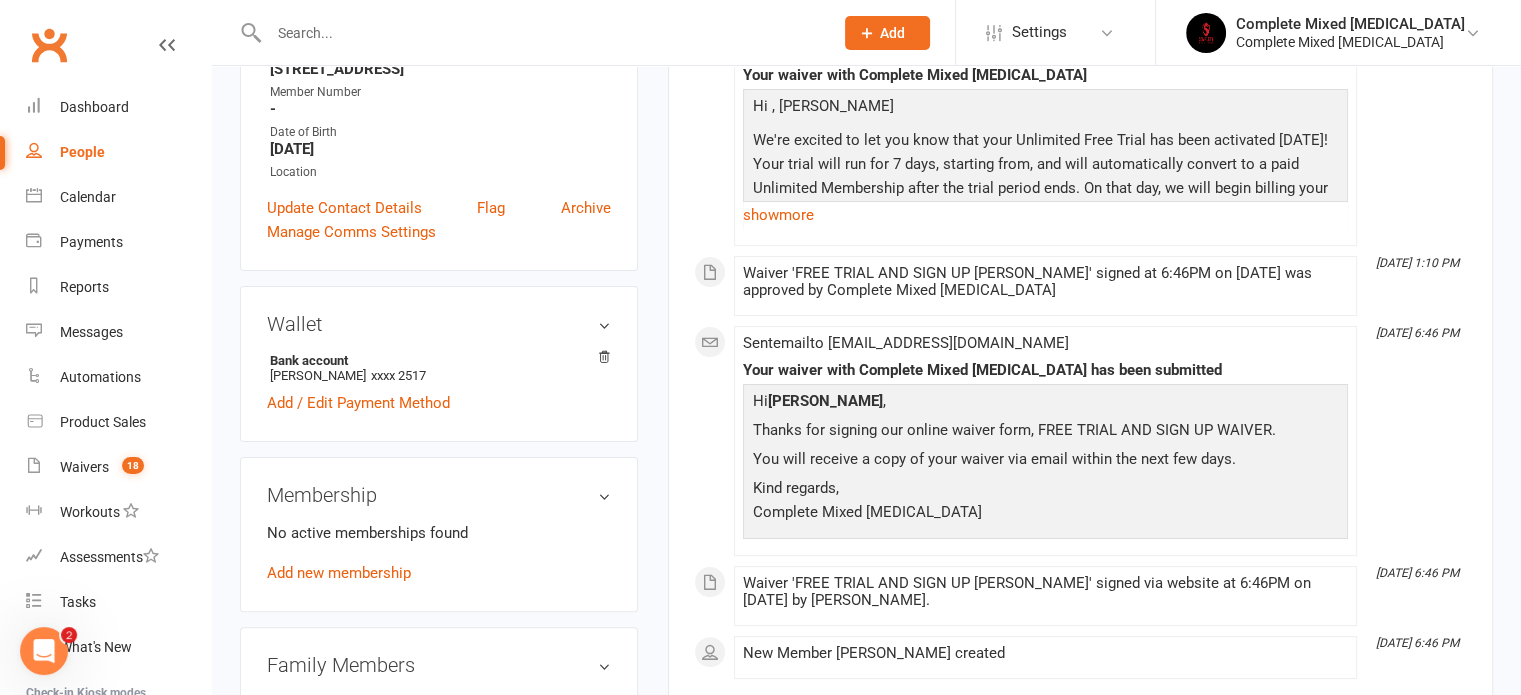 scroll, scrollTop: 384, scrollLeft: 0, axis: vertical 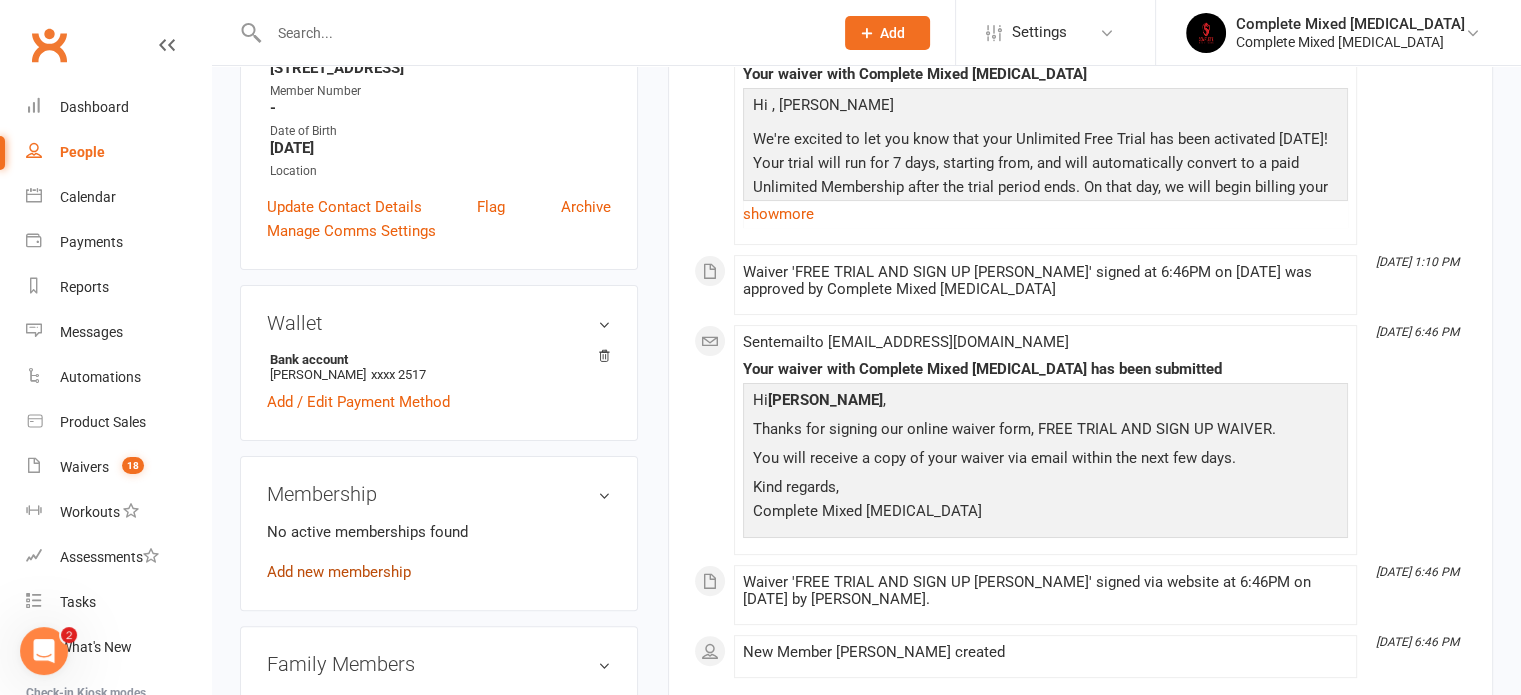 click on "Add new membership" at bounding box center (339, 572) 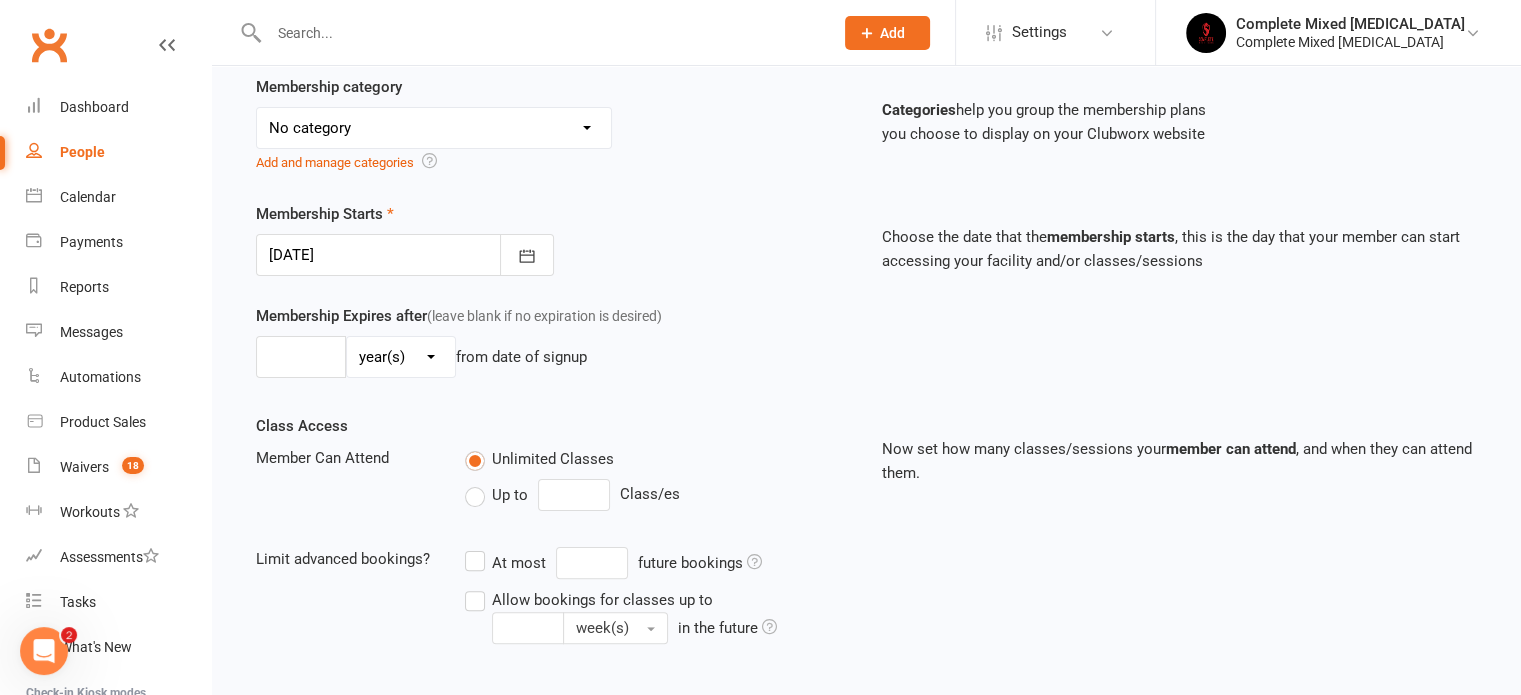scroll, scrollTop: 0, scrollLeft: 0, axis: both 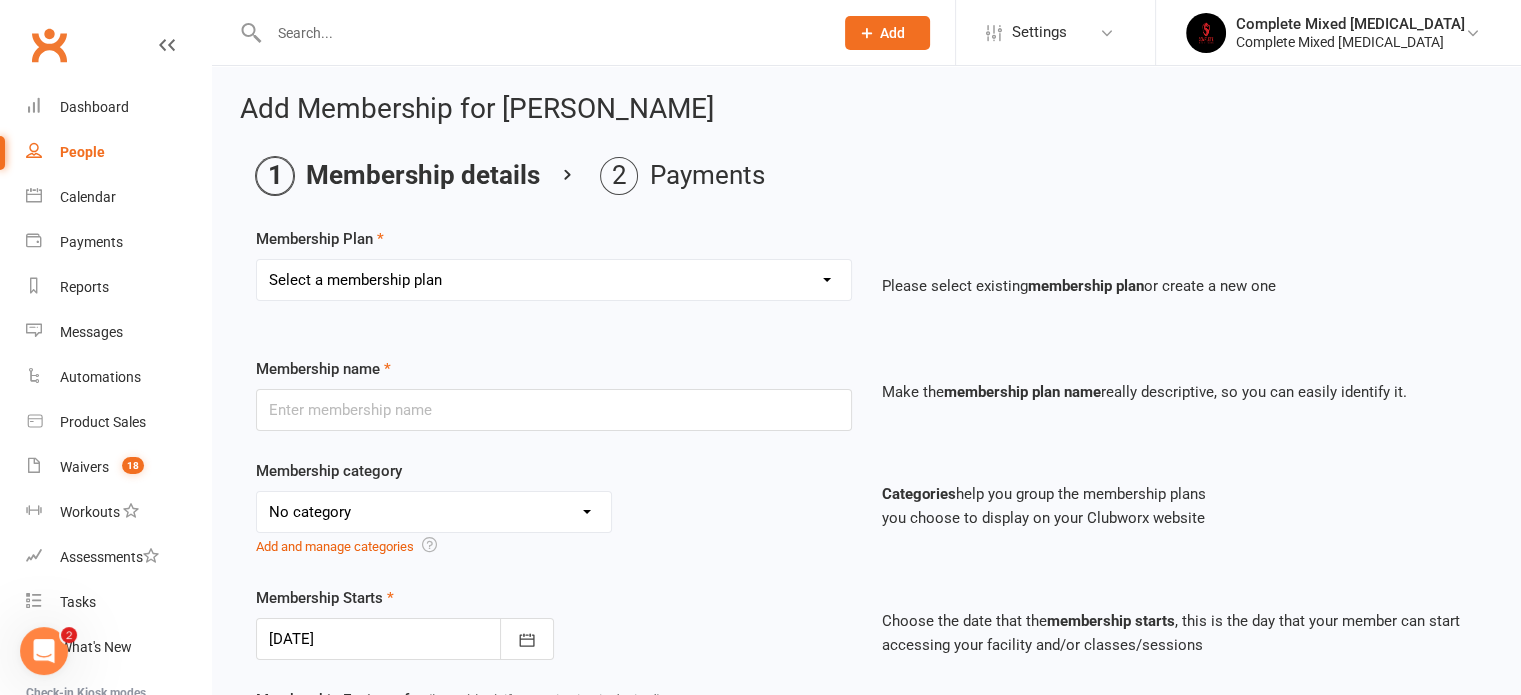 click on "Select a membership plan Create new Membership Plan Adults_01_$40 Adults_02_$70 Adults_03_$90 Adults_04_$100 Adults_UNLIMITED_$110 Youth_01_$40 Youth_02_$70 Youth_03_$80 Youth_UNLIMITED_$90 Aviu Family [PERSON_NAME] Family [PERSON_NAME] [PERSON_NAME] [PERSON_NAME] [PERSON_NAME] Family [PERSON_NAME] [PERSON_NAME] Family Mesto Musawy [PERSON_NAME] [PERSON_NAME] [PERSON_NAME] [PERSON_NAME] [PERSON_NAME] [PERSON_NAME] [PERSON_NAME] CASUAL [PERSON_NAME] [PERSON_NAME] [PERSON_NAME] [PERSON_NAME] [PERSON_NAME] [PERSON_NAME] [PERSON_NAME] Katak [PERSON_NAME] Patti_6 Months Brendan Low_12 Months Davud Nuhambasic_6 Months [PERSON_NAME] Basic_6 Months Grace n [PERSON_NAME] Premkumar_3 Months [PERSON_NAME] Abdo_6 Months [PERSON_NAME] Nesci_6 Months [PERSON_NAME] Family Suyfan Abdulle_6 Months [PERSON_NAME] Family Yavuncu Fam Mohamed Sanad_6 Months El Hawli_12 Months Muneib Rauf_12 Months AmeliaGianna_Youth 1_x2 28_Days_$220 Ben Huang_3 Months [PERSON_NAME] [PERSON_NAME] & Winry [PERSON_NAME] Family 2kids_2classes [PERSON_NAME] khan_1 MONTH" at bounding box center (554, 280) 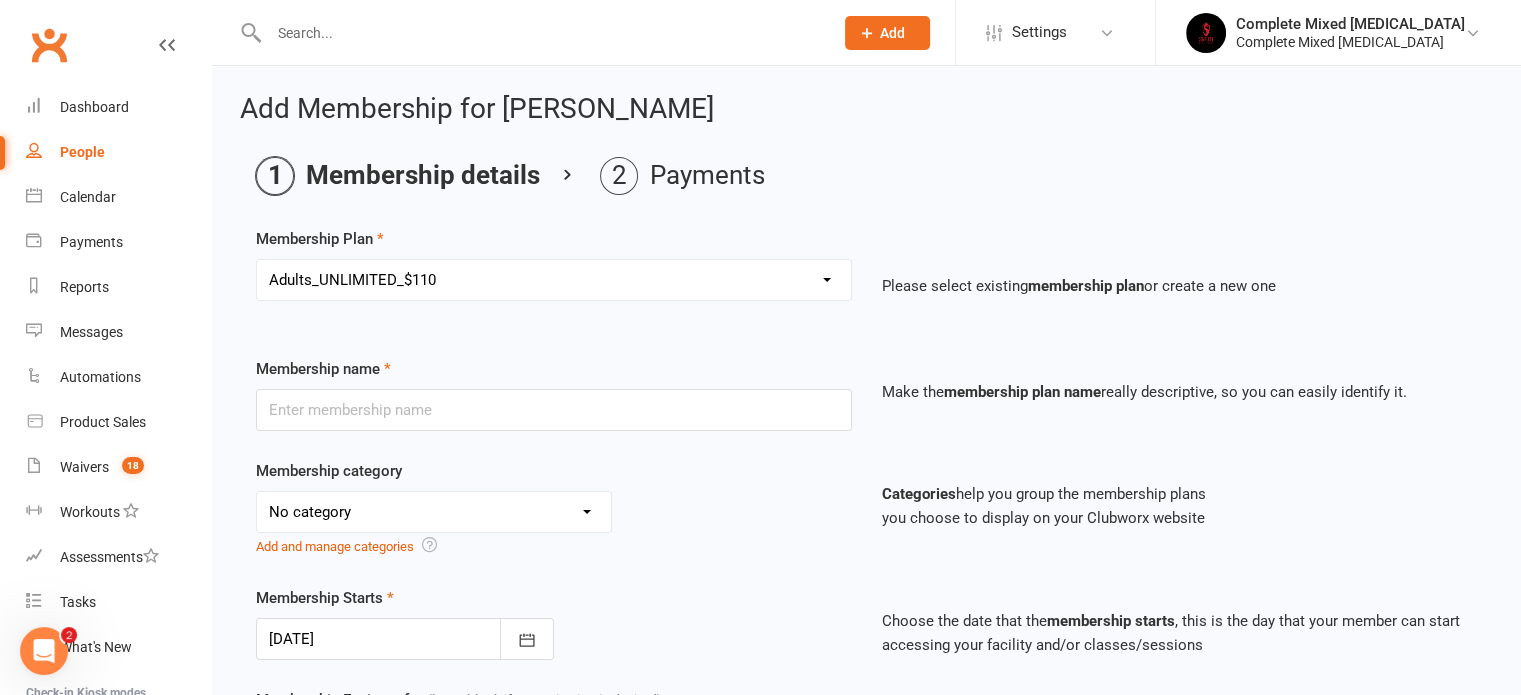 click on "Select a membership plan Create new Membership Plan Adults_01_$40 Adults_02_$70 Adults_03_$90 Adults_04_$100 Adults_UNLIMITED_$110 Youth_01_$40 Youth_02_$70 Youth_03_$80 Youth_UNLIMITED_$90 Aviu Family [PERSON_NAME] Family [PERSON_NAME] [PERSON_NAME] [PERSON_NAME] [PERSON_NAME] Family [PERSON_NAME] [PERSON_NAME] Family Mesto Musawy [PERSON_NAME] [PERSON_NAME] [PERSON_NAME] [PERSON_NAME] [PERSON_NAME] [PERSON_NAME] [PERSON_NAME] CASUAL [PERSON_NAME] [PERSON_NAME] [PERSON_NAME] [PERSON_NAME] [PERSON_NAME] [PERSON_NAME] [PERSON_NAME] Katak [PERSON_NAME] Patti_6 Months Brendan Low_12 Months Davud Nuhambasic_6 Months [PERSON_NAME] Basic_6 Months Grace n [PERSON_NAME] Premkumar_3 Months [PERSON_NAME] Abdo_6 Months [PERSON_NAME] Nesci_6 Months [PERSON_NAME] Family Suyfan Abdulle_6 Months [PERSON_NAME] Family Yavuncu Fam Mohamed Sanad_6 Months El Hawli_12 Months Muneib Rauf_12 Months AmeliaGianna_Youth 1_x2 28_Days_$220 Ben Huang_3 Months [PERSON_NAME] [PERSON_NAME] & Winry [PERSON_NAME] Family 2kids_2classes [PERSON_NAME] khan_1 MONTH" at bounding box center [554, 280] 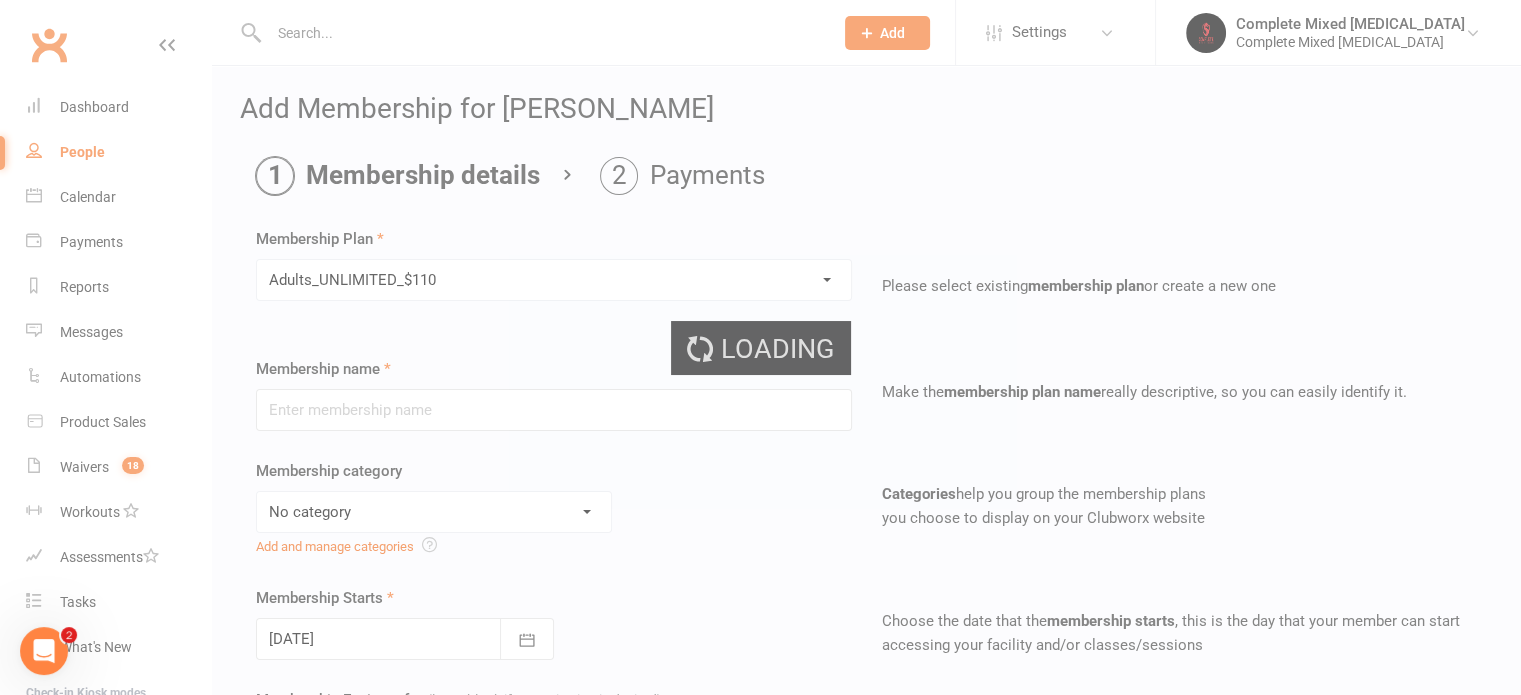 type on "Adults_UNLIMITED_$110" 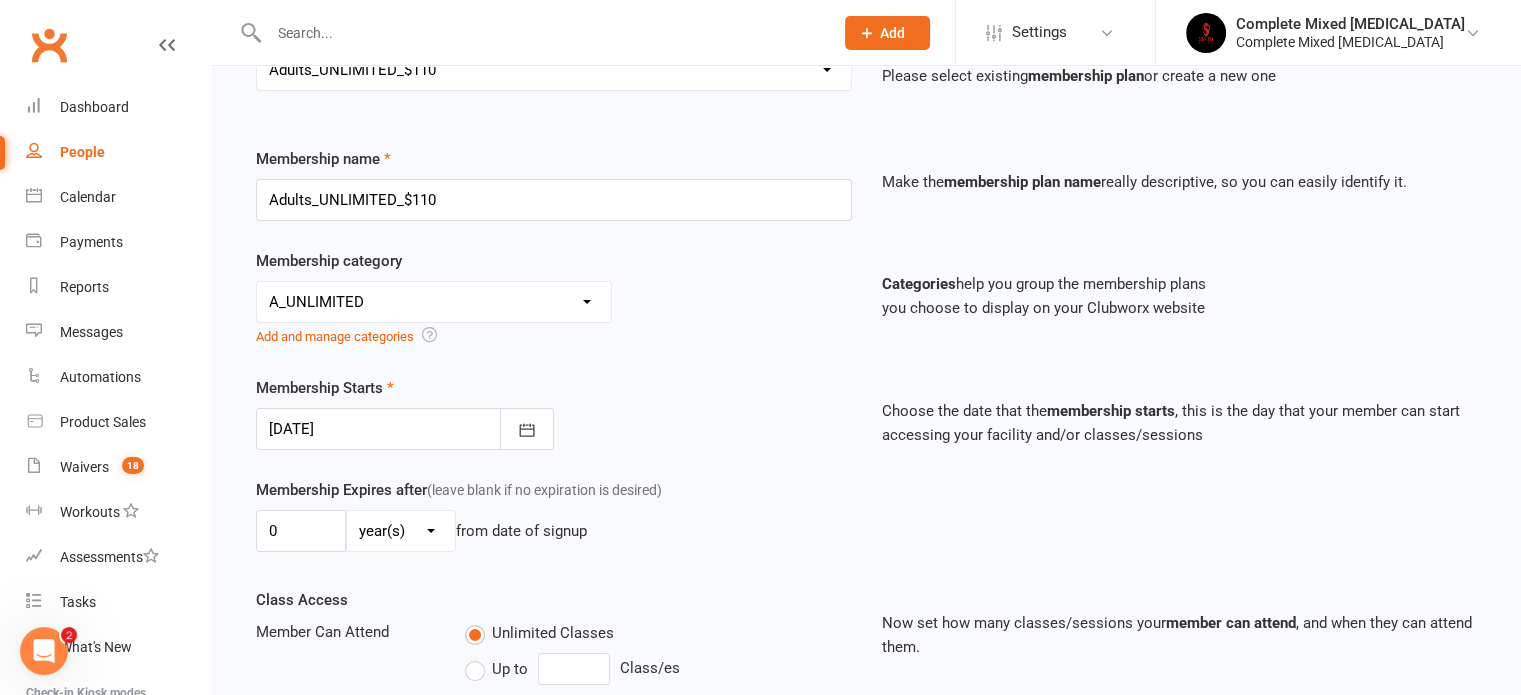 scroll, scrollTop: 216, scrollLeft: 0, axis: vertical 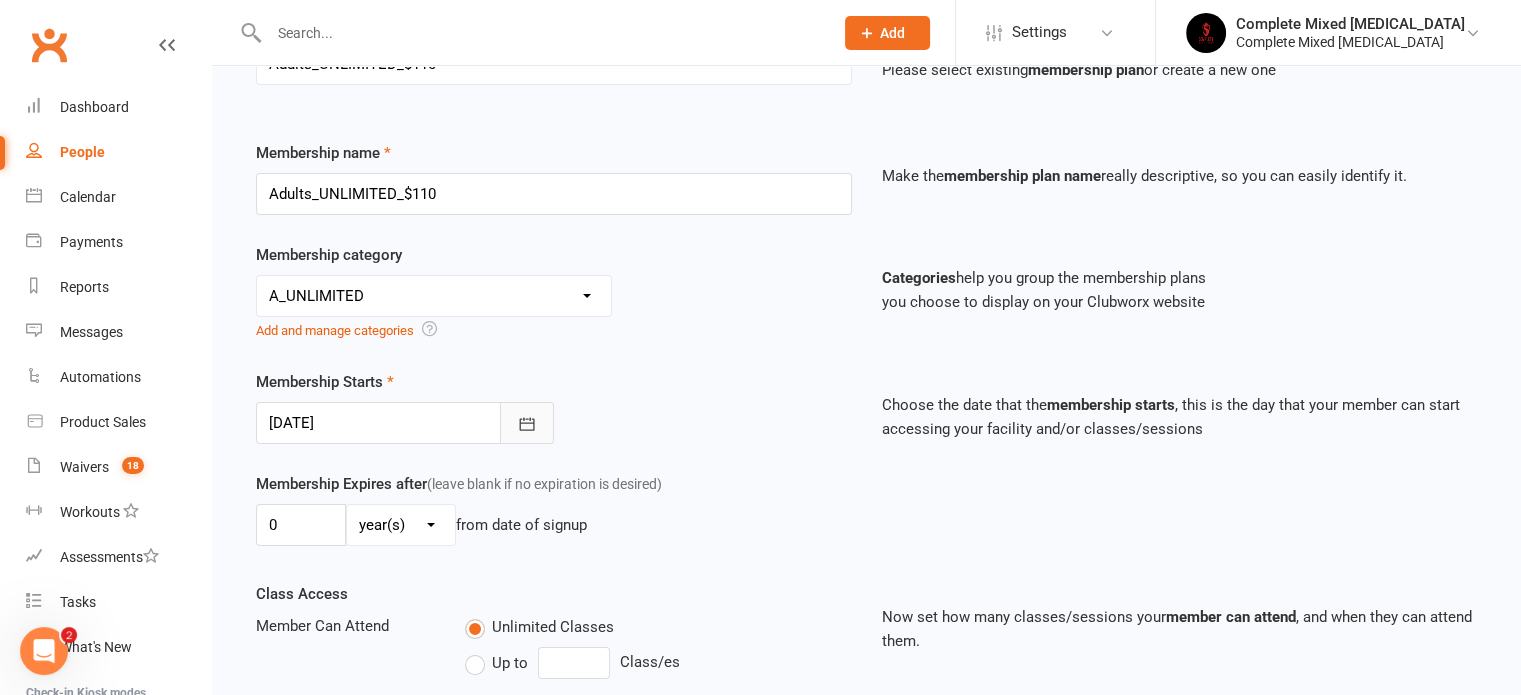 click 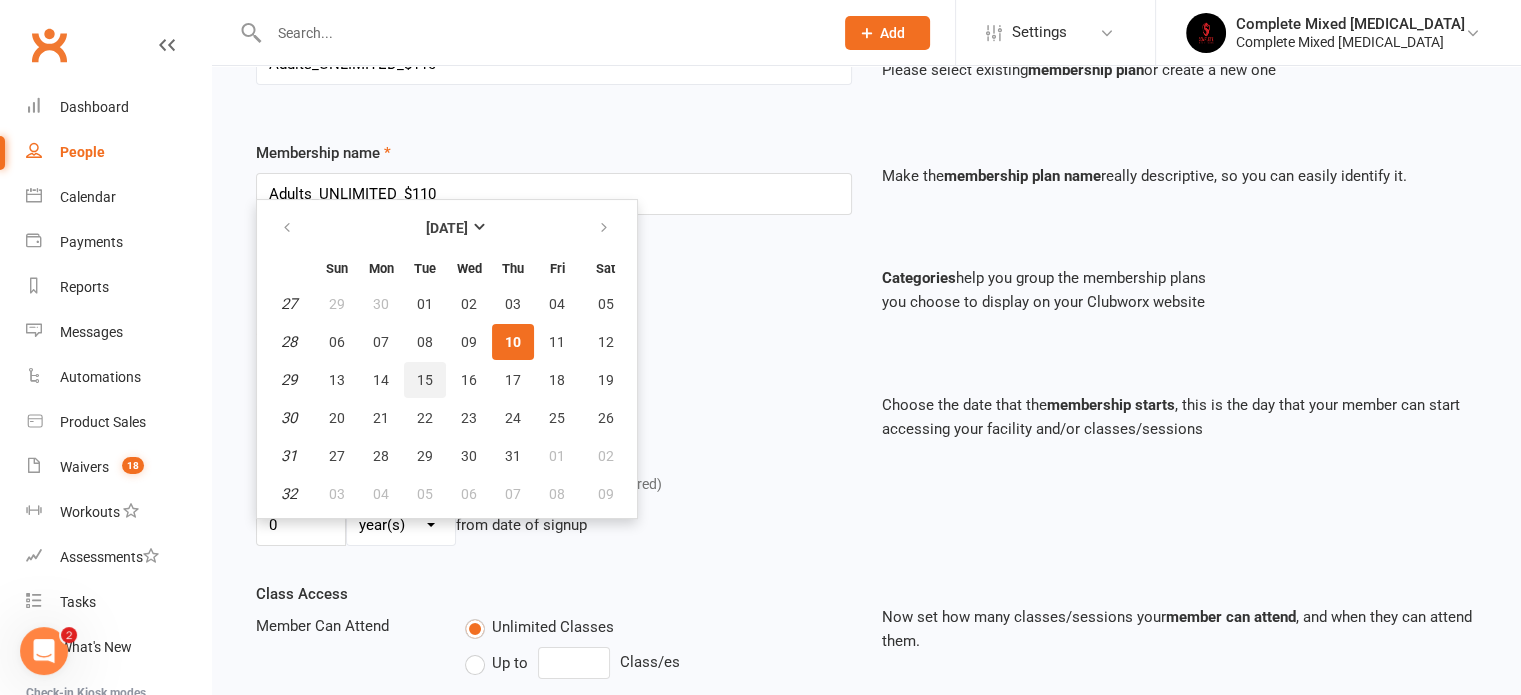 click on "15" at bounding box center (425, 380) 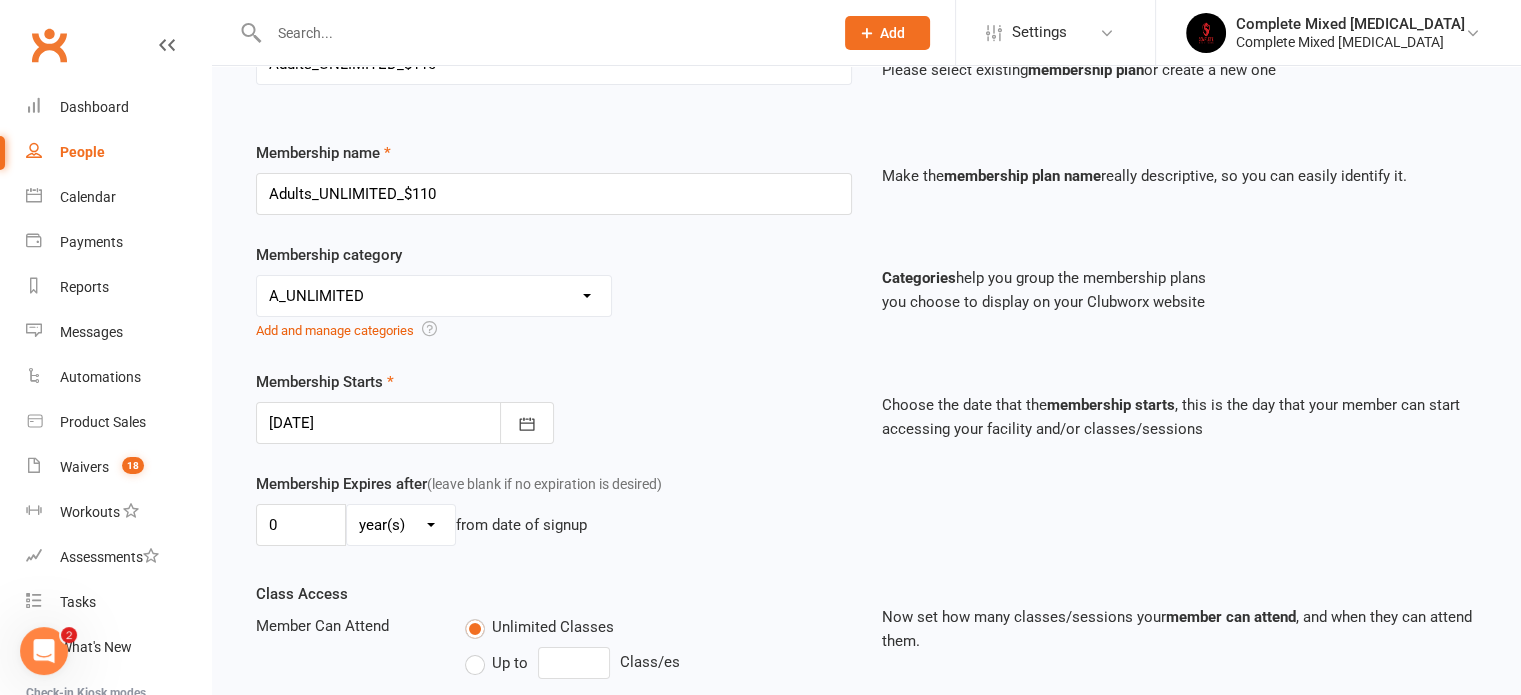 scroll, scrollTop: 674, scrollLeft: 0, axis: vertical 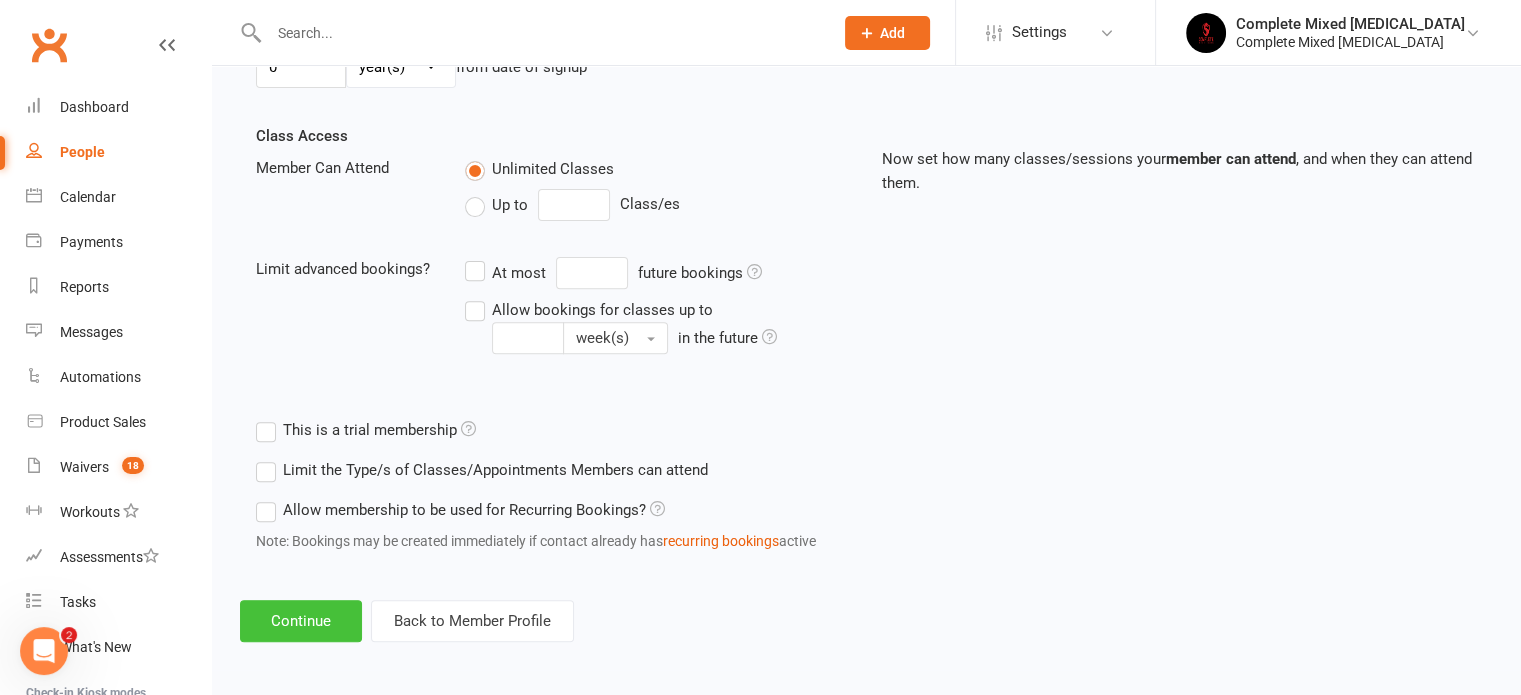 click on "Continue" at bounding box center [301, 621] 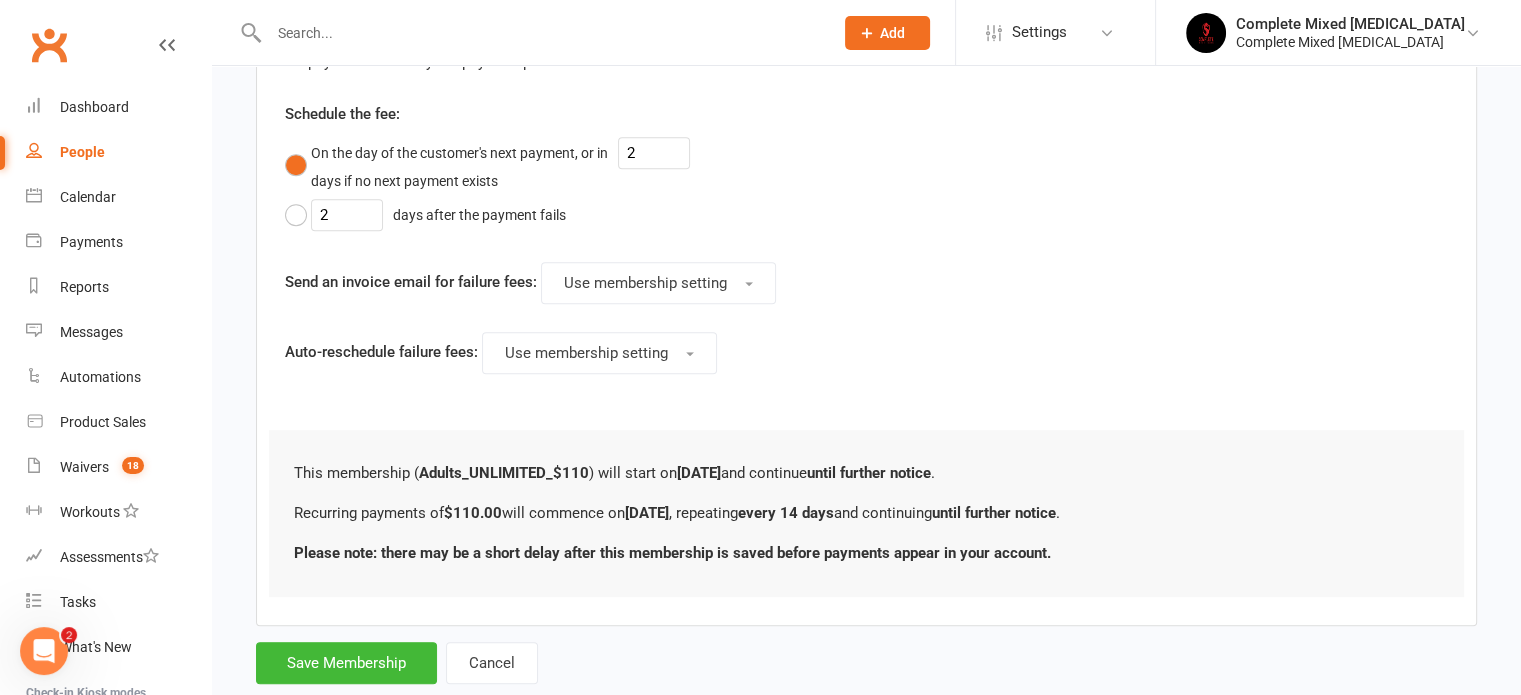 scroll, scrollTop: 1068, scrollLeft: 0, axis: vertical 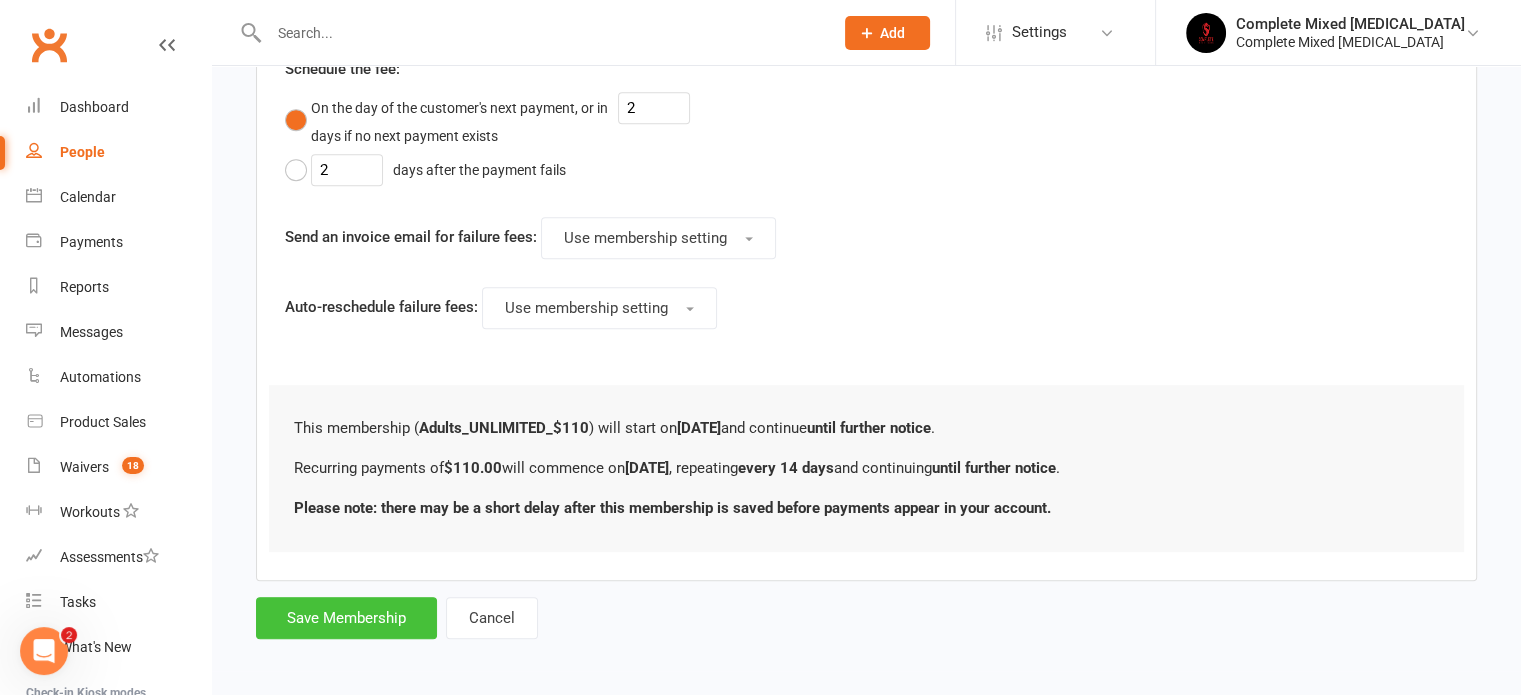 click on "Save Membership" at bounding box center (346, 618) 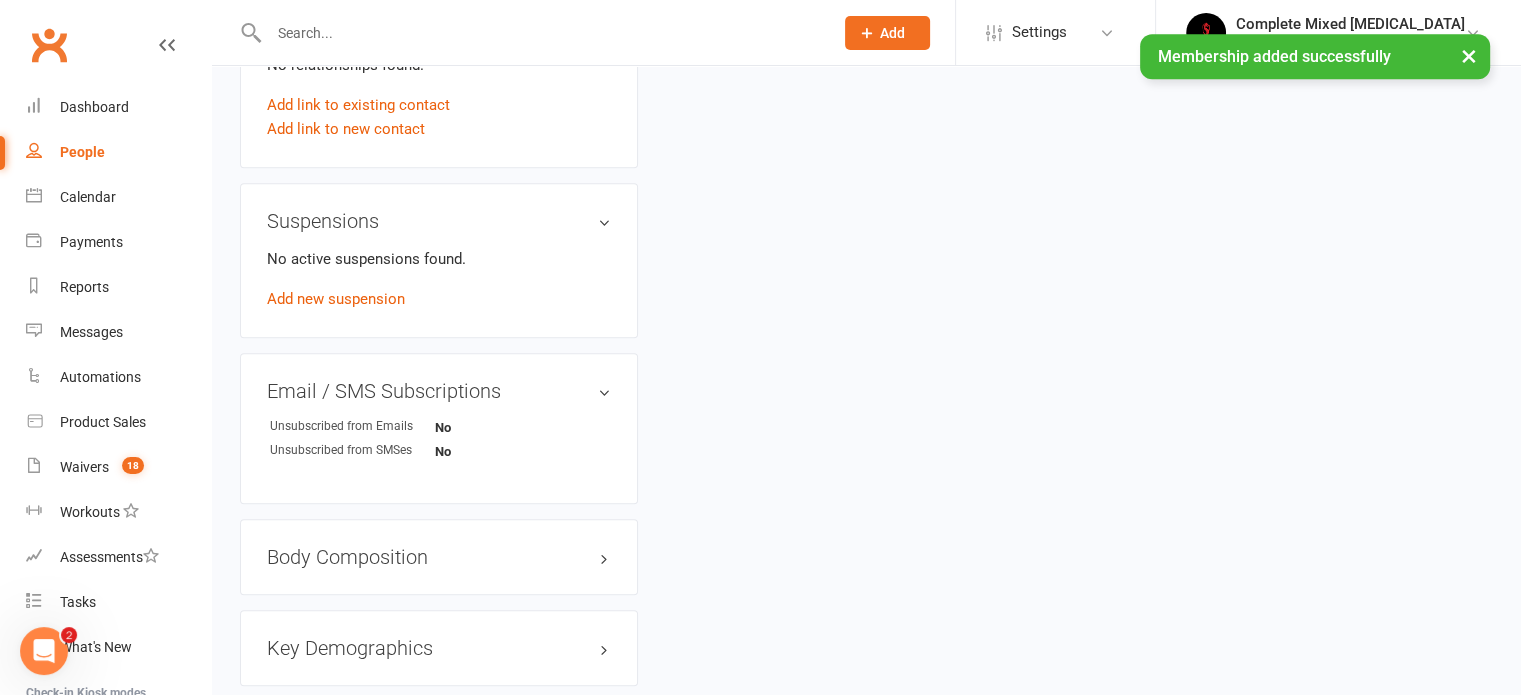 scroll, scrollTop: 0, scrollLeft: 0, axis: both 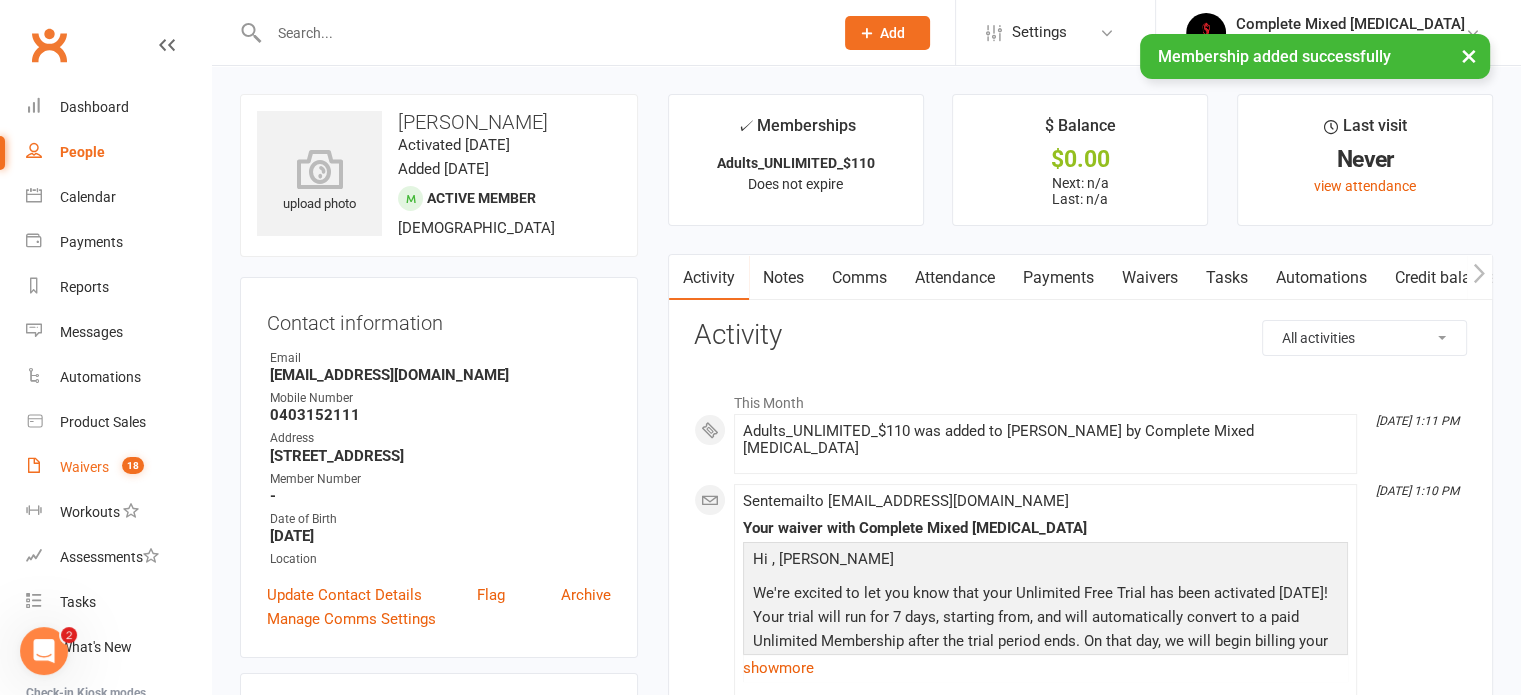 click on "Waivers   18" at bounding box center [118, 467] 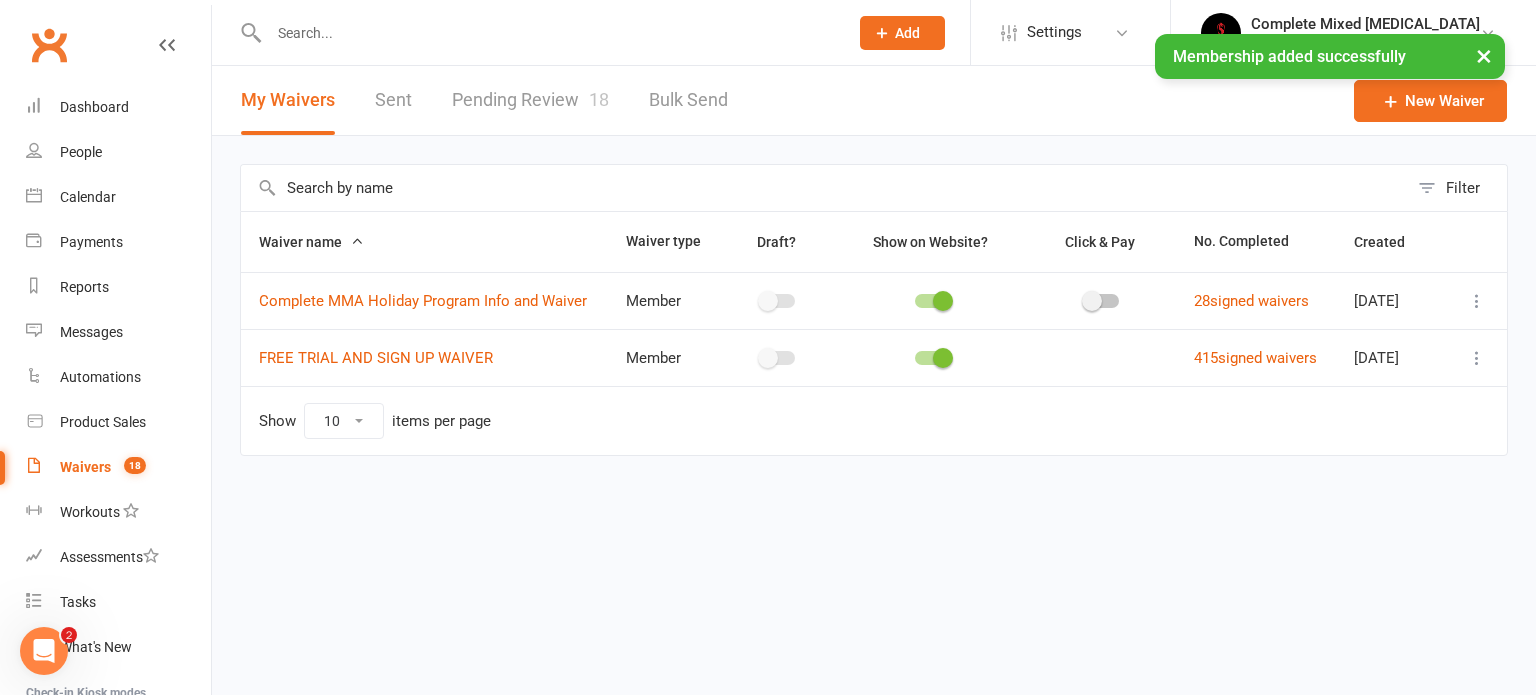 click on "Pending Review 18" at bounding box center (530, 100) 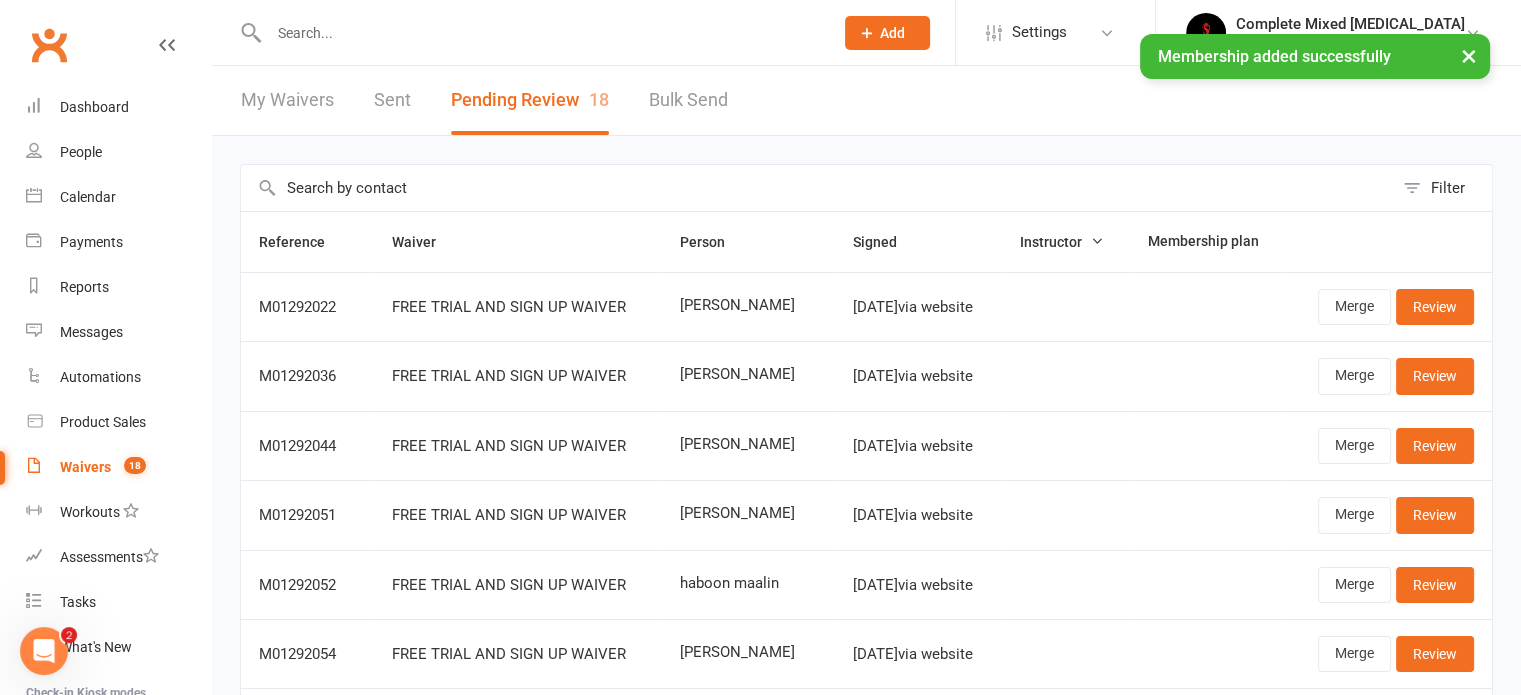 scroll, scrollTop: 418, scrollLeft: 0, axis: vertical 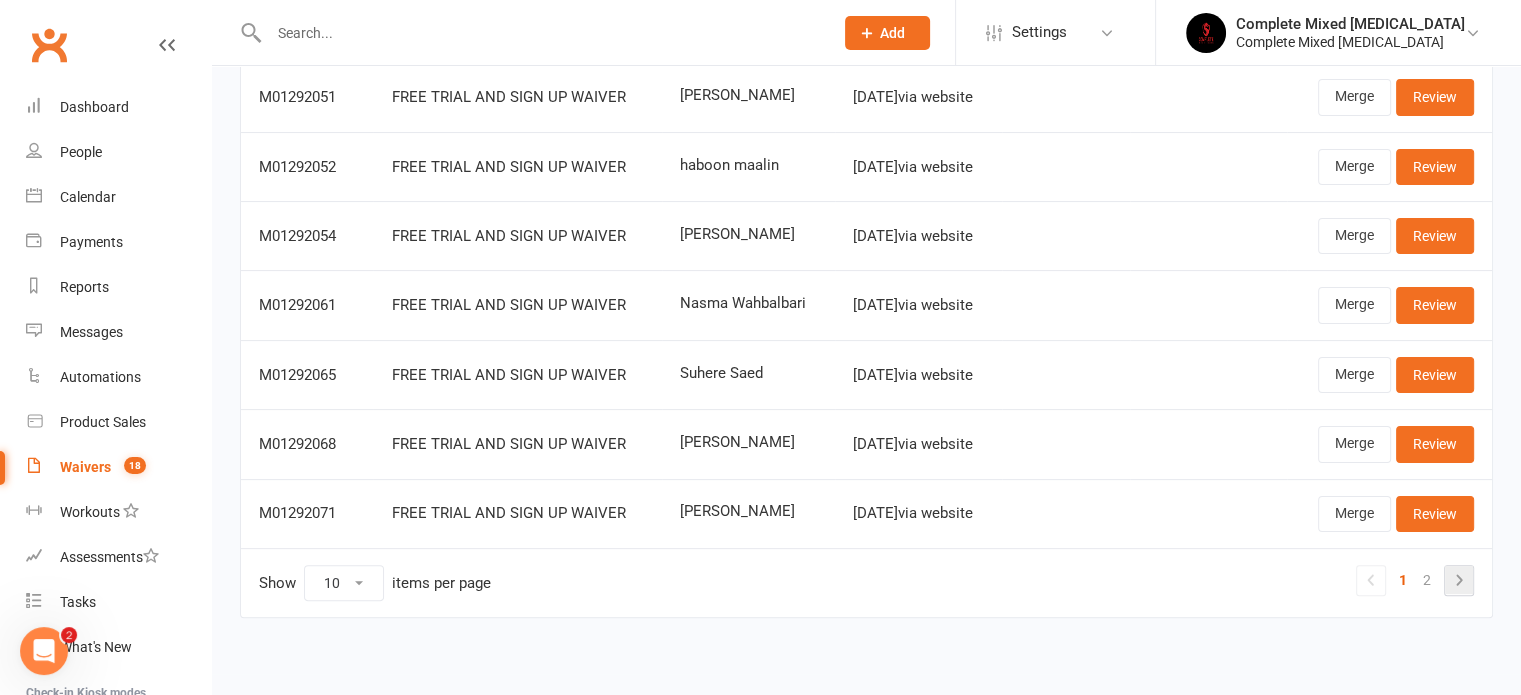 click 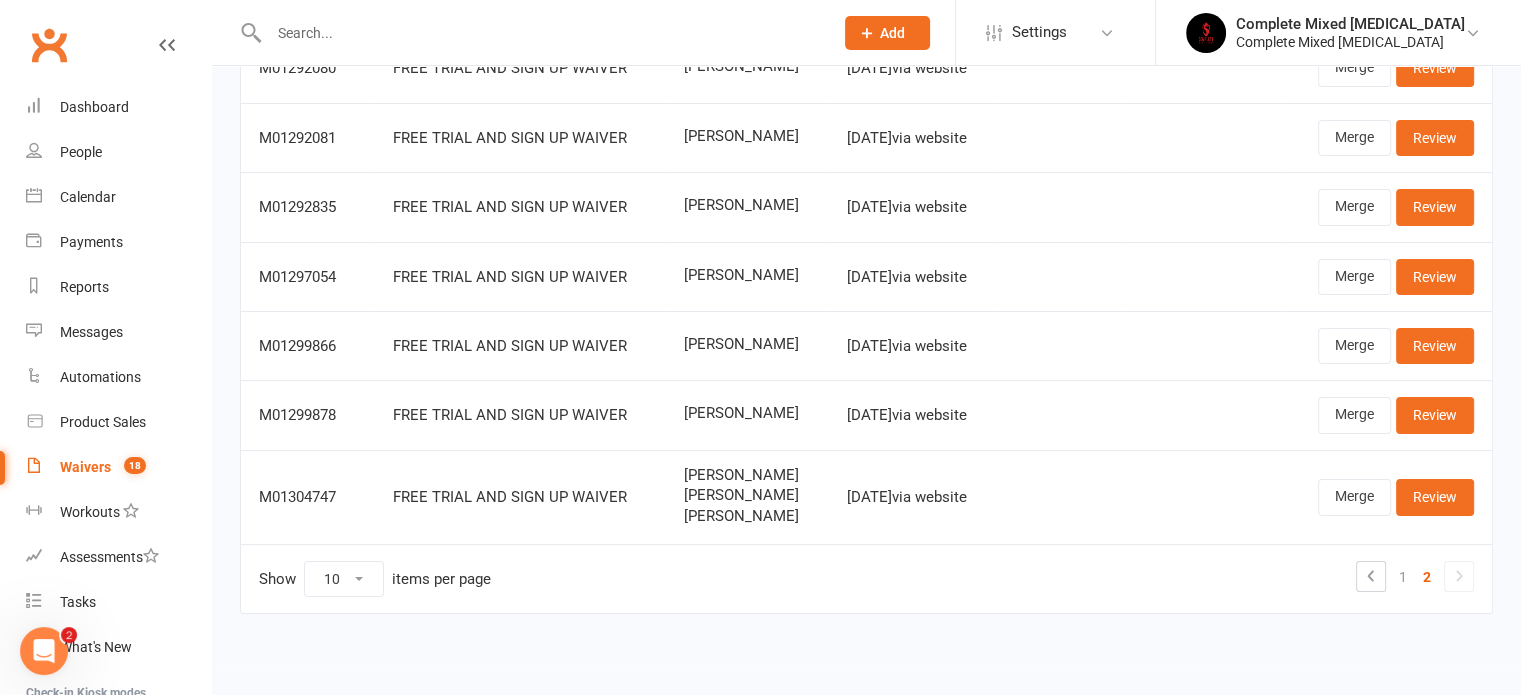 scroll, scrollTop: 314, scrollLeft: 0, axis: vertical 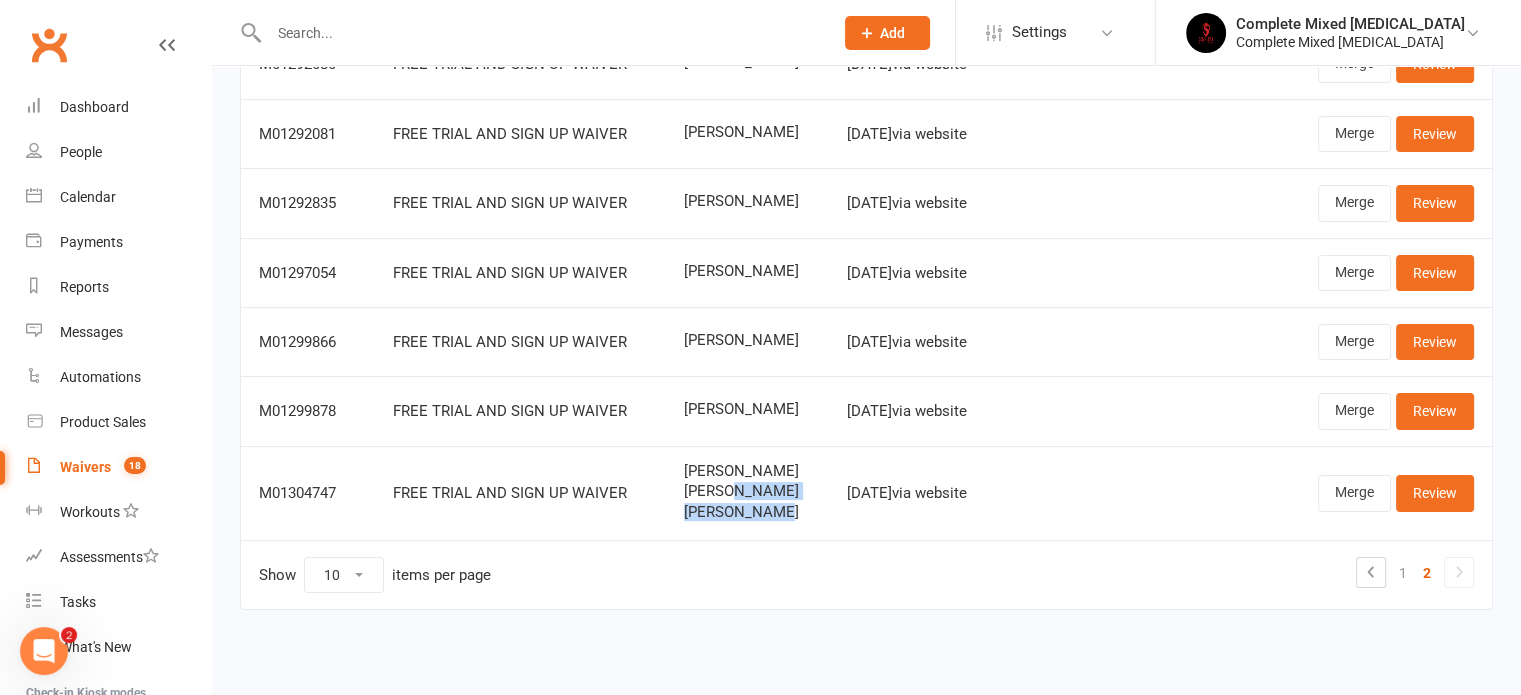 drag, startPoint x: 753, startPoint y: 503, endPoint x: 688, endPoint y: 495, distance: 65.490456 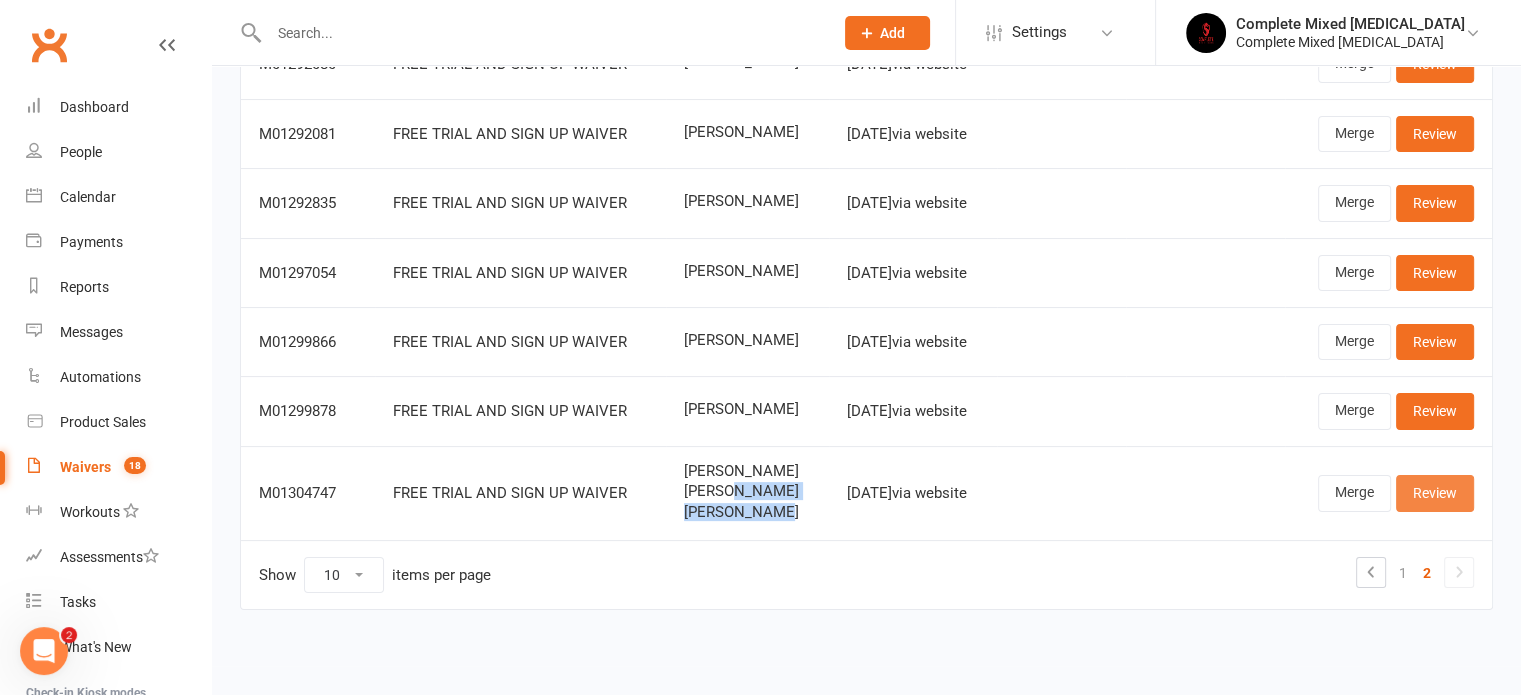 click on "Review" at bounding box center (1435, 493) 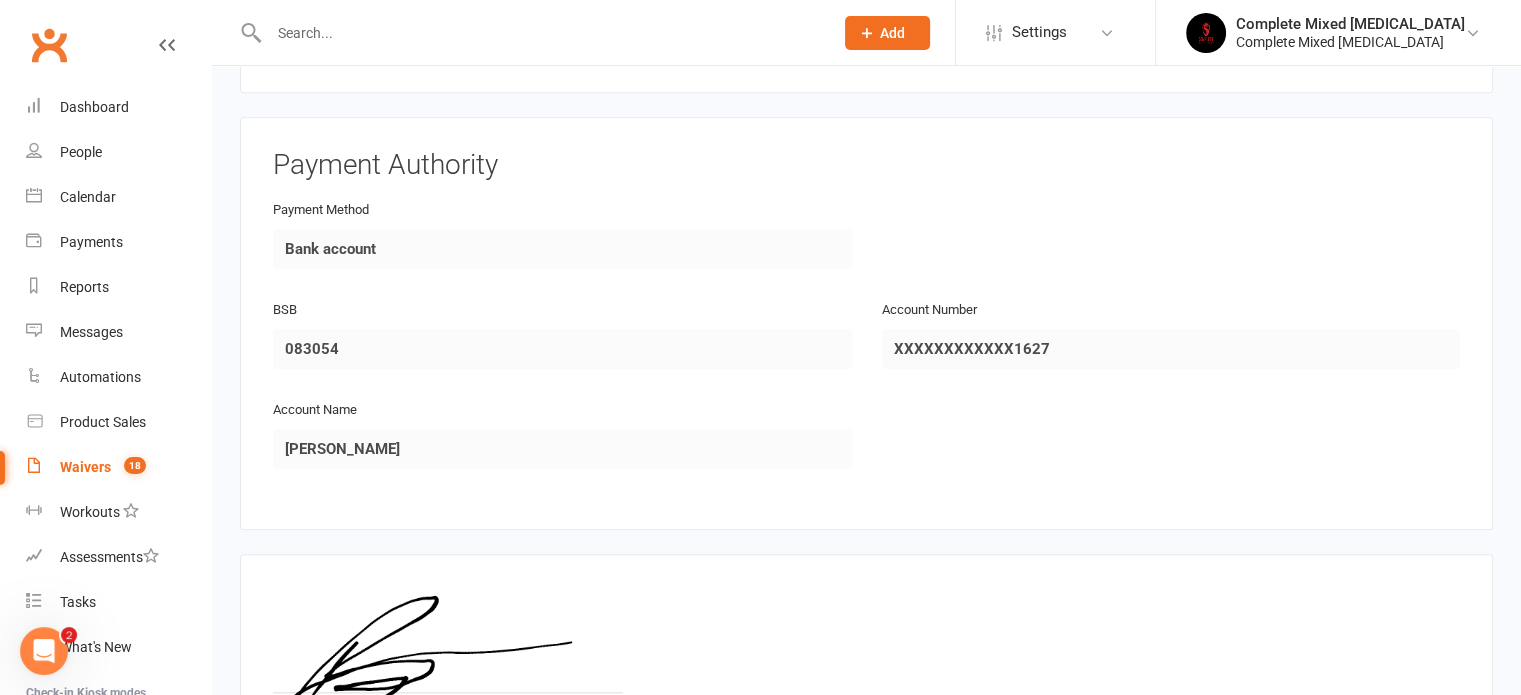 scroll, scrollTop: 2480, scrollLeft: 0, axis: vertical 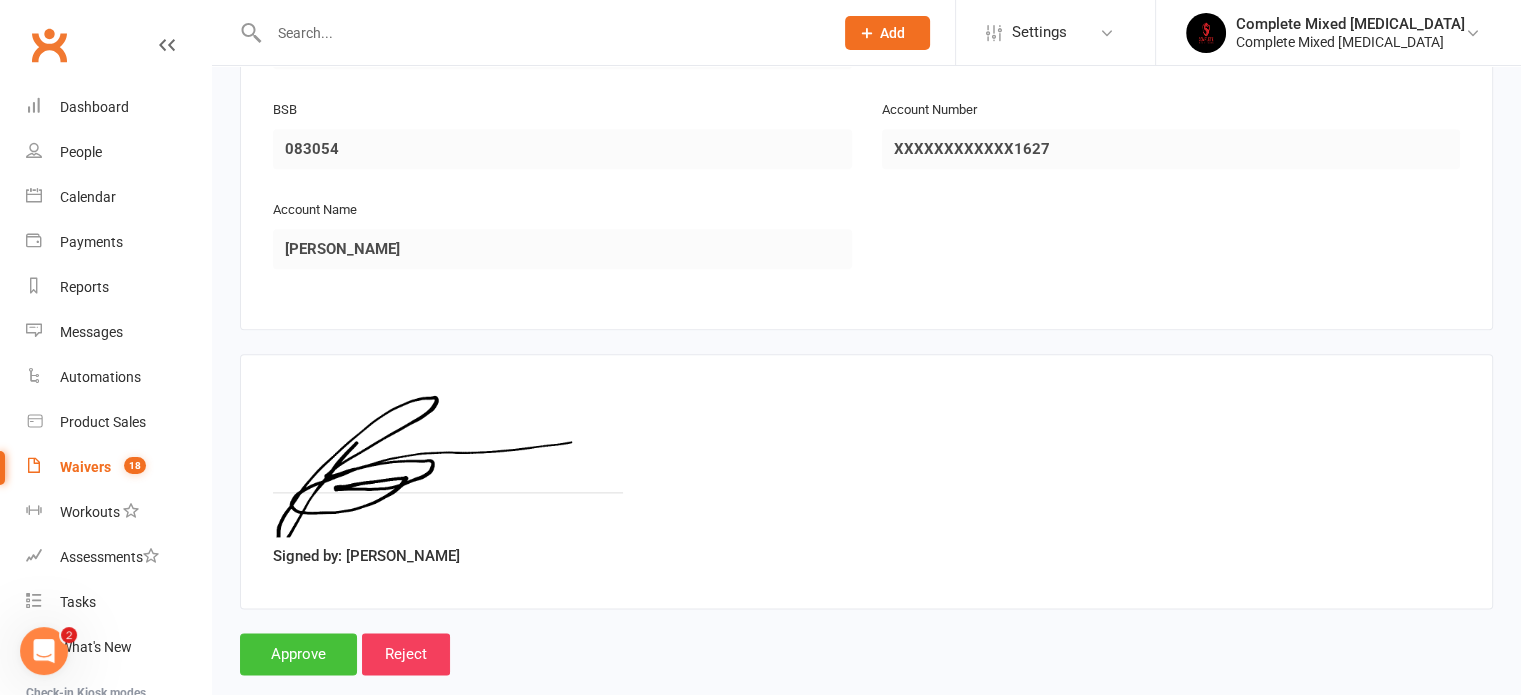 click on "Approve" at bounding box center (298, 654) 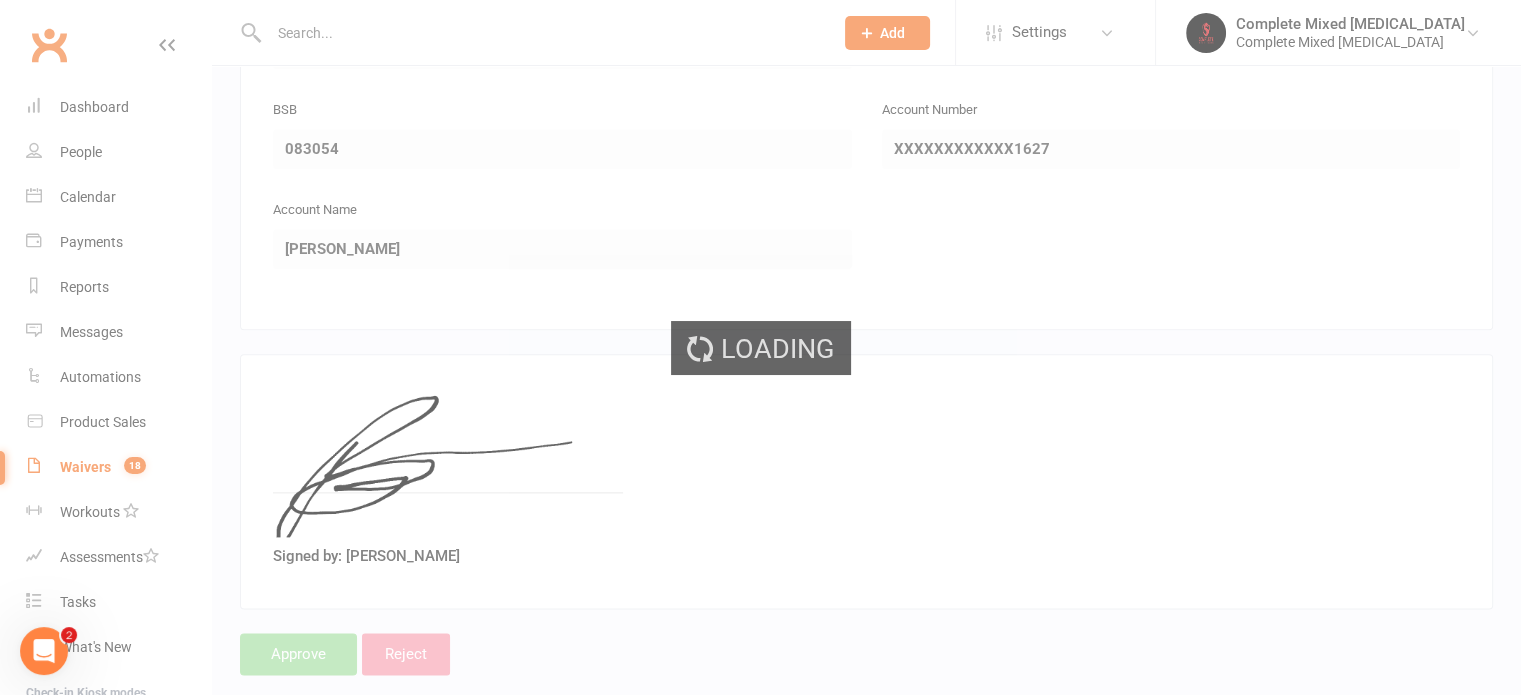 scroll, scrollTop: 0, scrollLeft: 0, axis: both 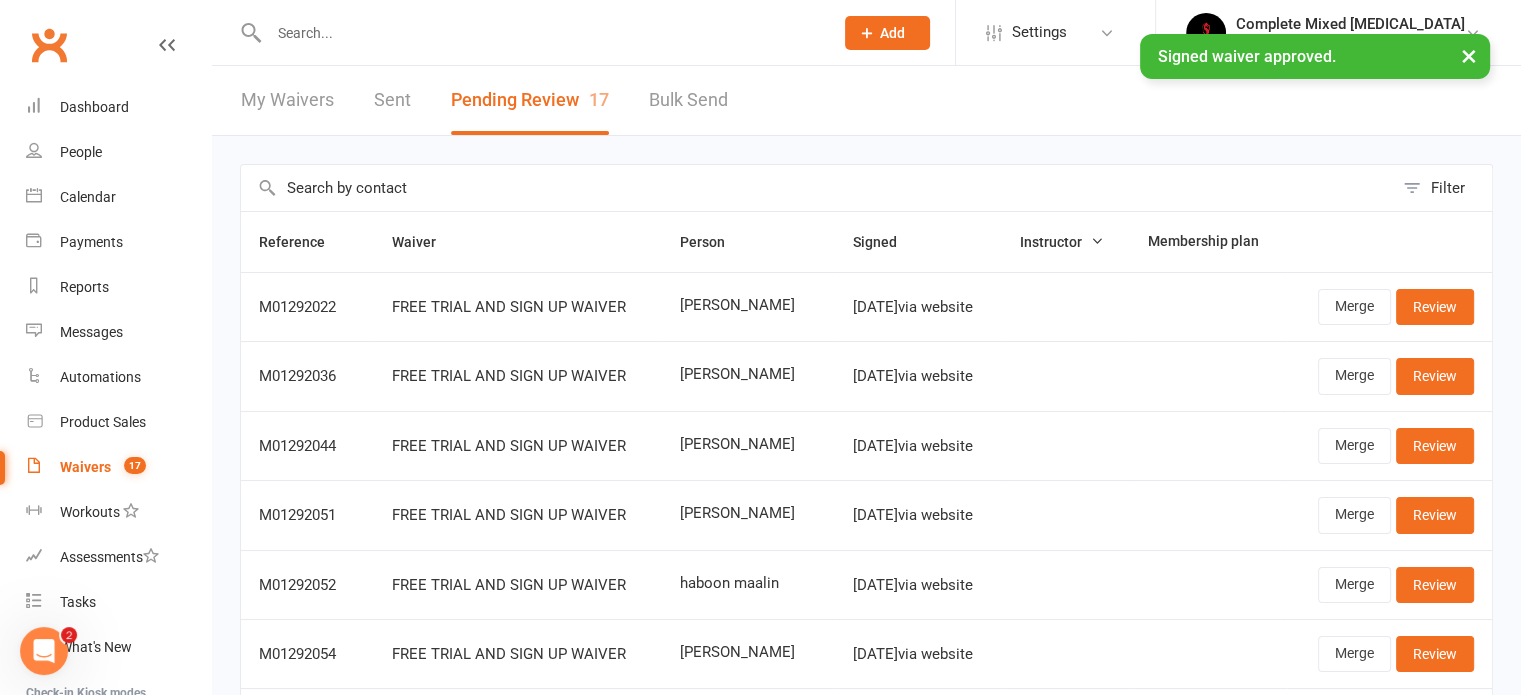 click on "My Waivers" at bounding box center (287, 100) 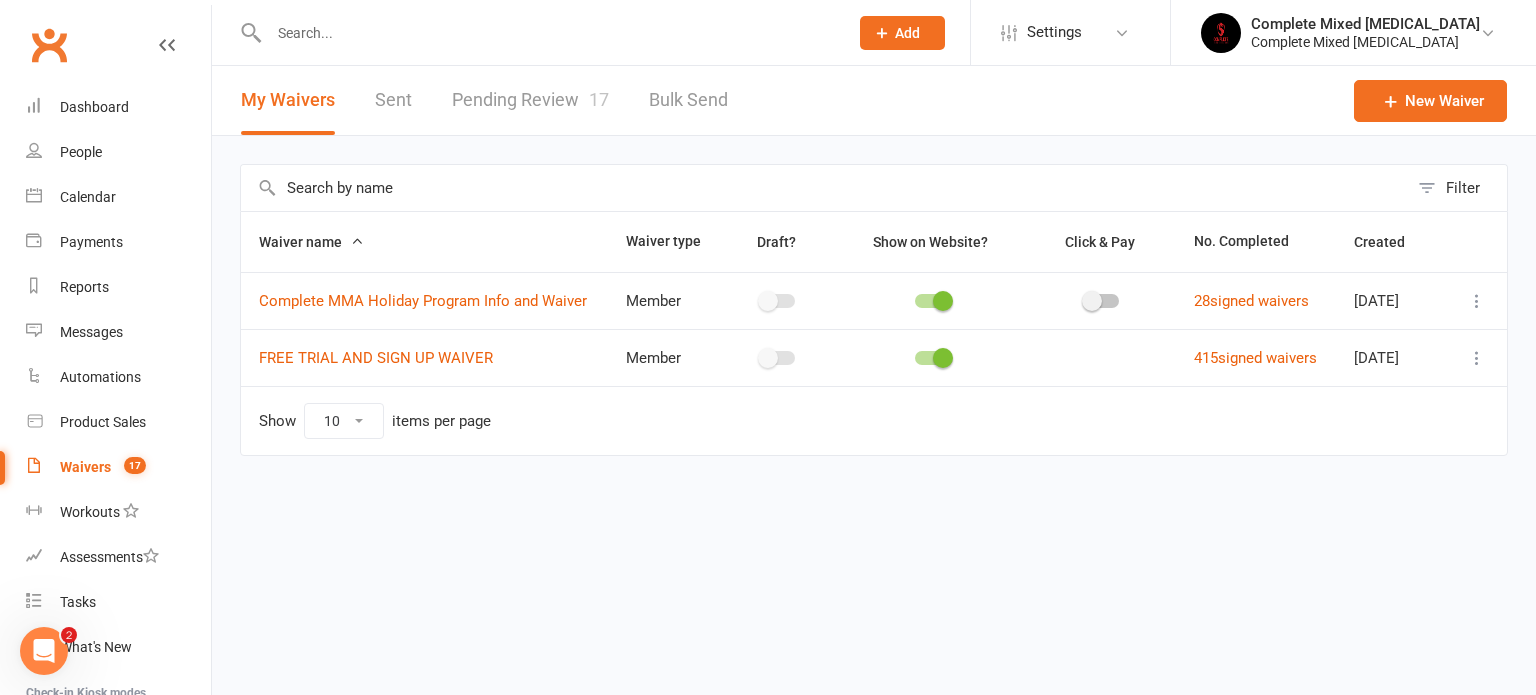 click on "Waivers   17" at bounding box center (118, 467) 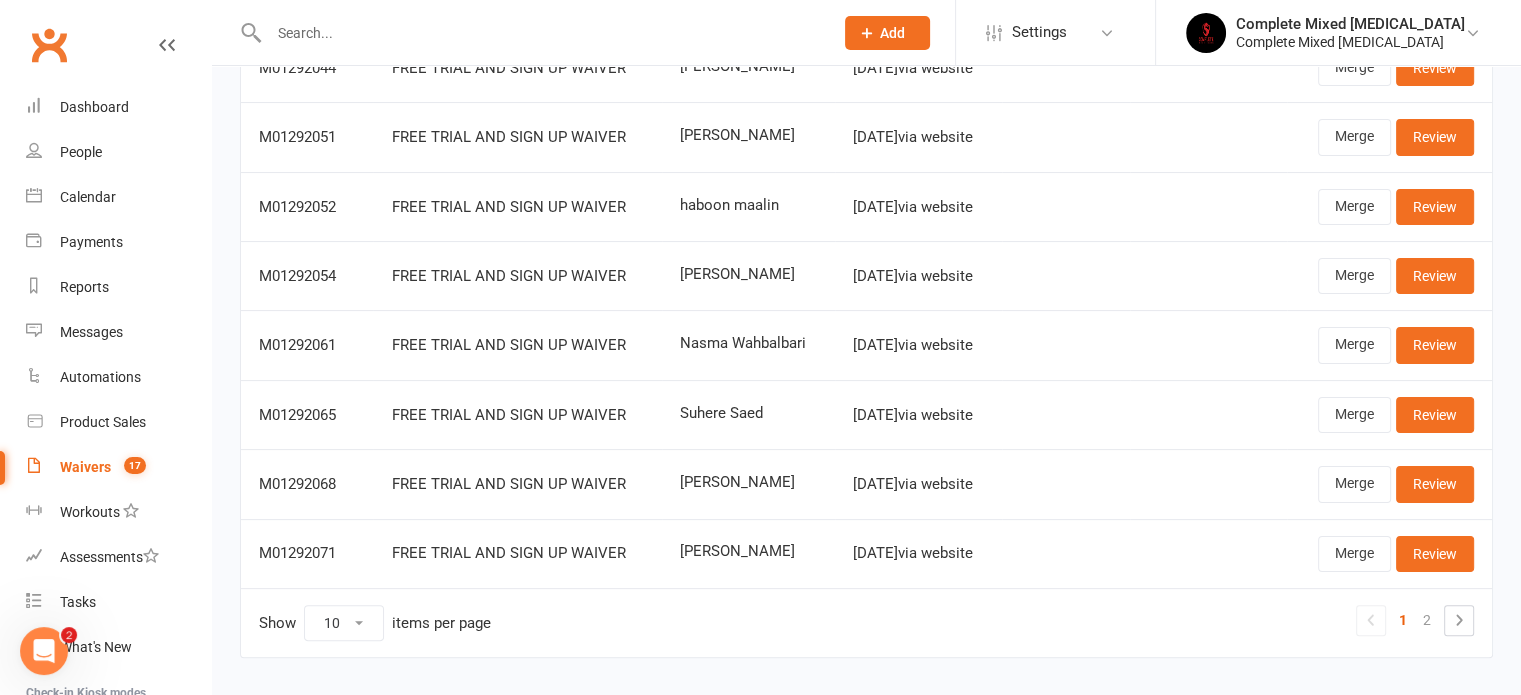 scroll, scrollTop: 418, scrollLeft: 0, axis: vertical 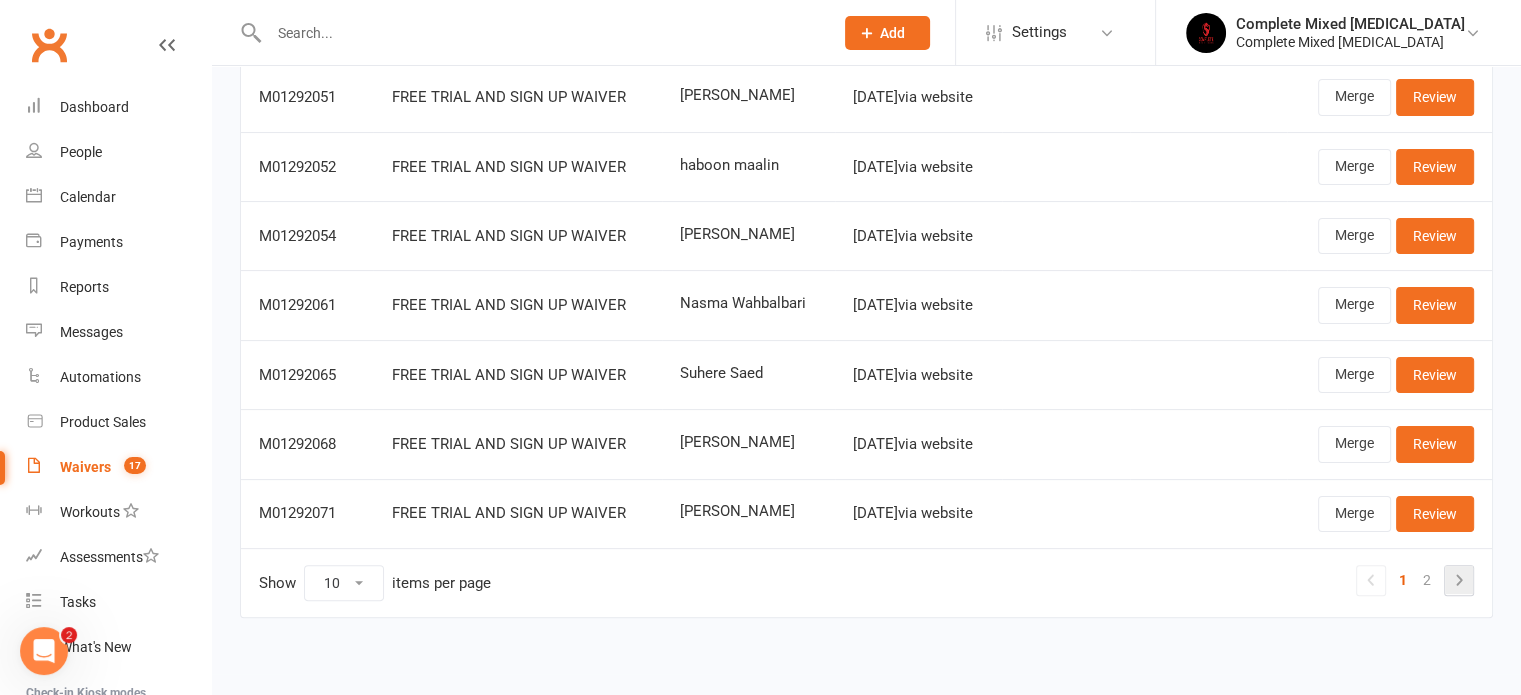 click 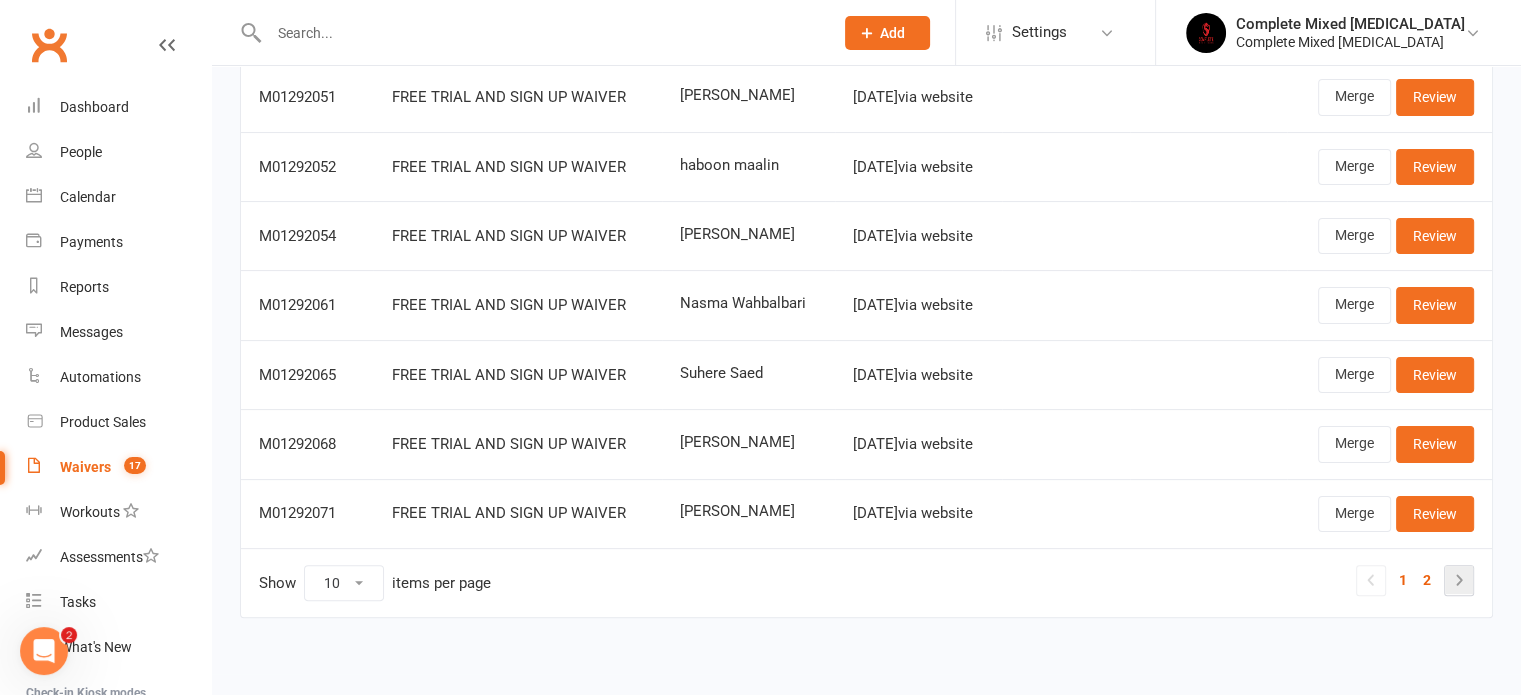 scroll, scrollTop: 220, scrollLeft: 0, axis: vertical 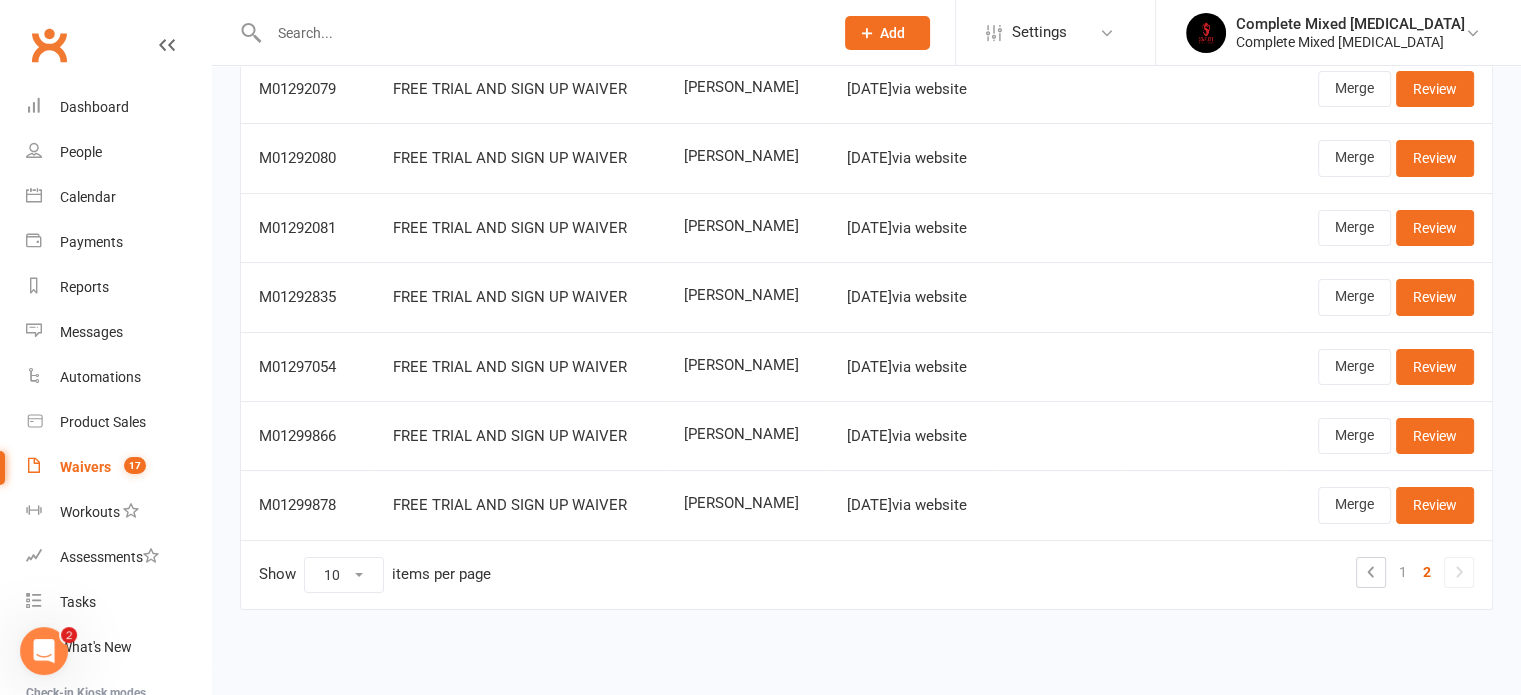 drag, startPoint x: 764, startPoint y: 463, endPoint x: 617, endPoint y: 379, distance: 169.30742 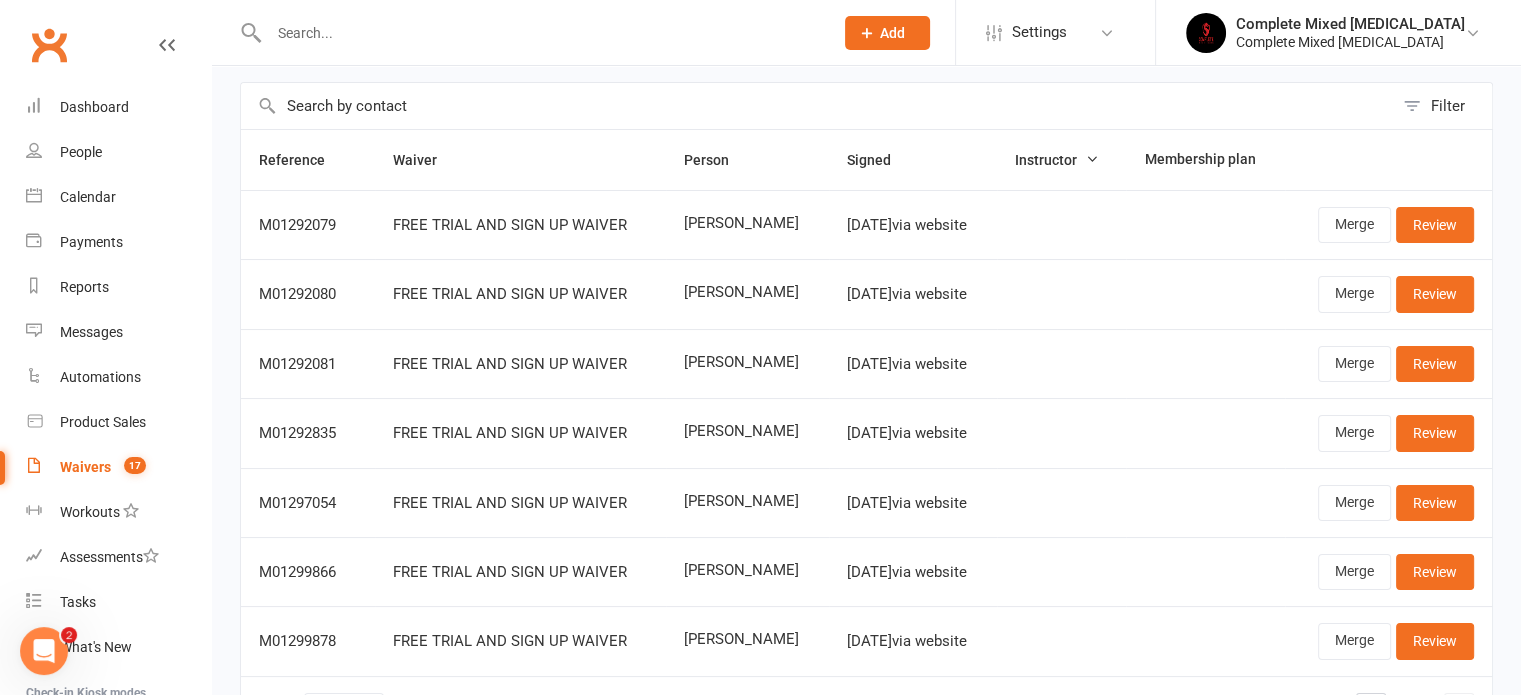 scroll, scrollTop: 220, scrollLeft: 0, axis: vertical 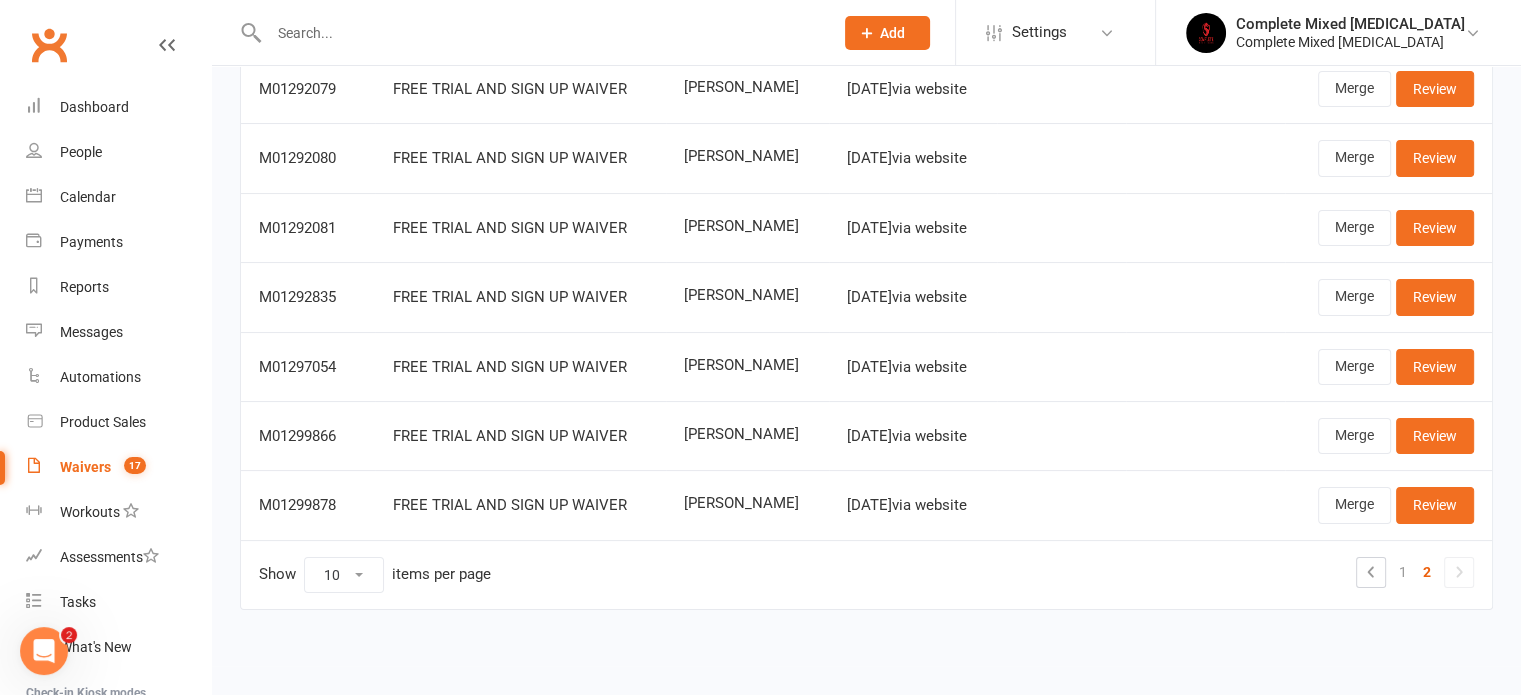 click 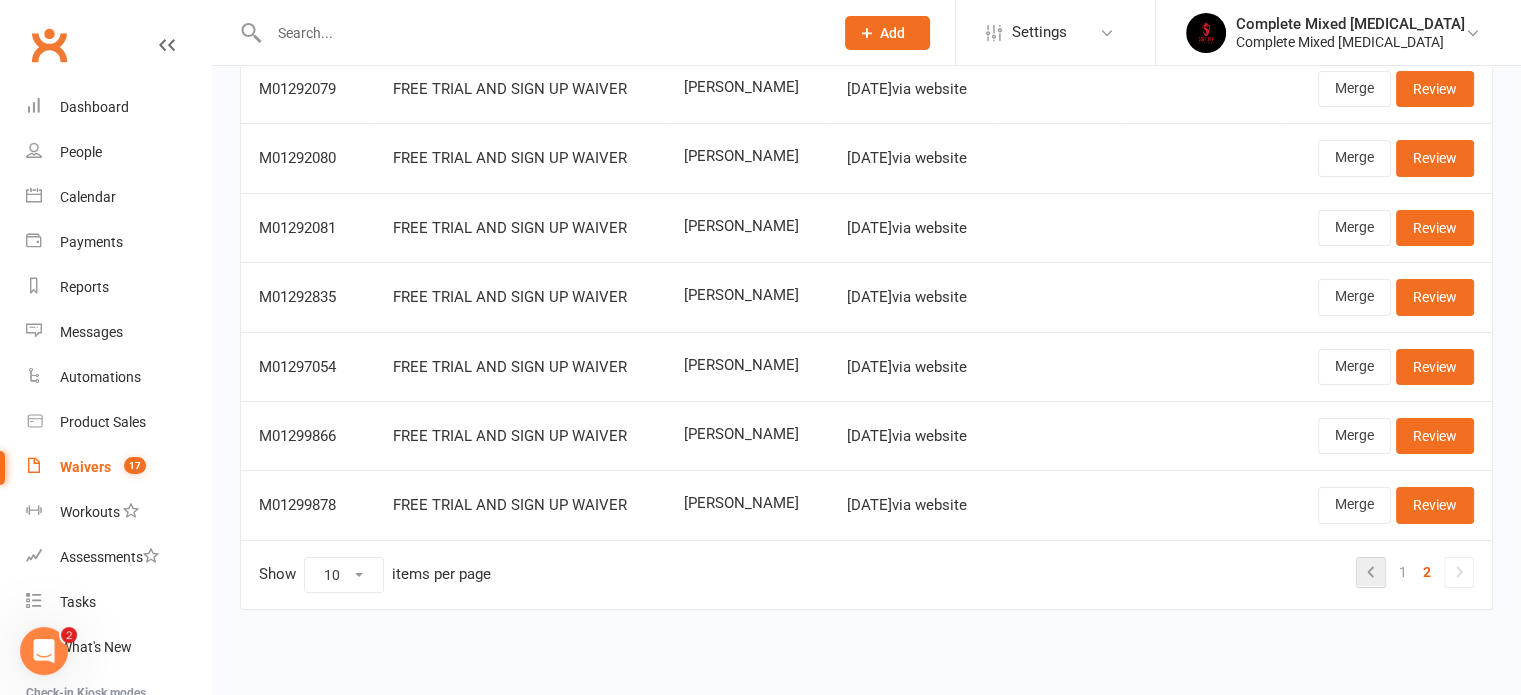 click 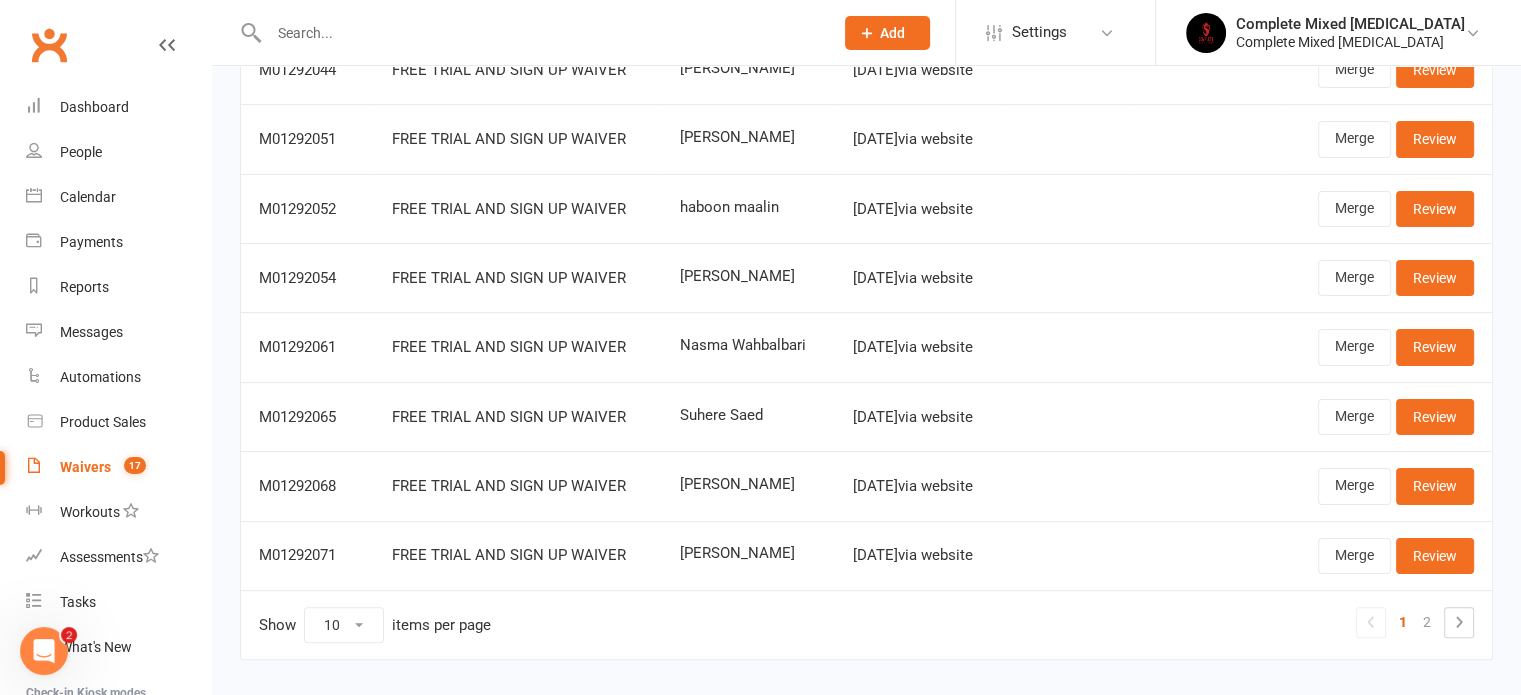 scroll, scrollTop: 378, scrollLeft: 0, axis: vertical 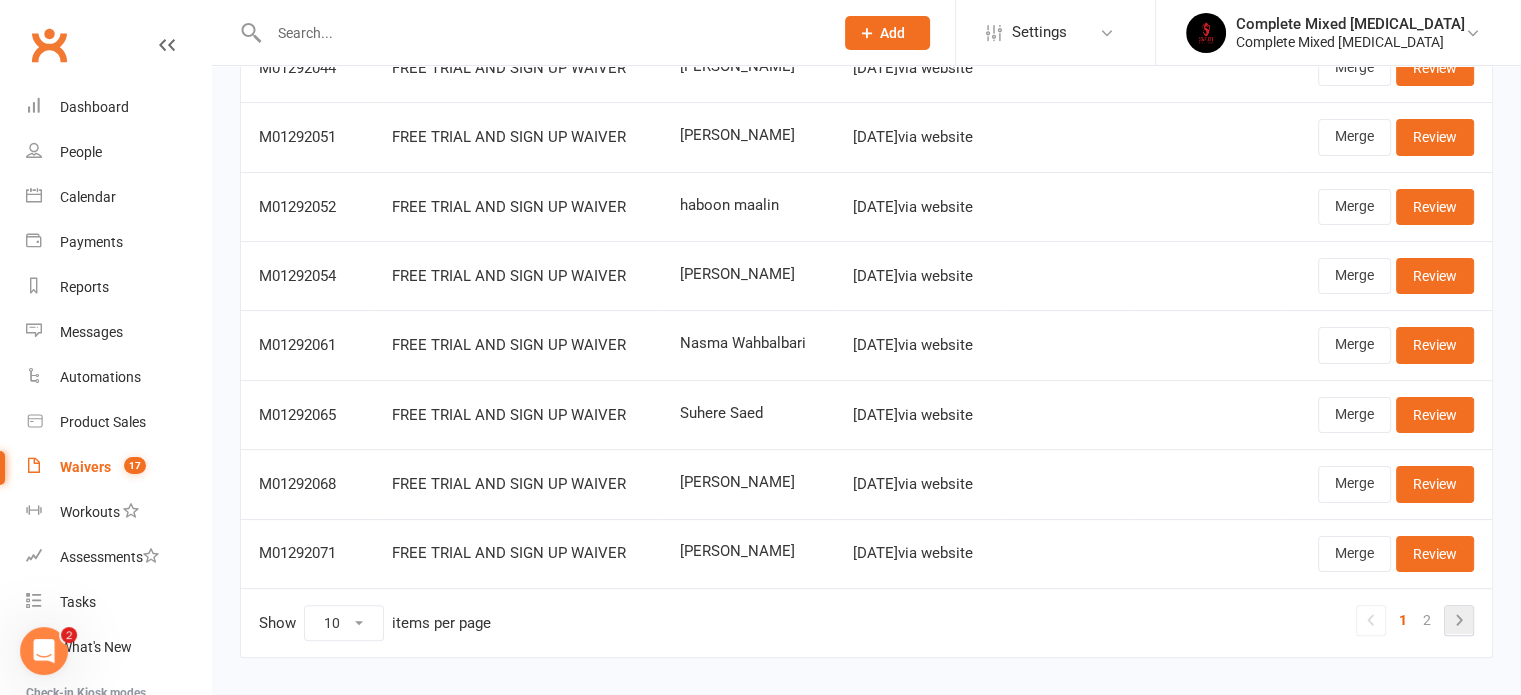click at bounding box center [1459, 620] 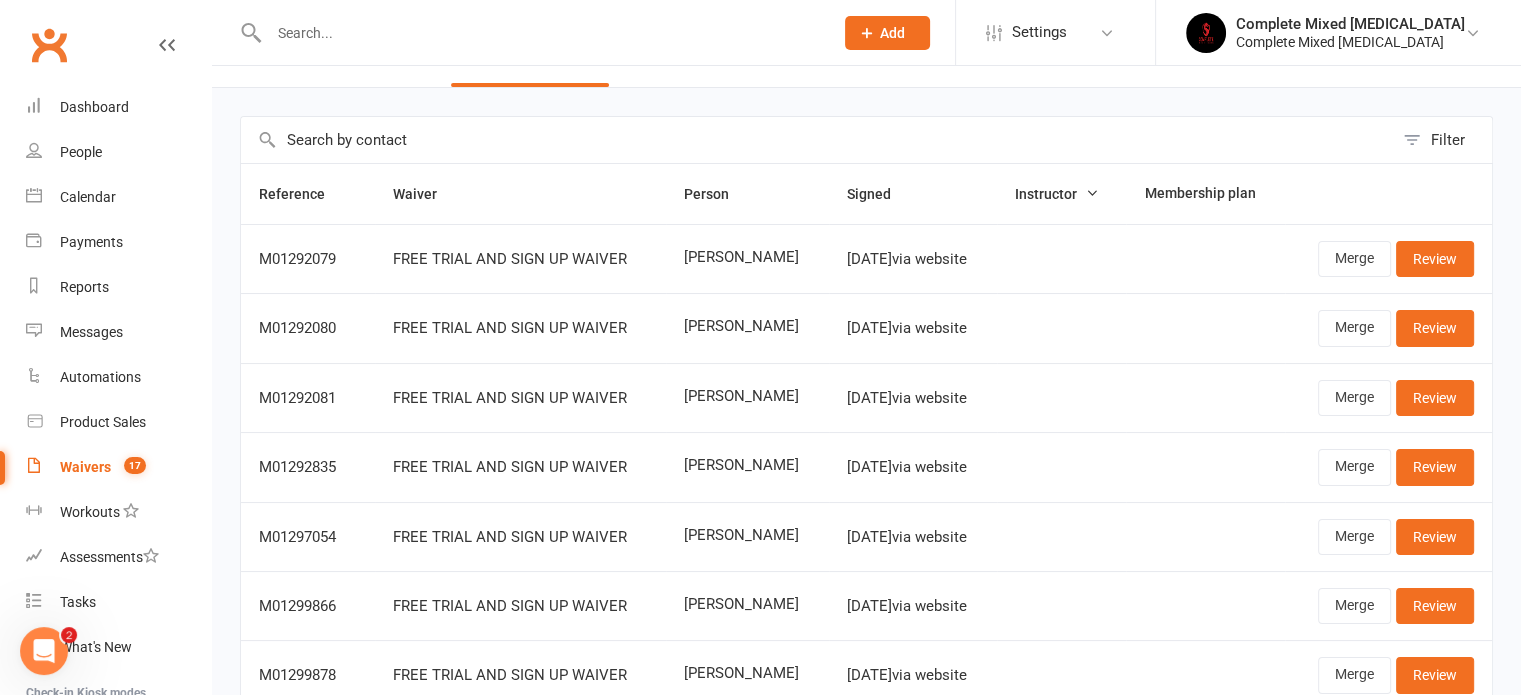 scroll, scrollTop: 46, scrollLeft: 0, axis: vertical 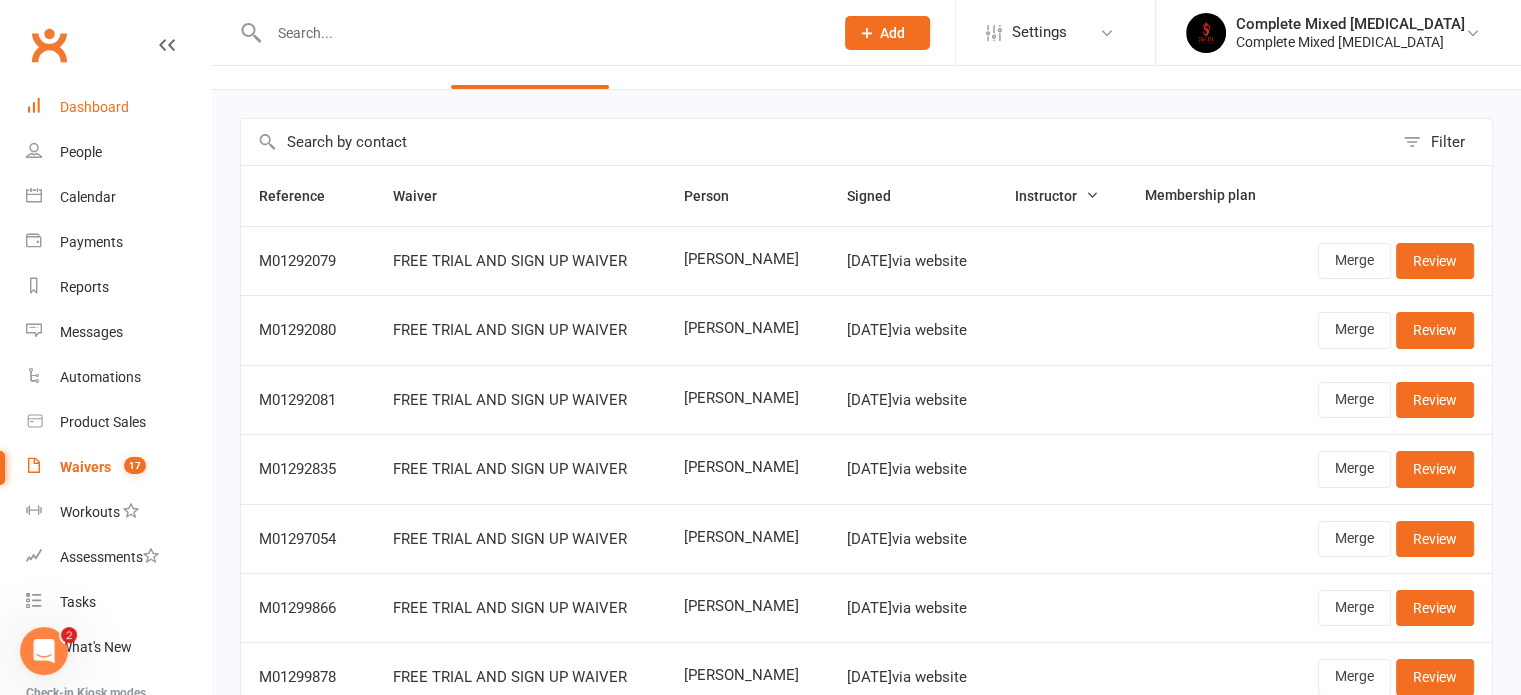 click on "Dashboard" at bounding box center (94, 107) 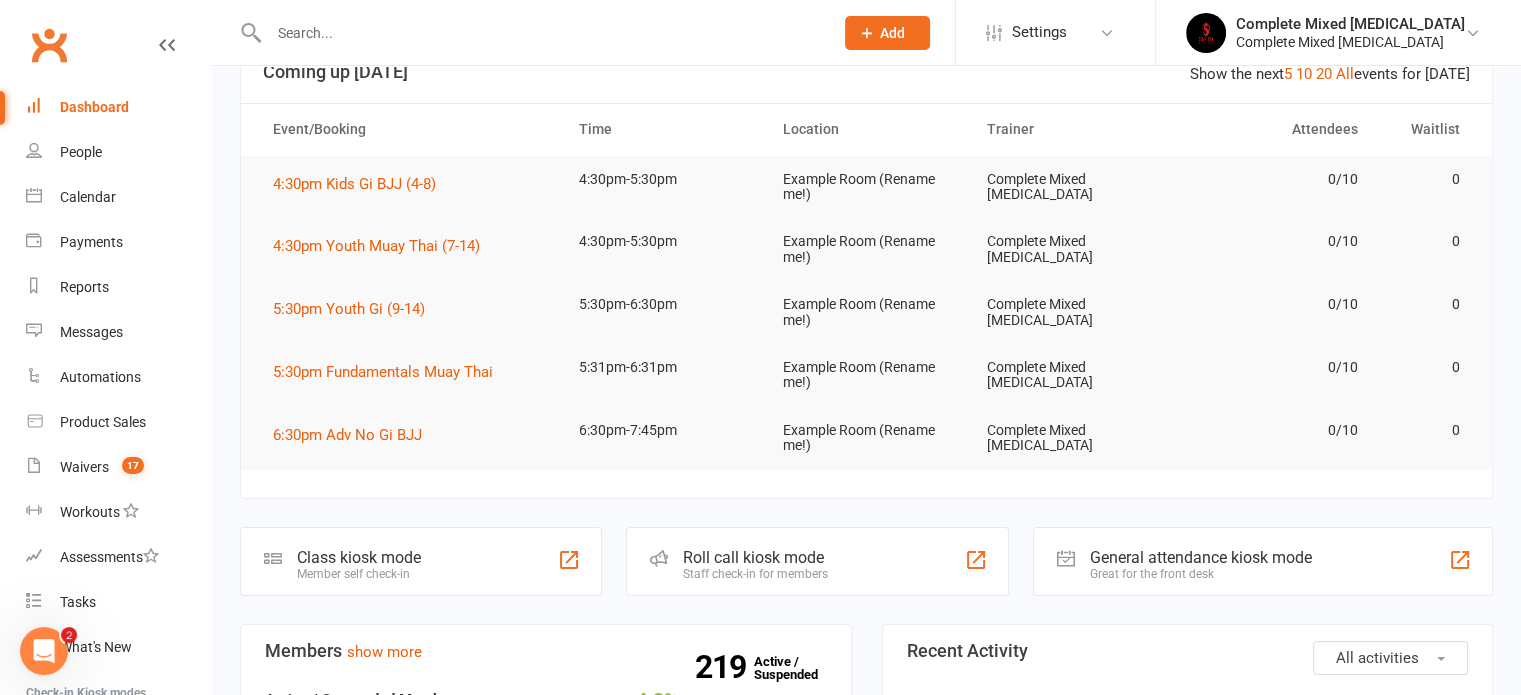 scroll, scrollTop: 0, scrollLeft: 0, axis: both 